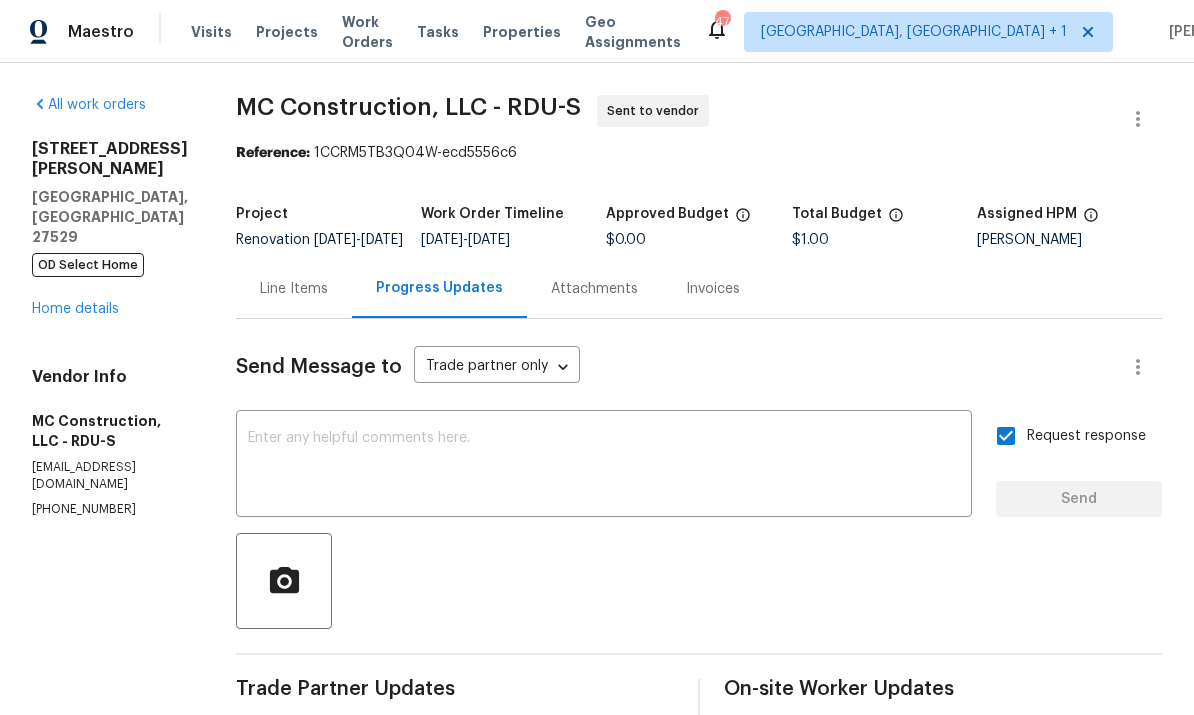 scroll, scrollTop: 47, scrollLeft: 0, axis: vertical 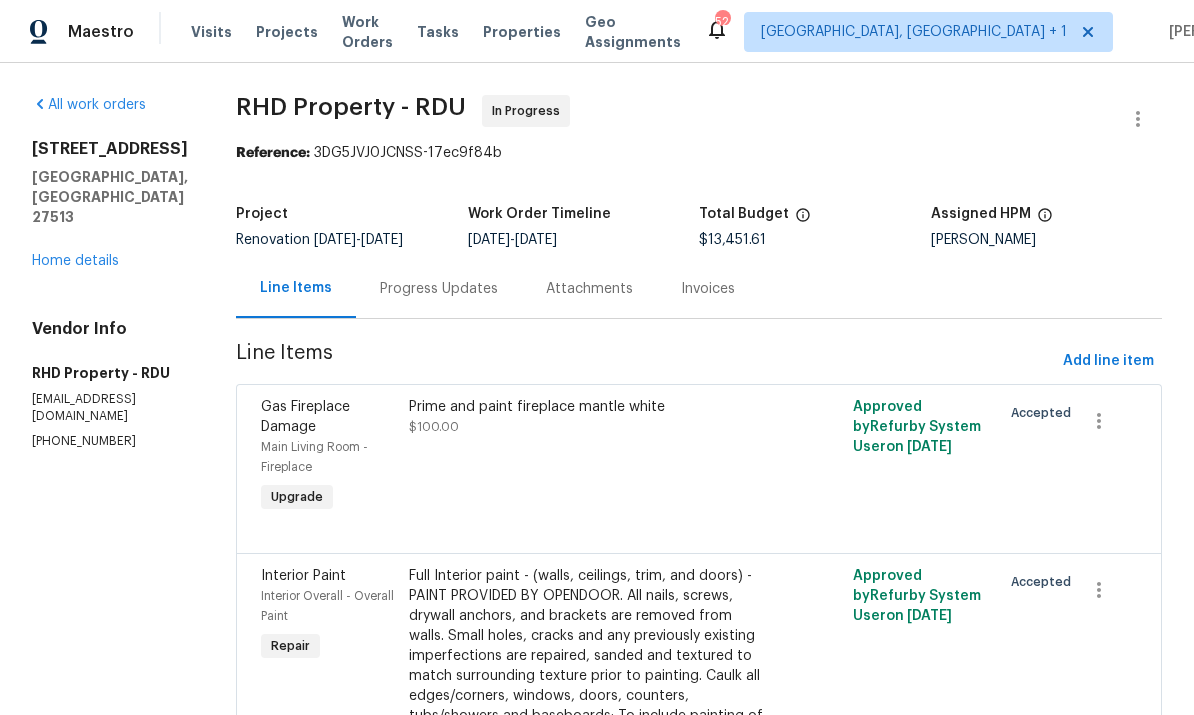 click on "Home details" at bounding box center [75, 261] 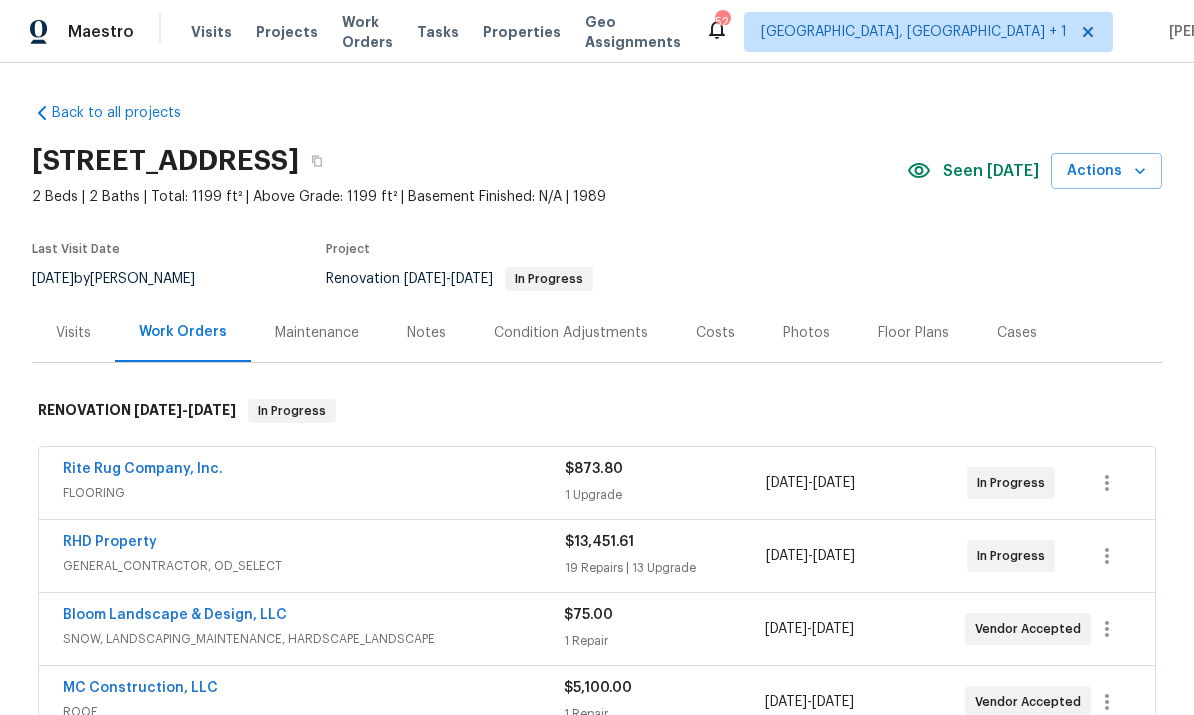 scroll, scrollTop: 0, scrollLeft: 0, axis: both 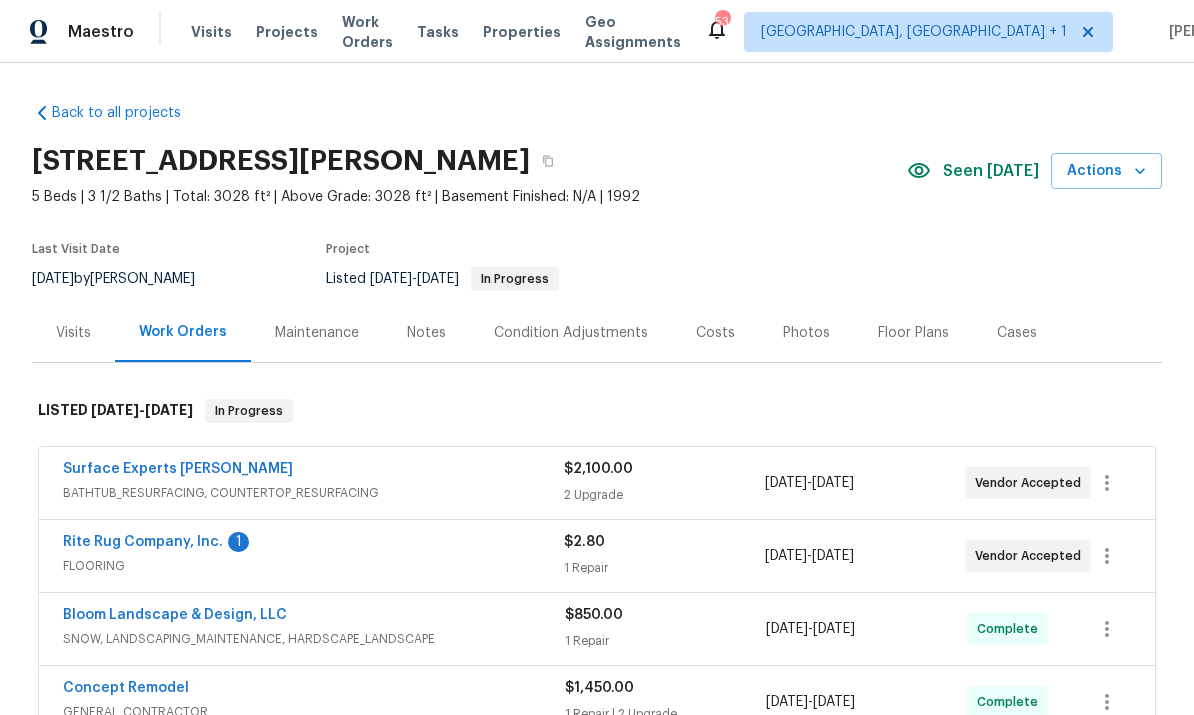 click on "Rite Rug Company, Inc." at bounding box center [143, 542] 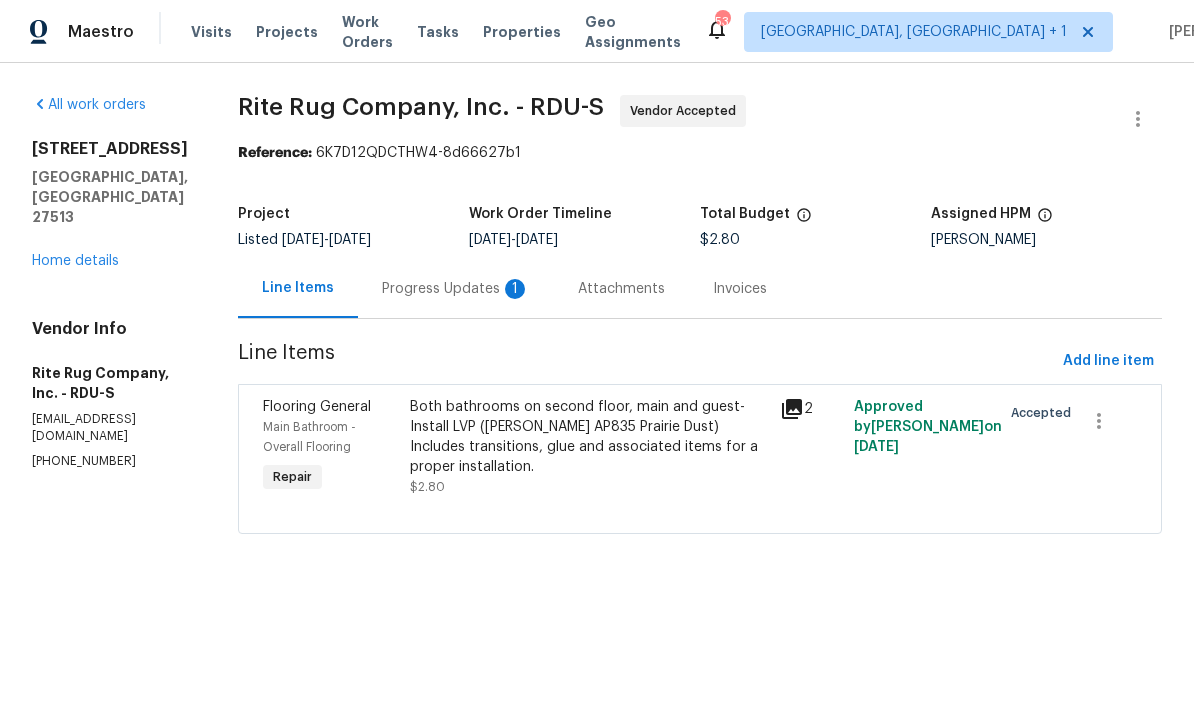 click on "Progress Updates 1" at bounding box center (456, 288) 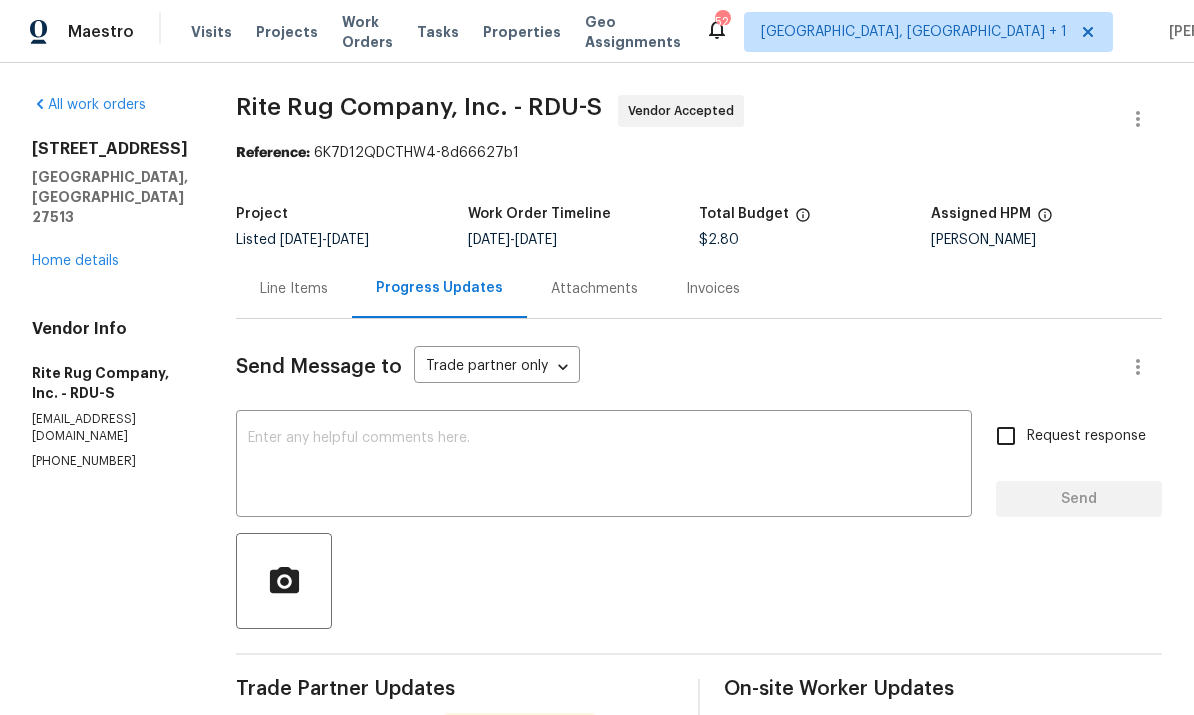 scroll, scrollTop: 0, scrollLeft: 0, axis: both 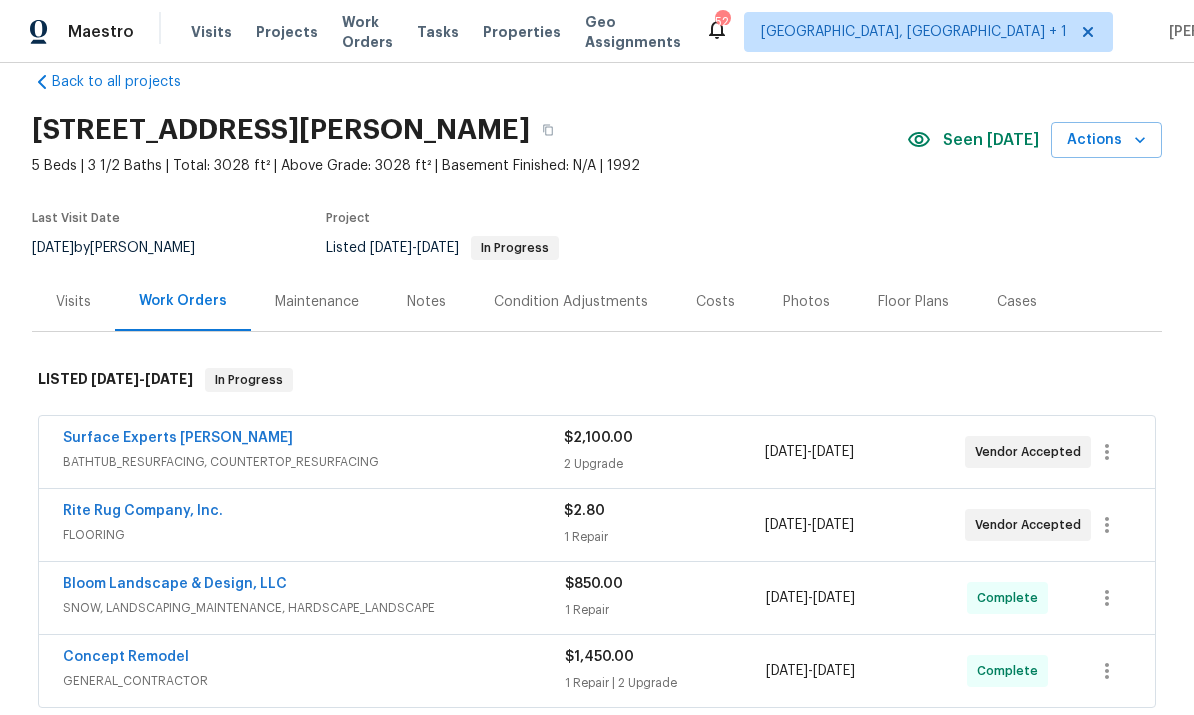 click on "Surface Experts Cary" at bounding box center [178, 438] 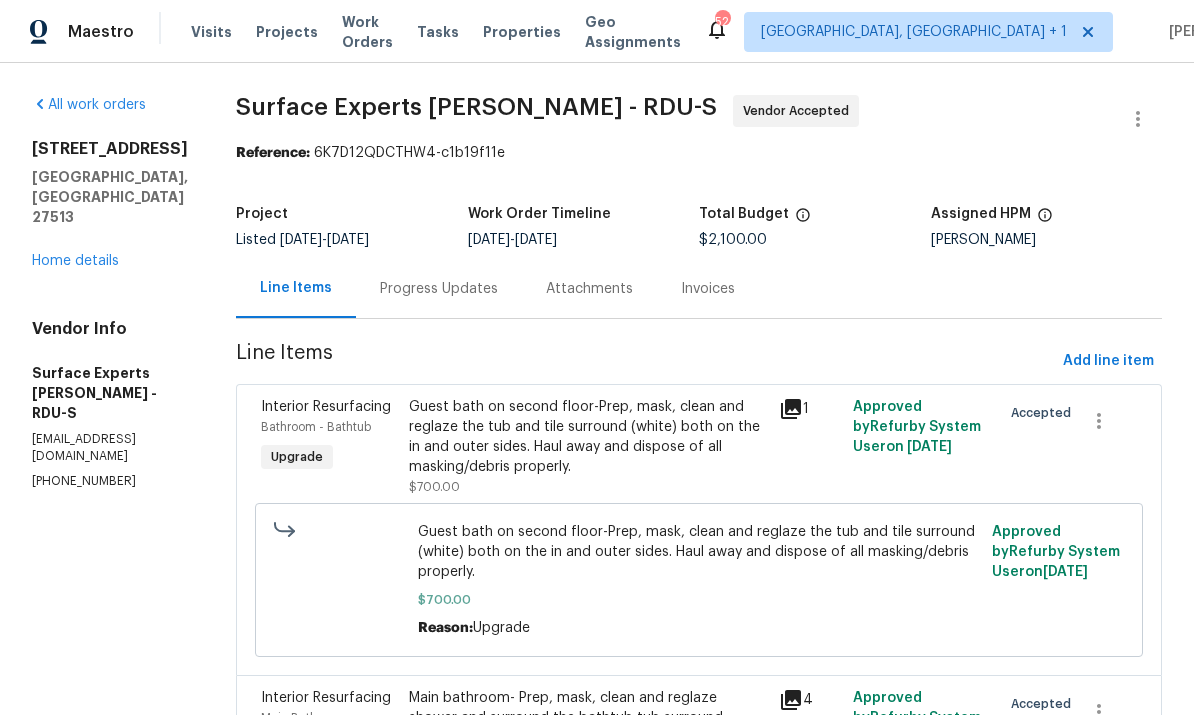 click on "Progress Updates" at bounding box center [439, 289] 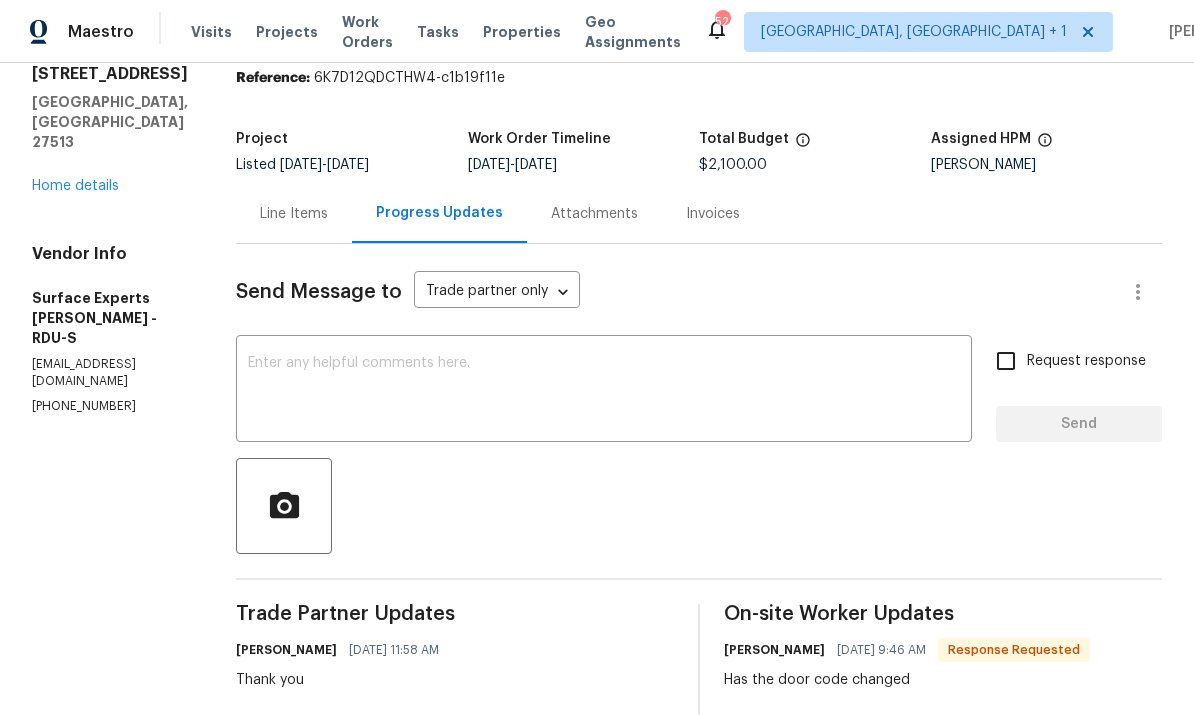 scroll, scrollTop: 254, scrollLeft: 0, axis: vertical 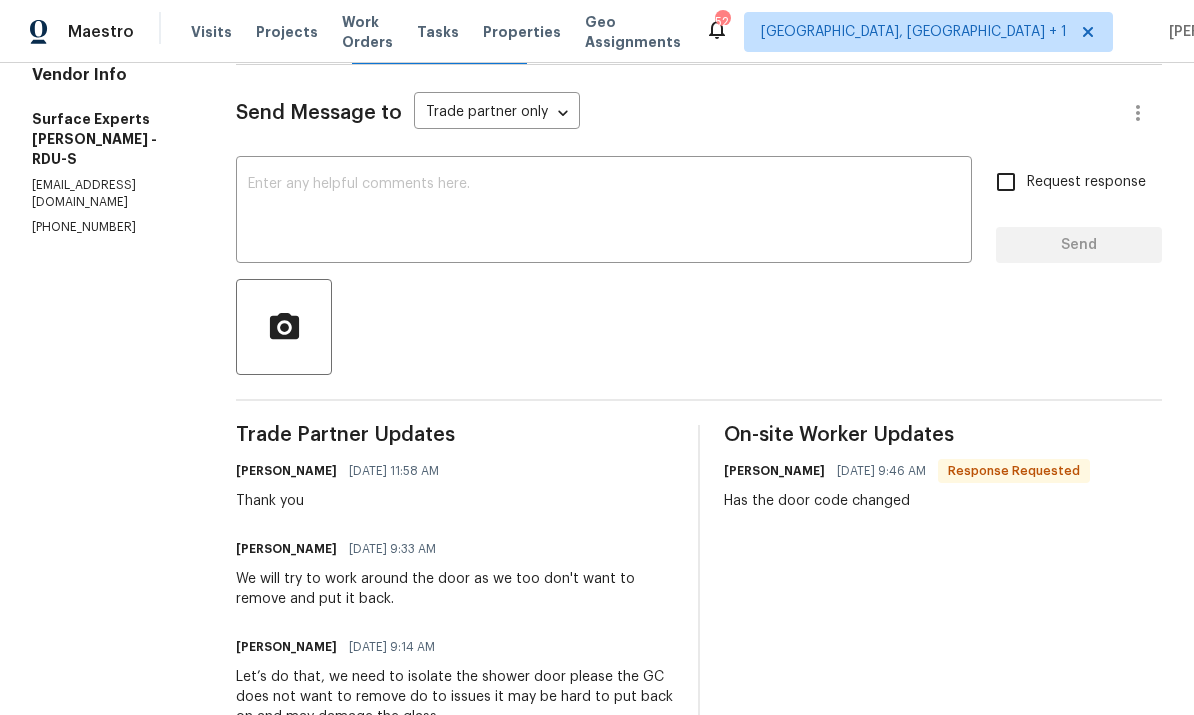 click at bounding box center [604, 212] 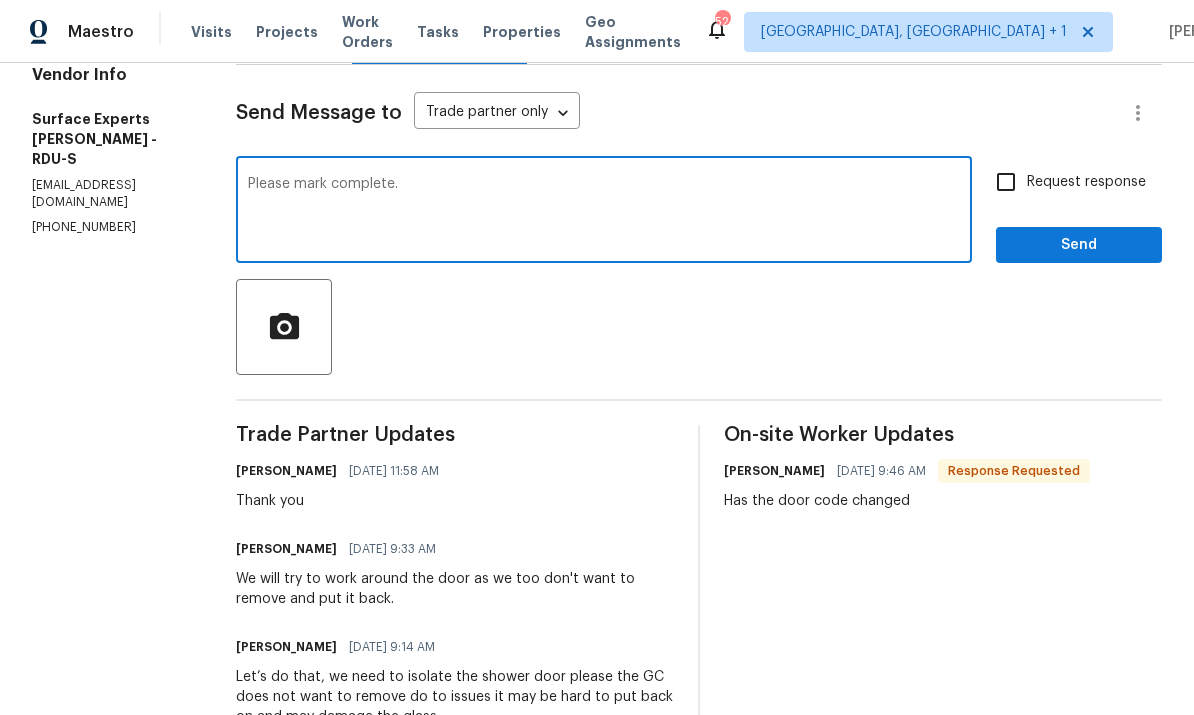 type on "Please mark complete." 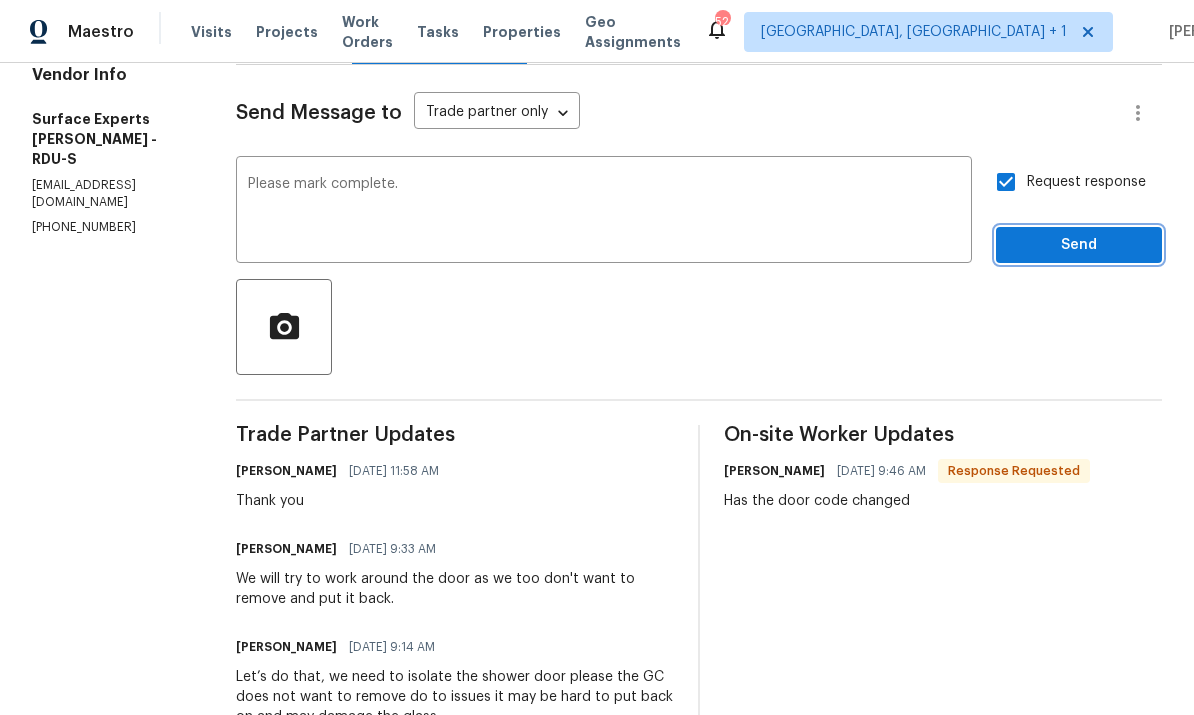 click on "Send" at bounding box center (1079, 245) 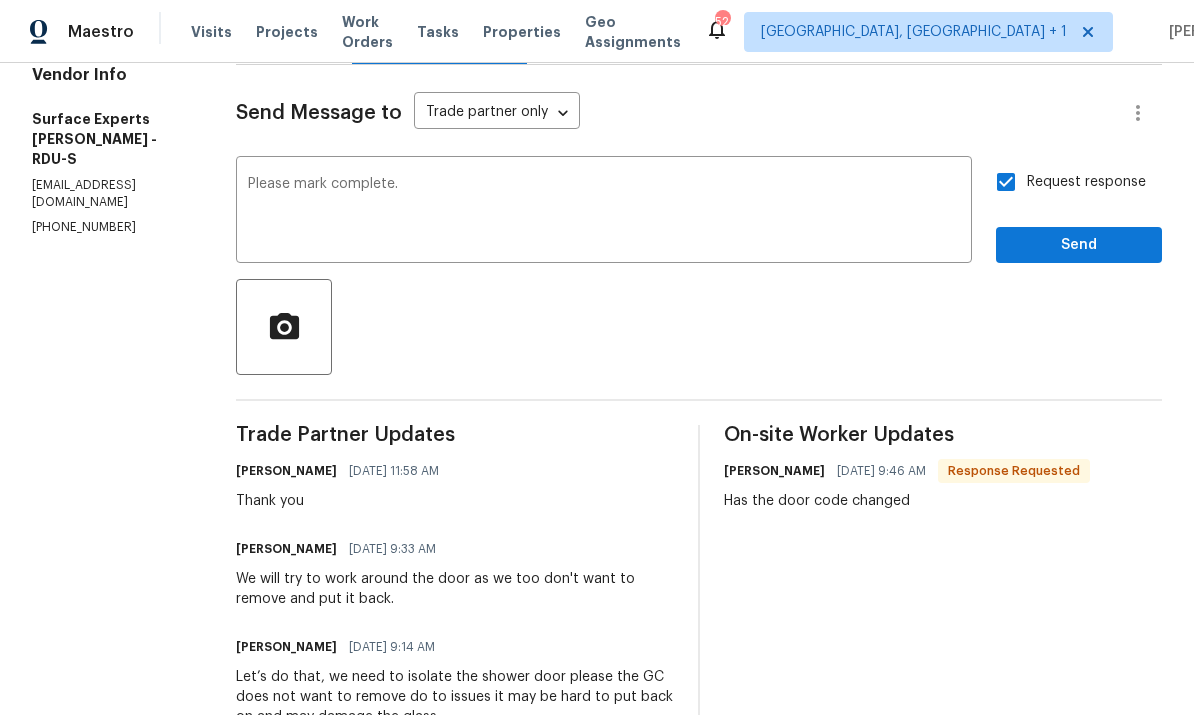 scroll, scrollTop: 32, scrollLeft: 0, axis: vertical 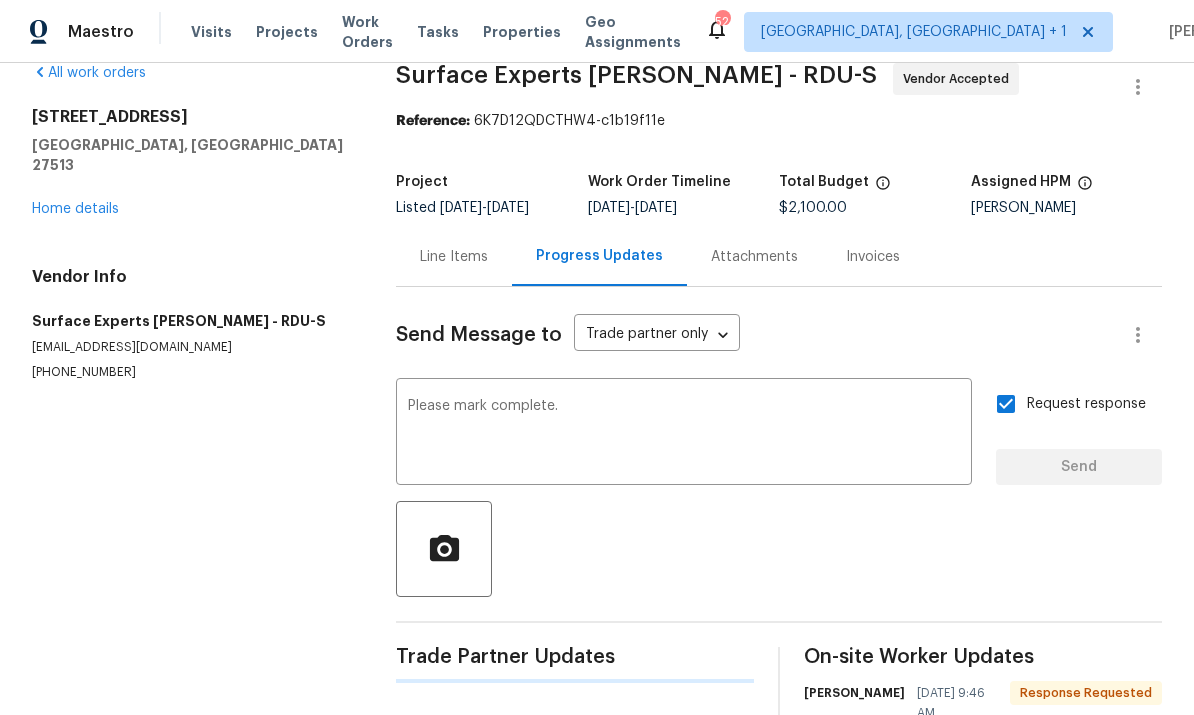 type 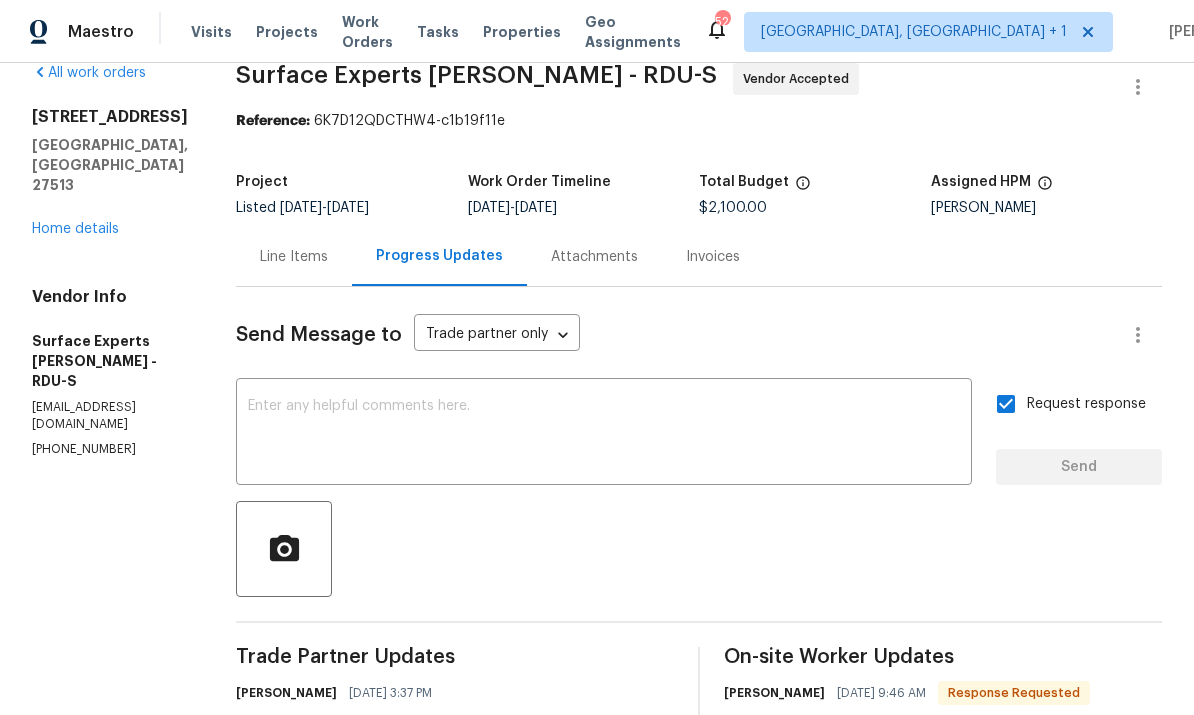 click on "Home details" at bounding box center [75, 229] 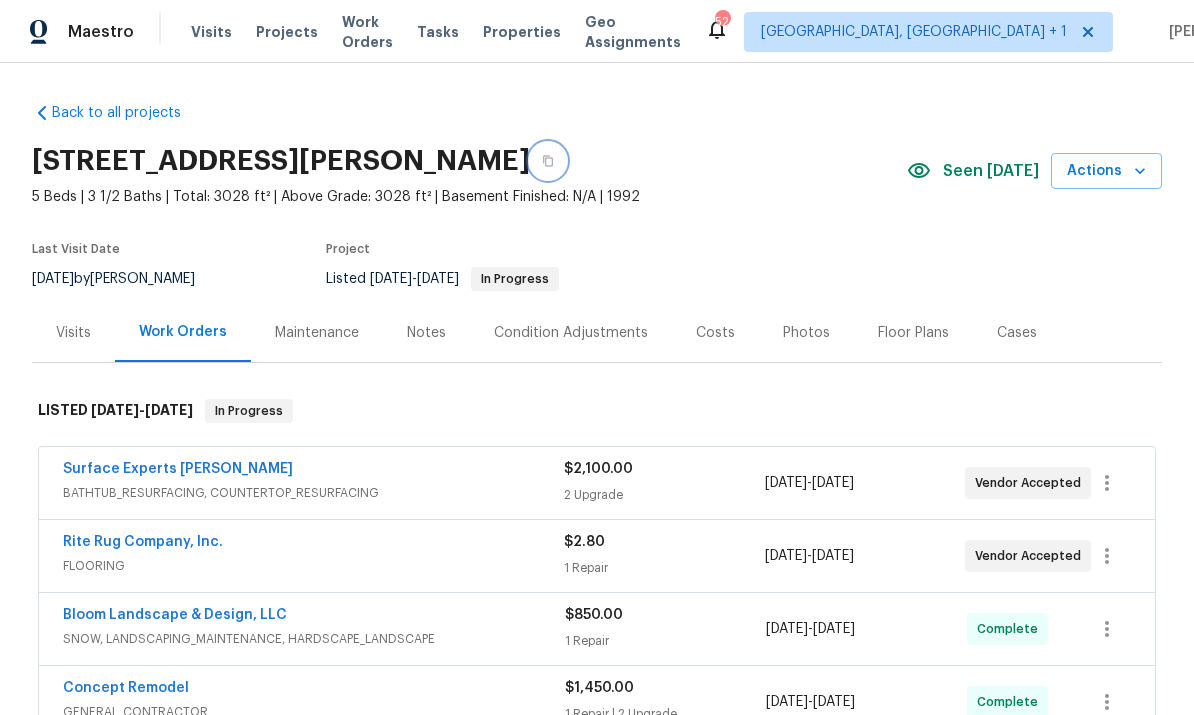 click 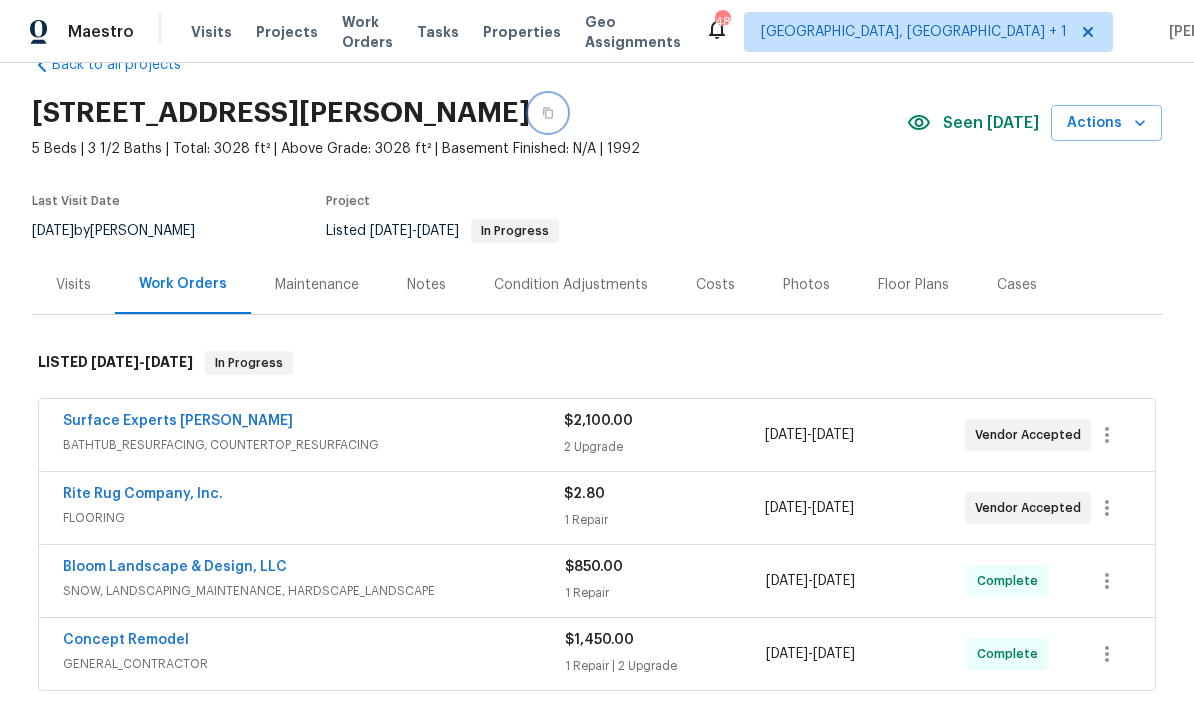 scroll, scrollTop: 54, scrollLeft: 0, axis: vertical 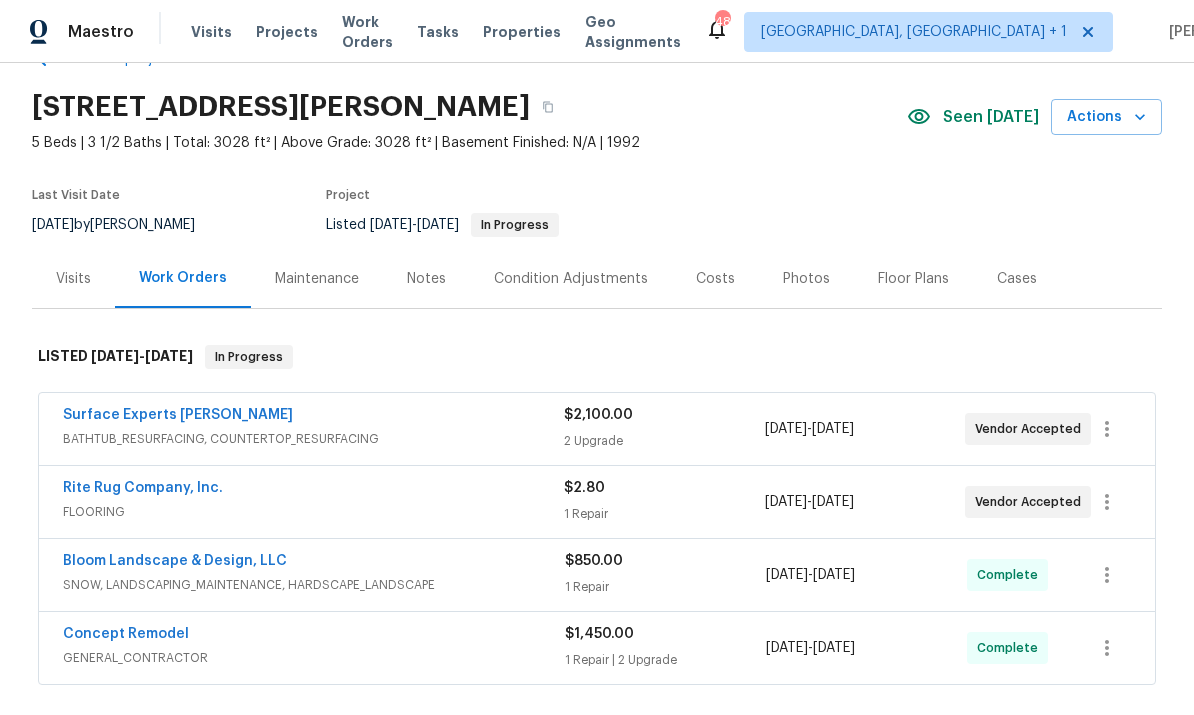 click on "Concept Remodel" at bounding box center [126, 634] 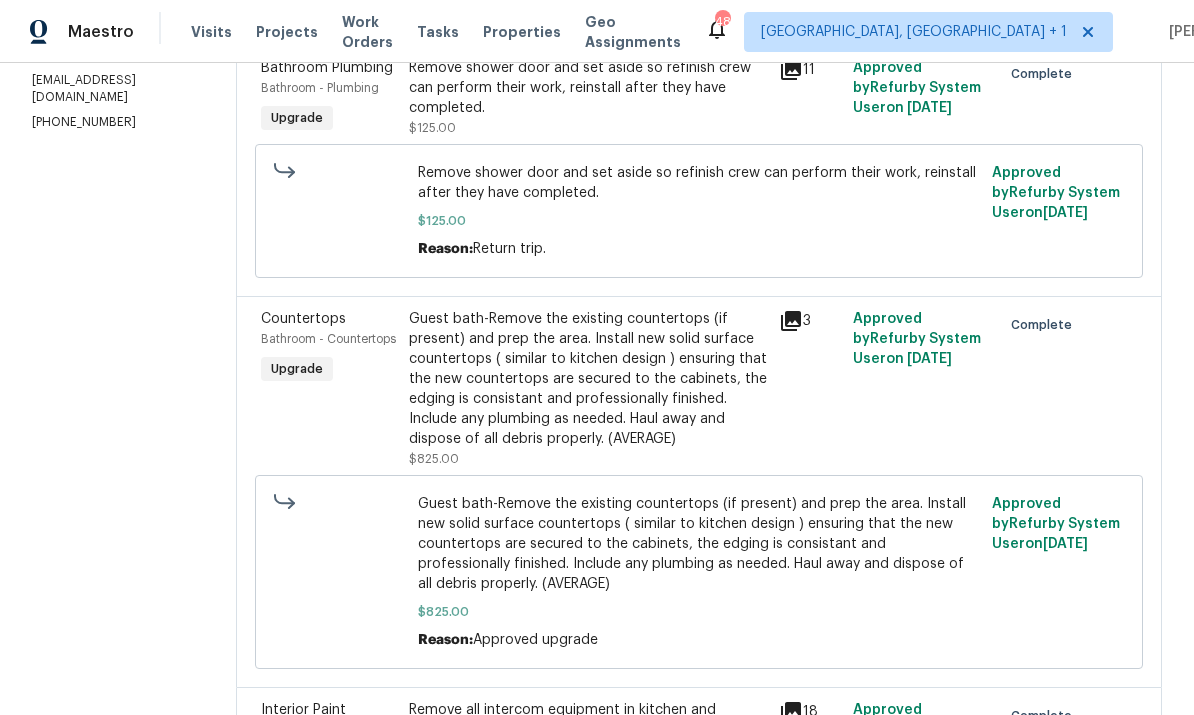 scroll, scrollTop: 345, scrollLeft: 0, axis: vertical 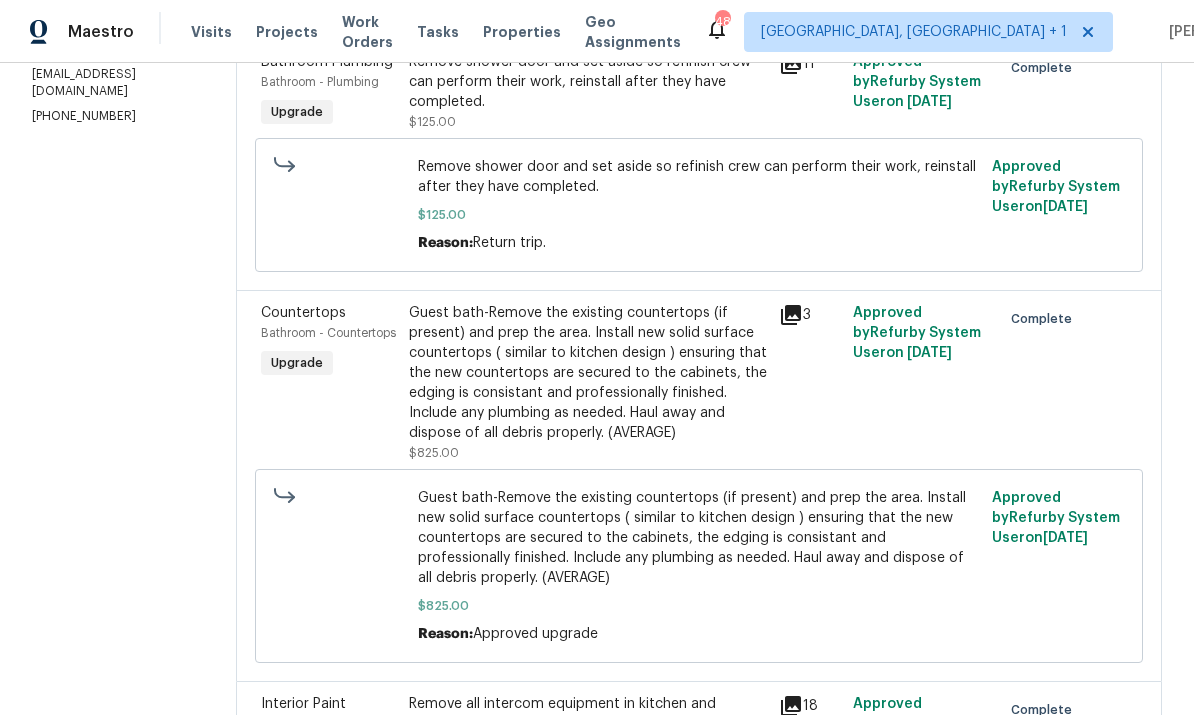 click 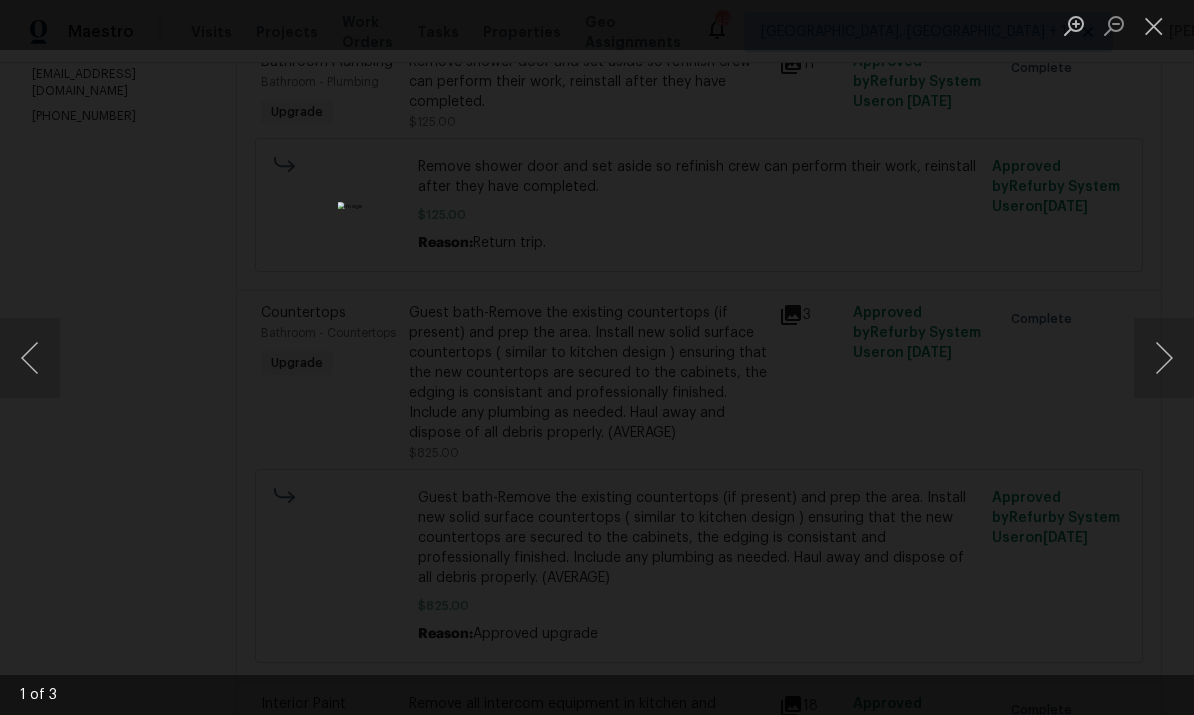click at bounding box center (1164, 358) 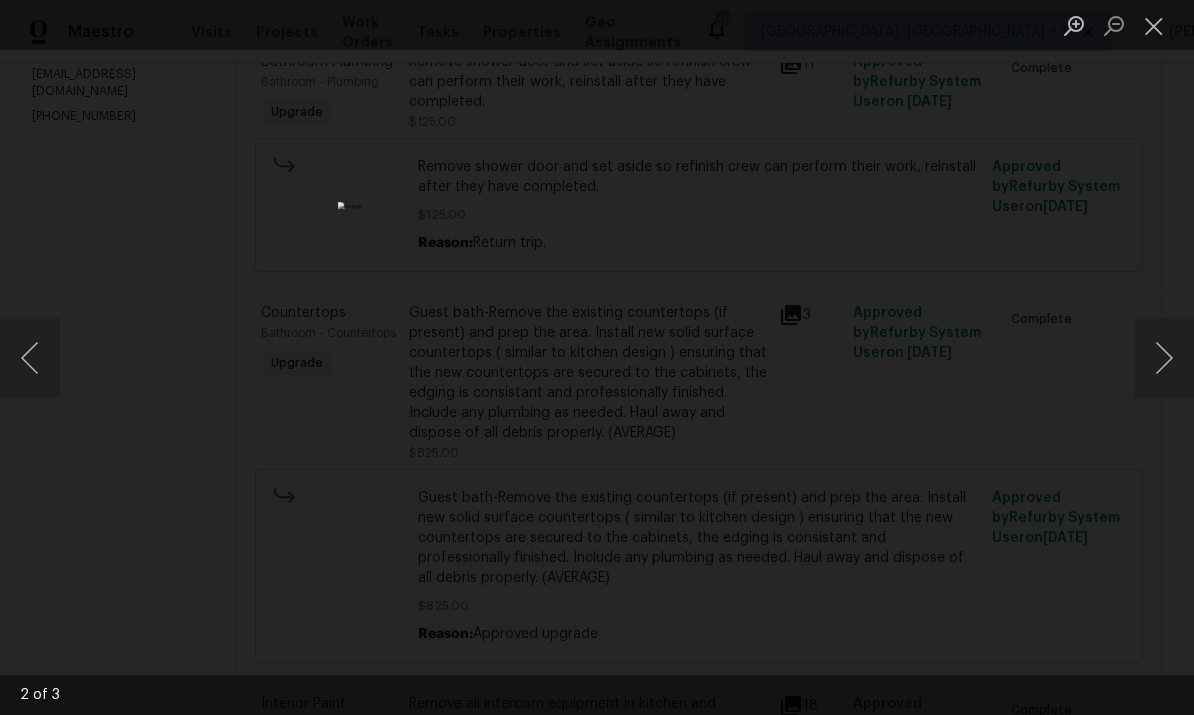click at bounding box center (1164, 358) 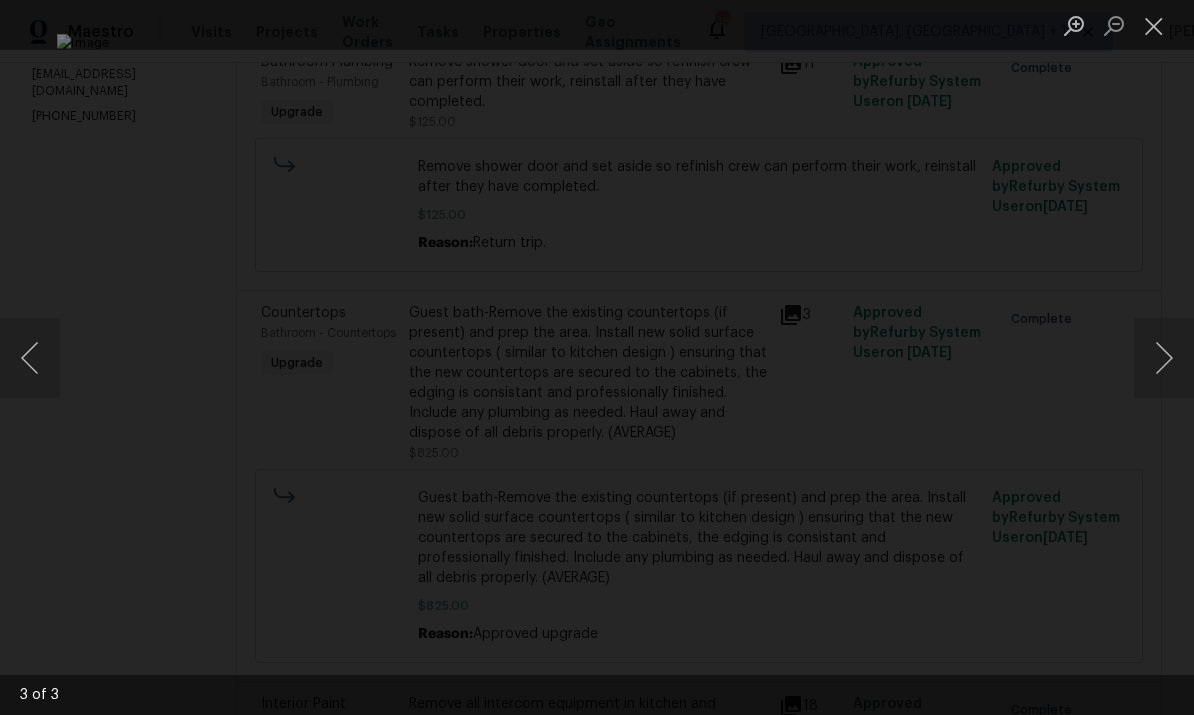click at bounding box center (30, 358) 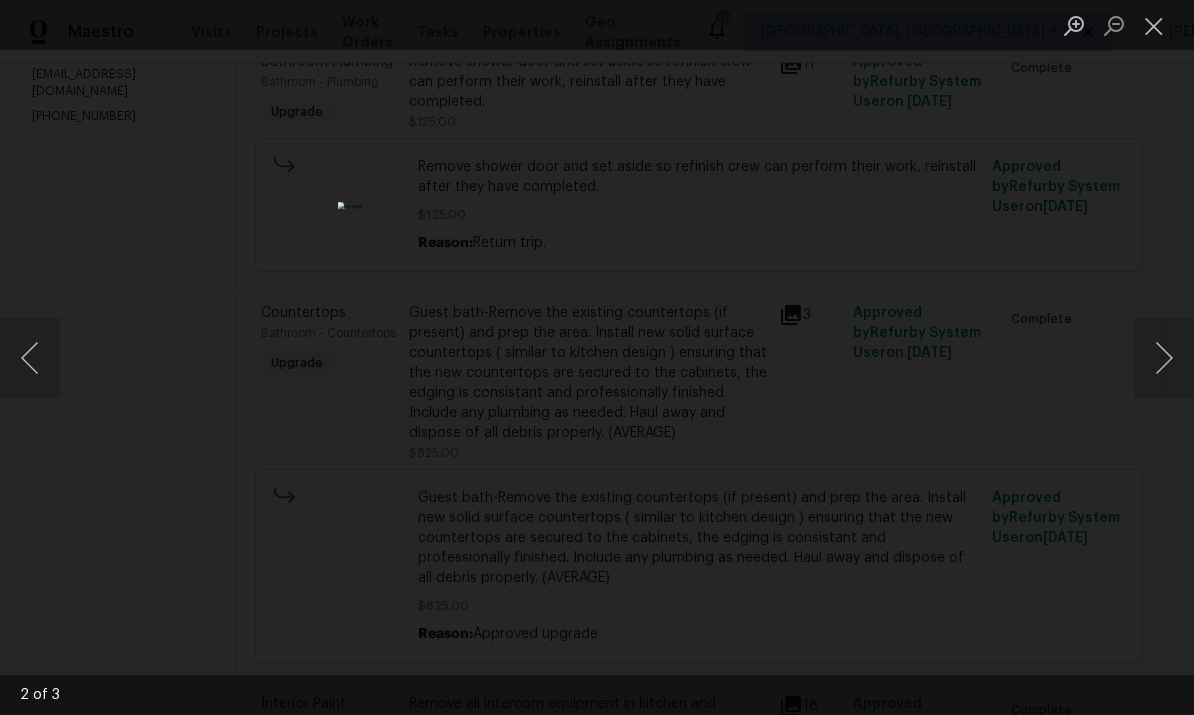click at bounding box center (30, 358) 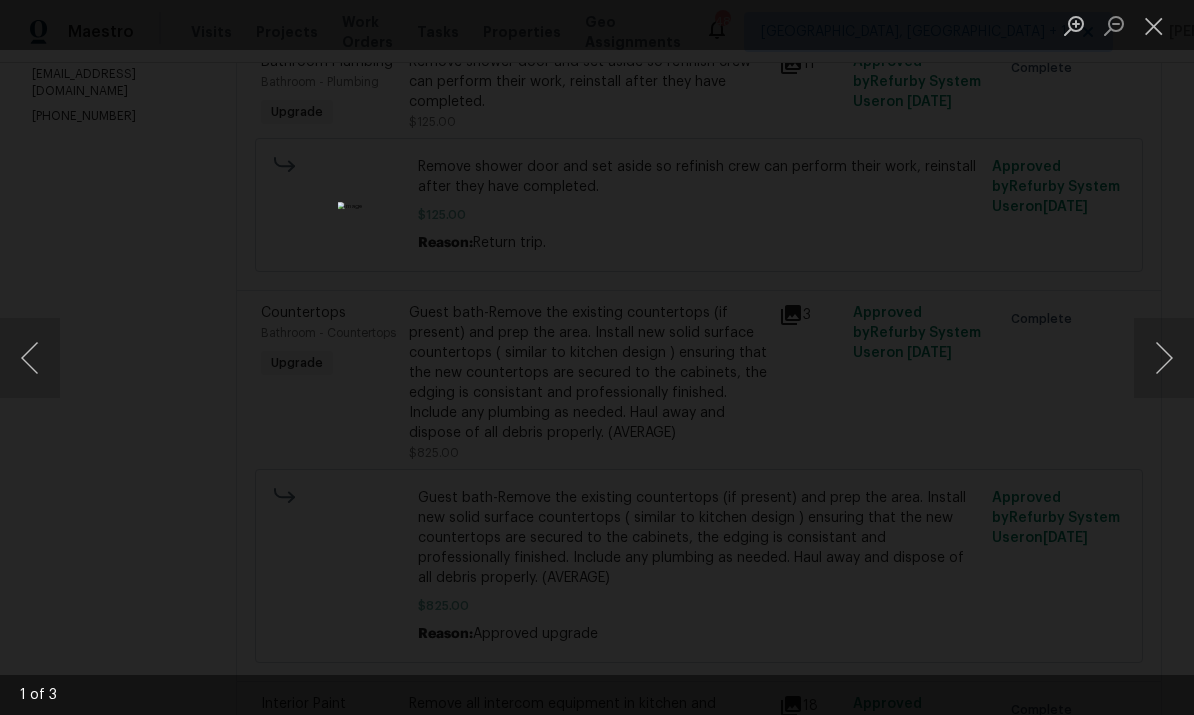 click at bounding box center [1164, 358] 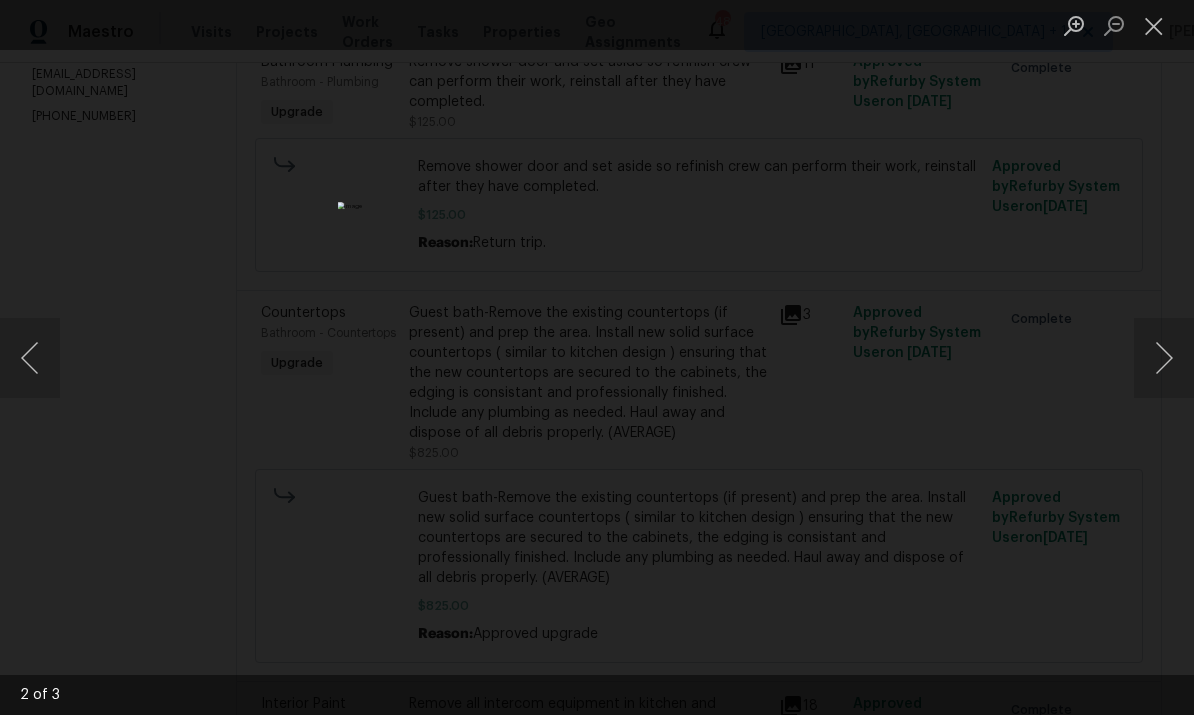 click at bounding box center [1164, 358] 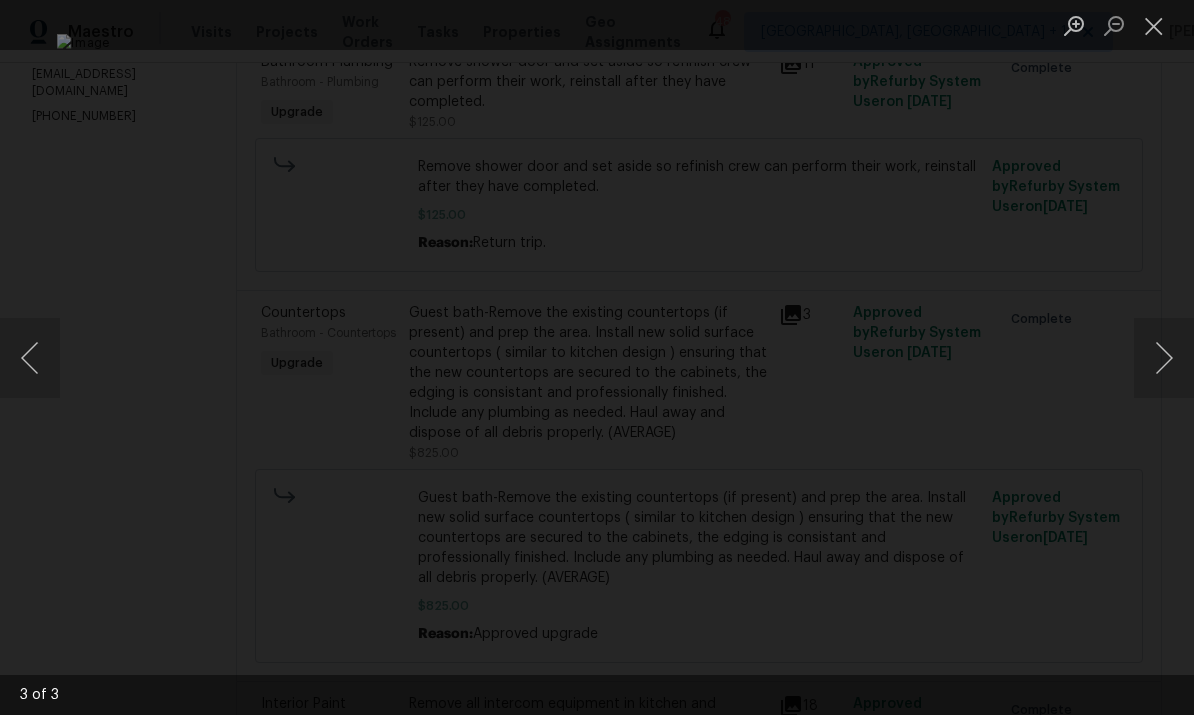 click at bounding box center [597, 357] 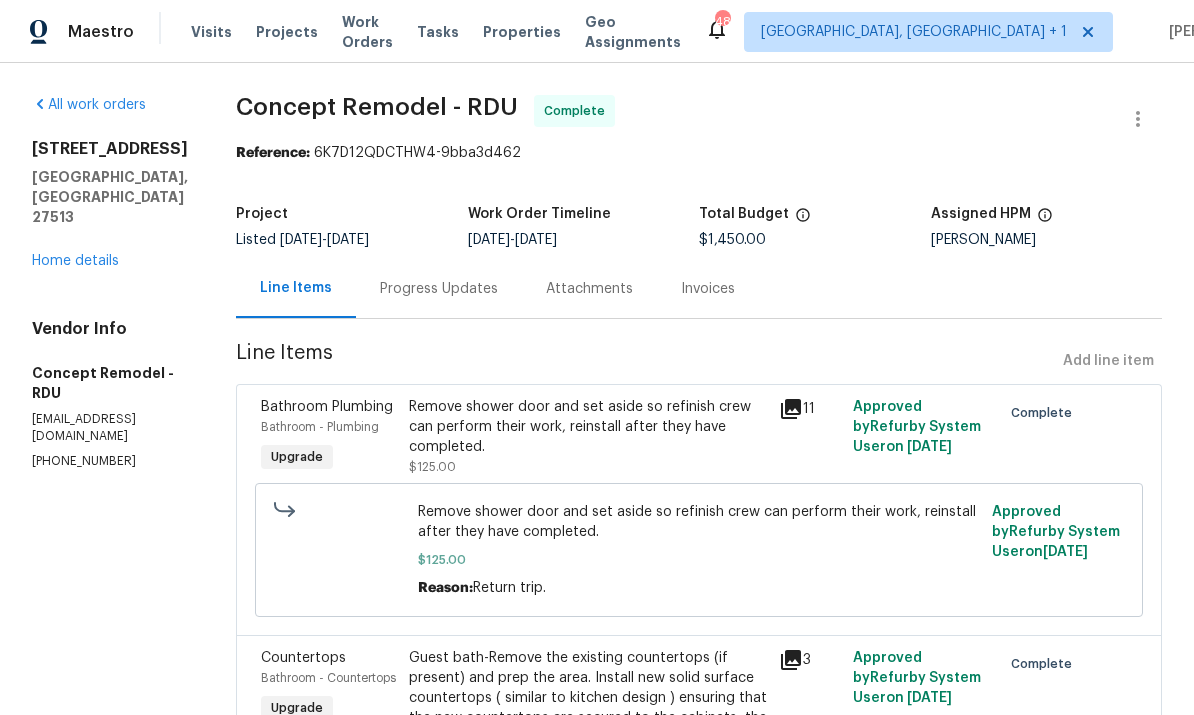 scroll, scrollTop: 0, scrollLeft: 0, axis: both 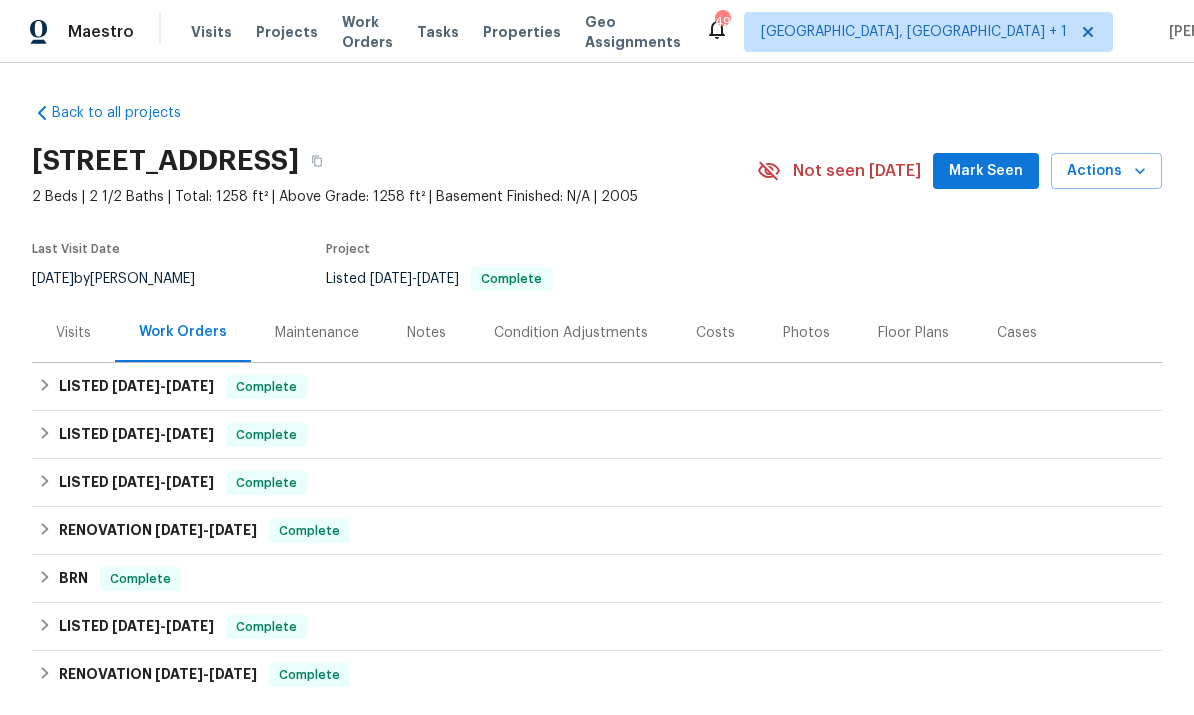 click on "Mark Seen" at bounding box center [986, 171] 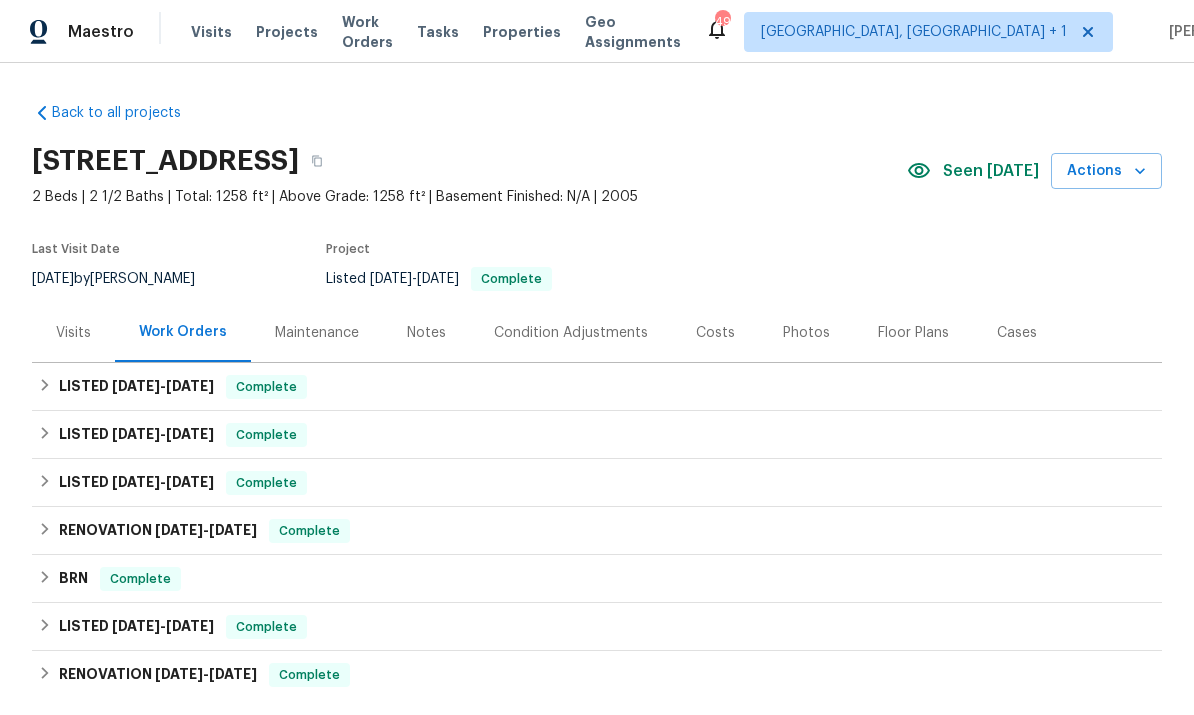 click on "Notes" at bounding box center [426, 333] 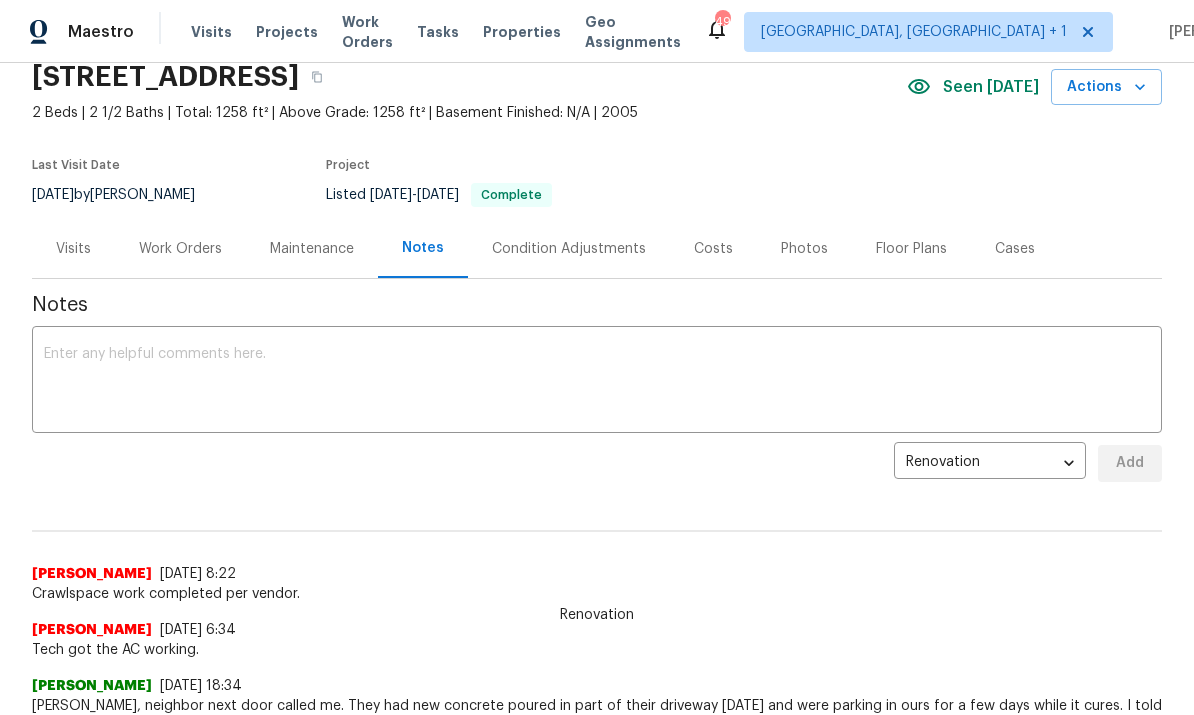 scroll, scrollTop: 111, scrollLeft: 0, axis: vertical 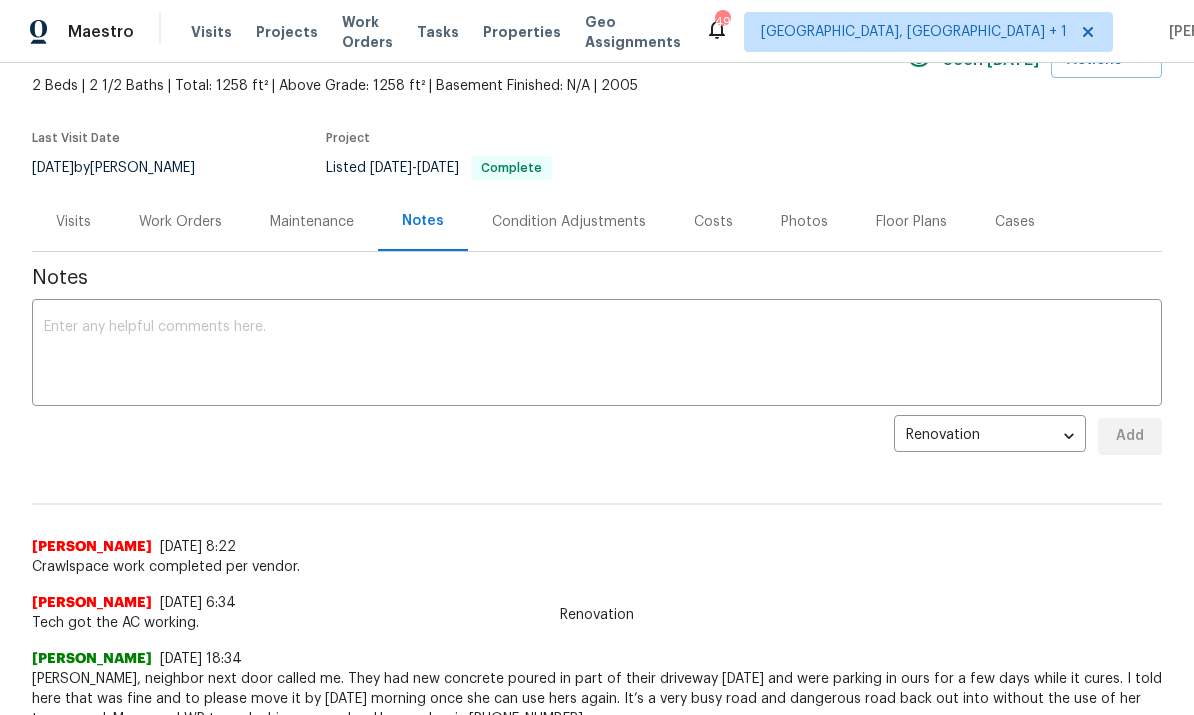 click at bounding box center [597, 355] 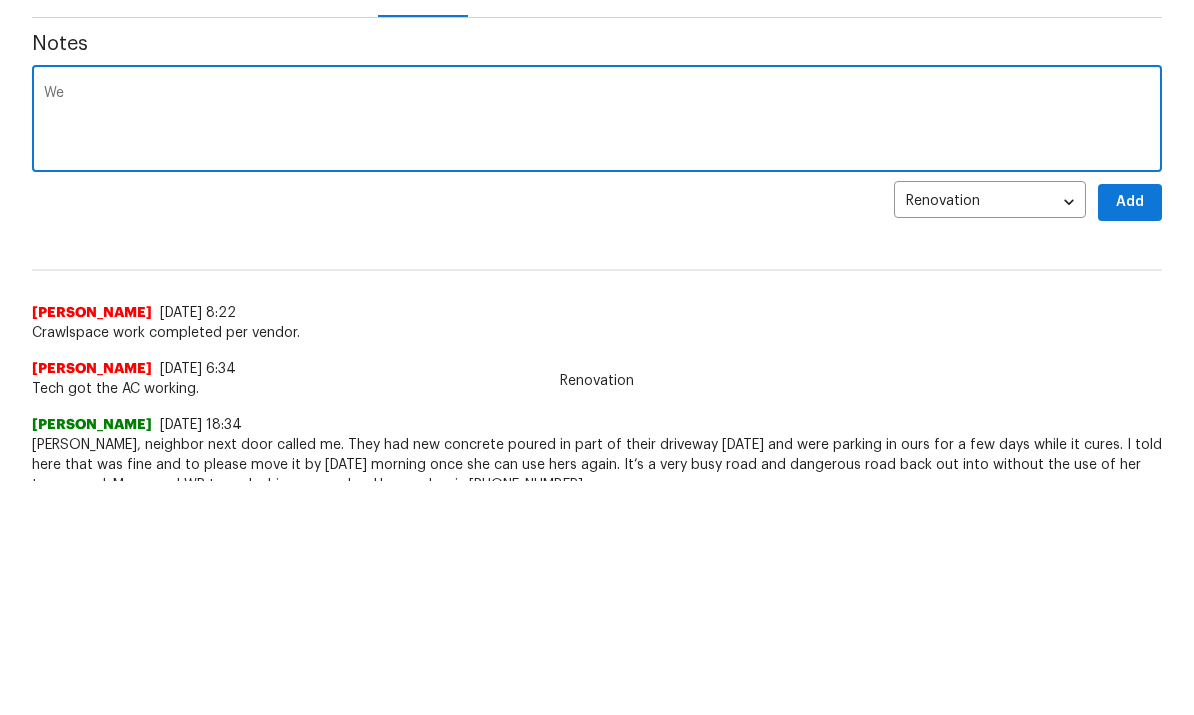 type on "W" 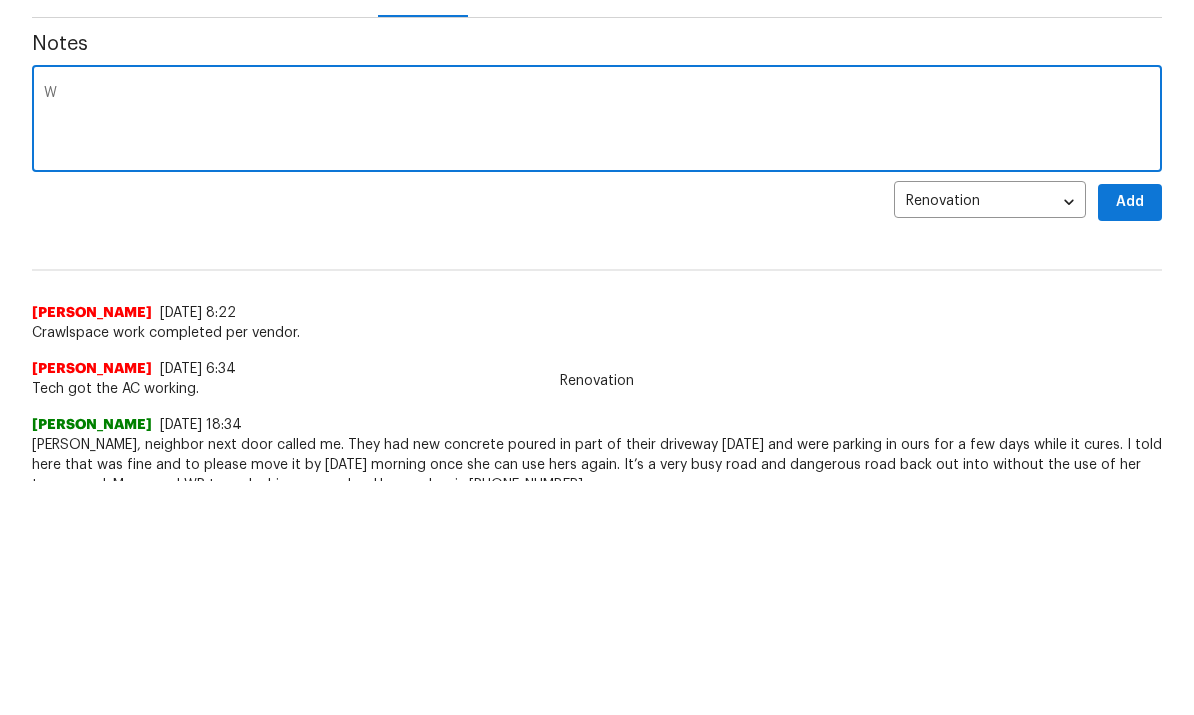 type 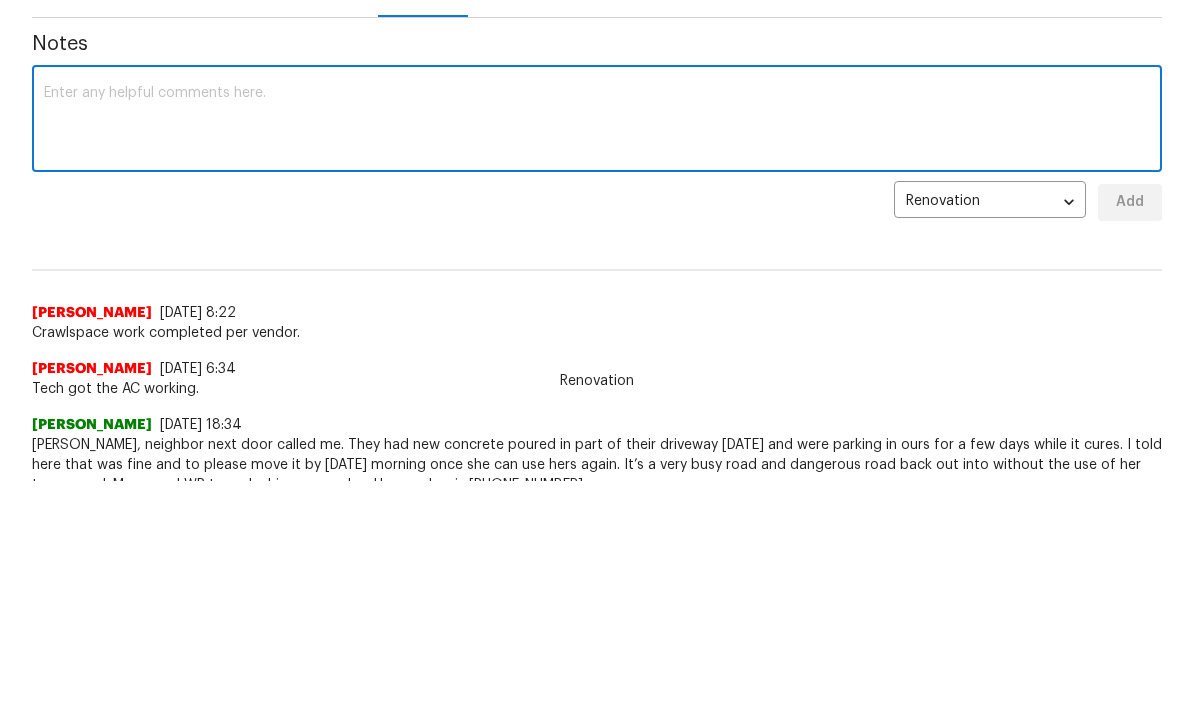 scroll, scrollTop: 234, scrollLeft: 0, axis: vertical 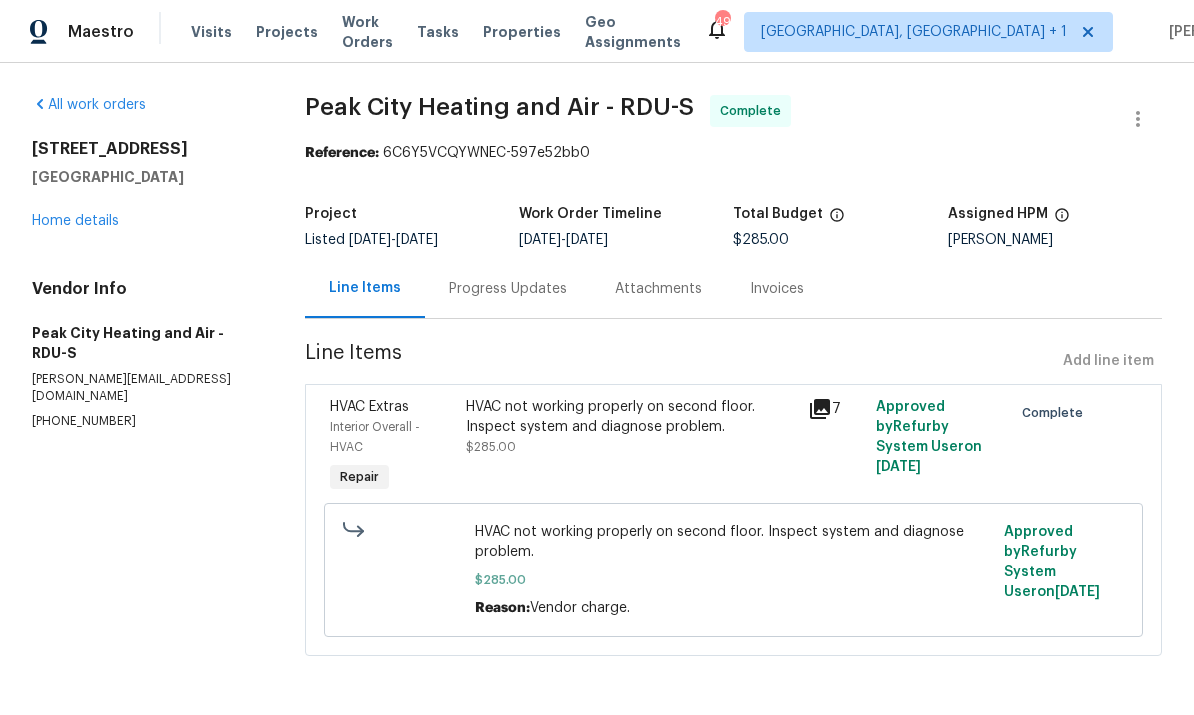 click on "Home details" at bounding box center (75, 221) 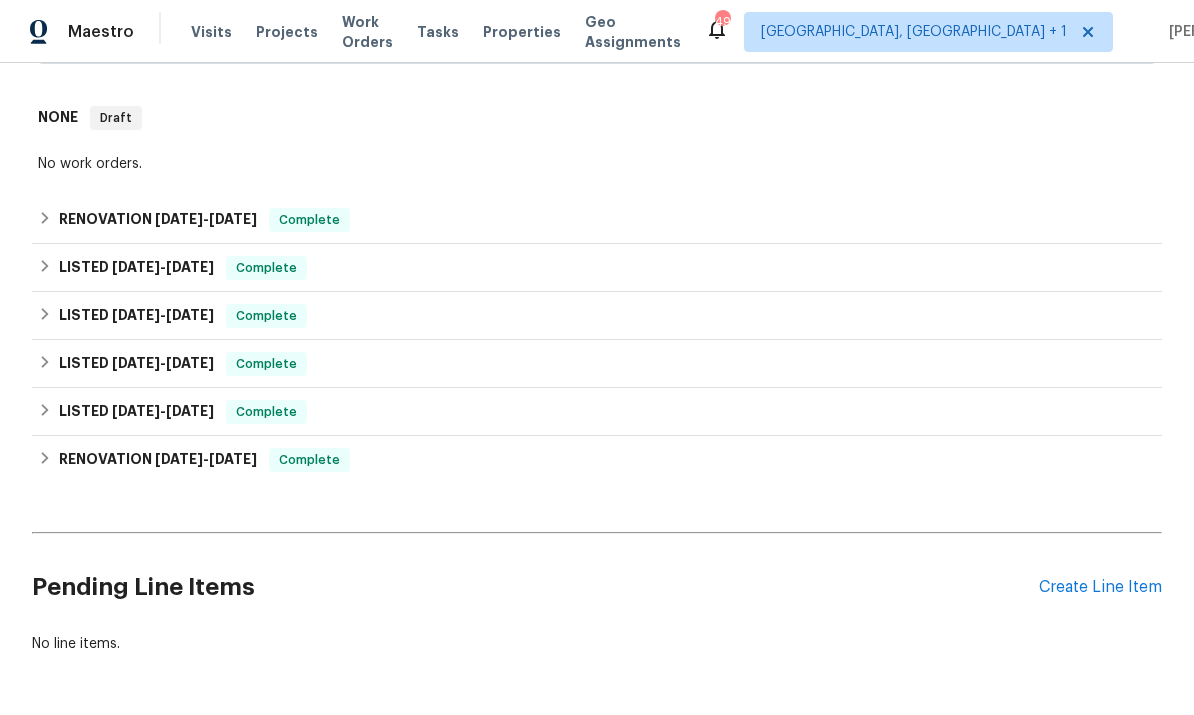 scroll, scrollTop: 674, scrollLeft: 0, axis: vertical 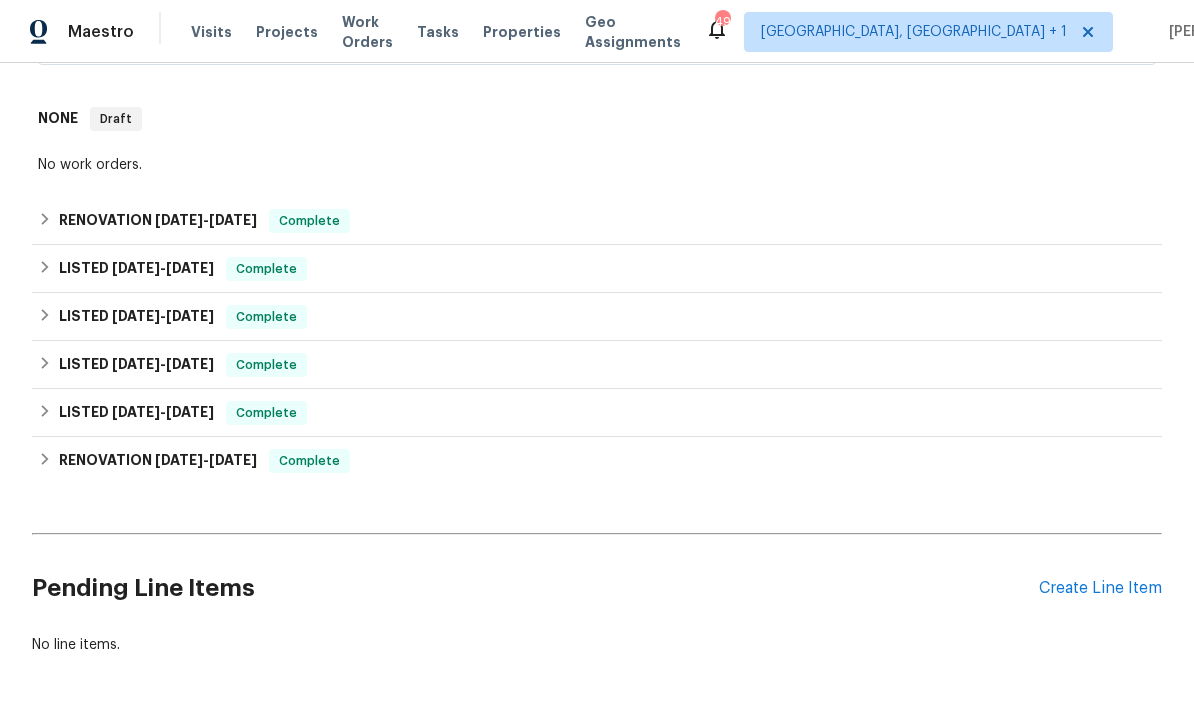 click on "Create Line Item" at bounding box center [1100, 588] 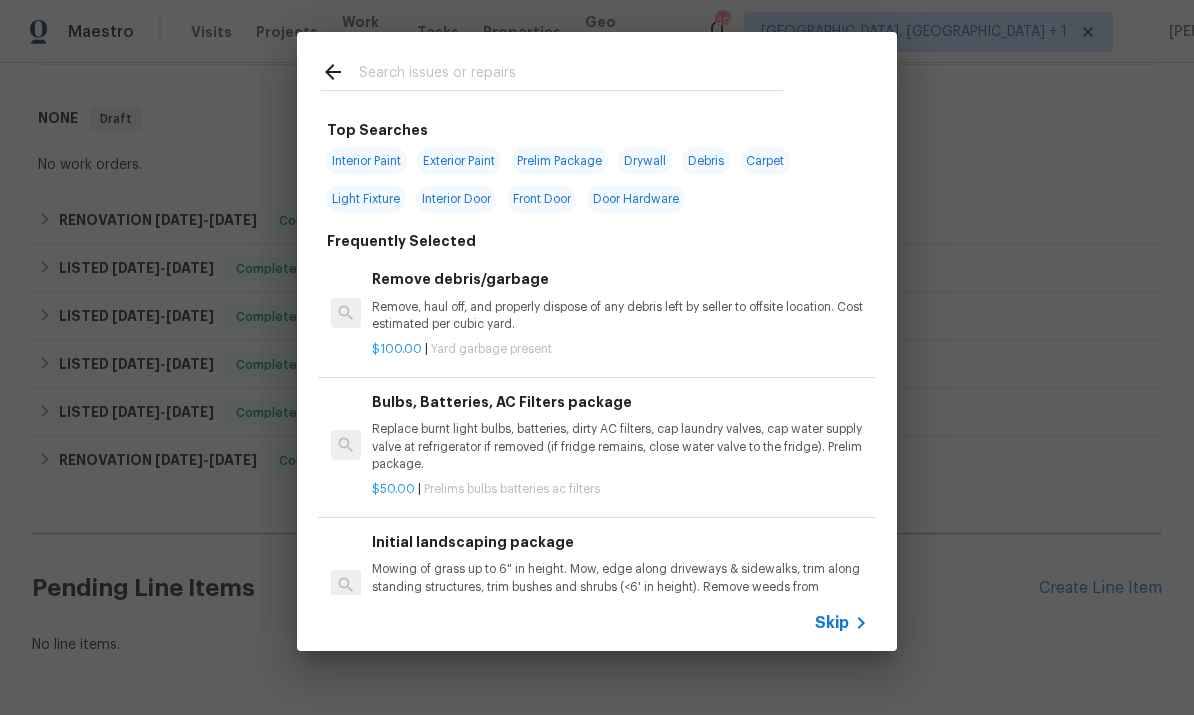click at bounding box center (571, 75) 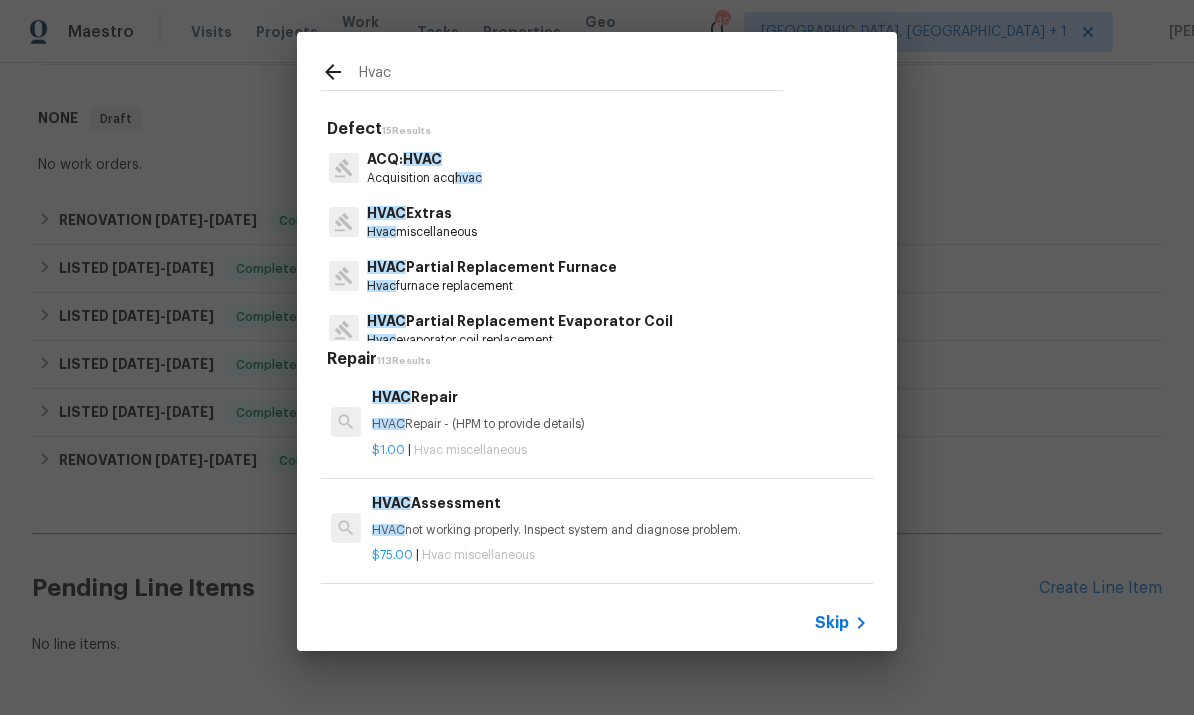 type on "HVAC" 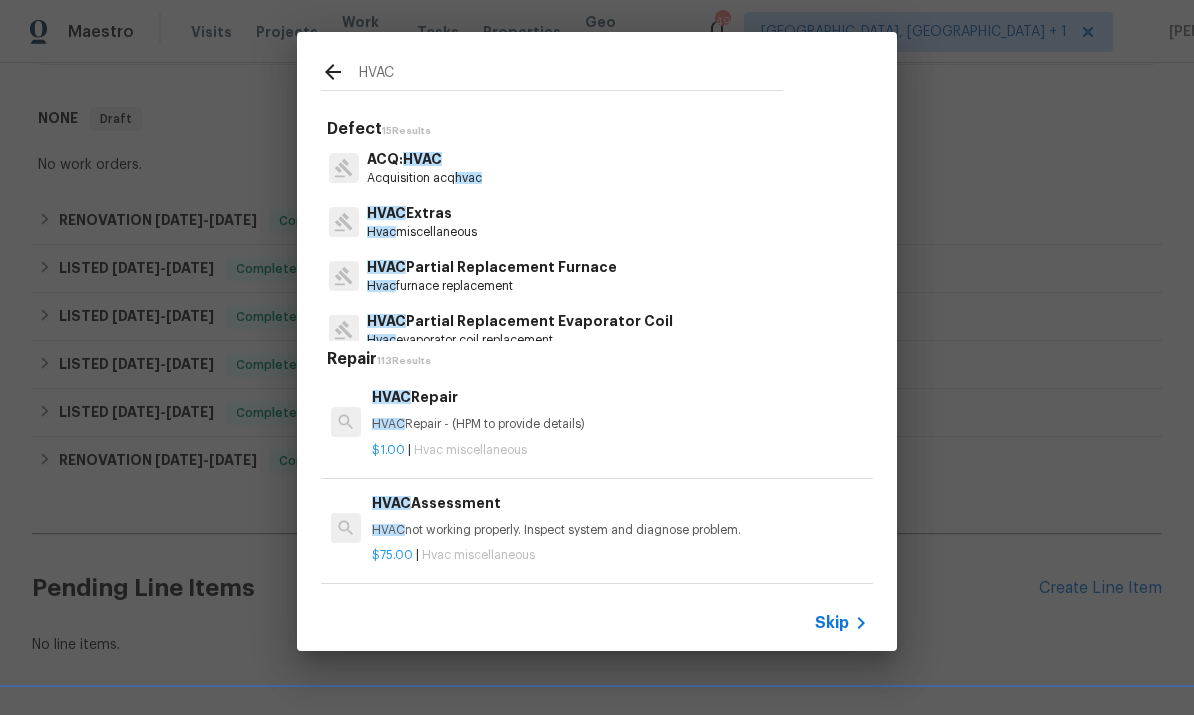 click on "HVAC  Extras" at bounding box center [422, 213] 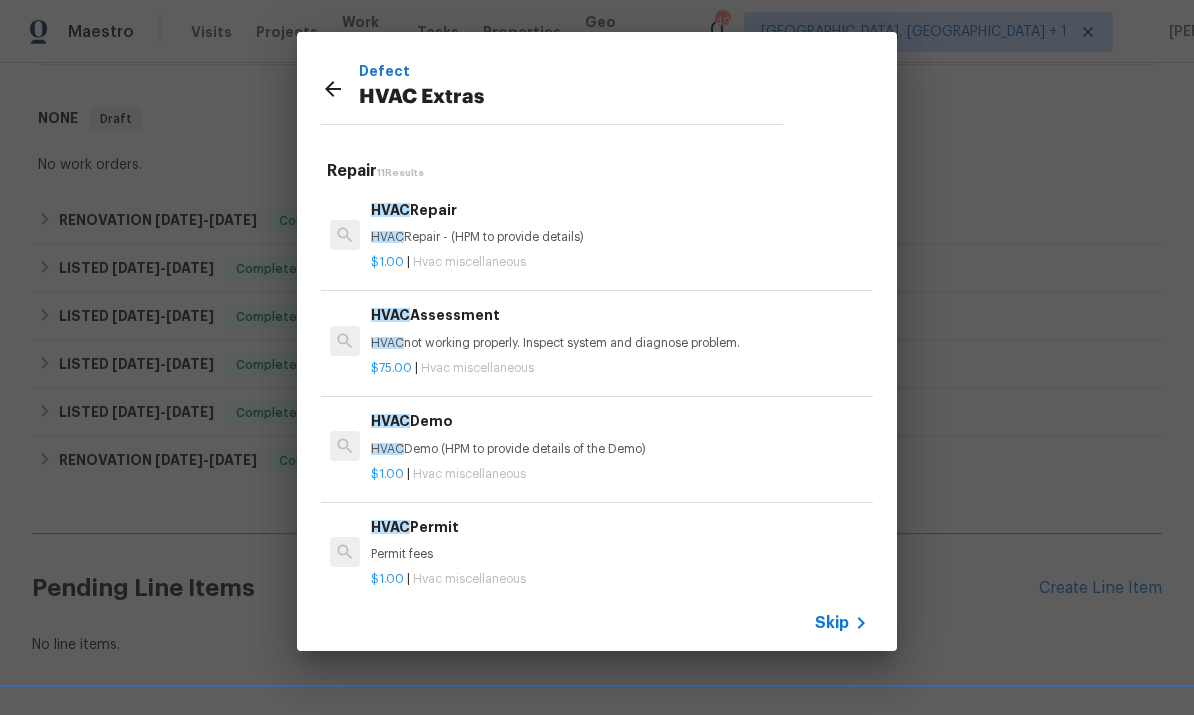scroll, scrollTop: 0, scrollLeft: 1, axis: horizontal 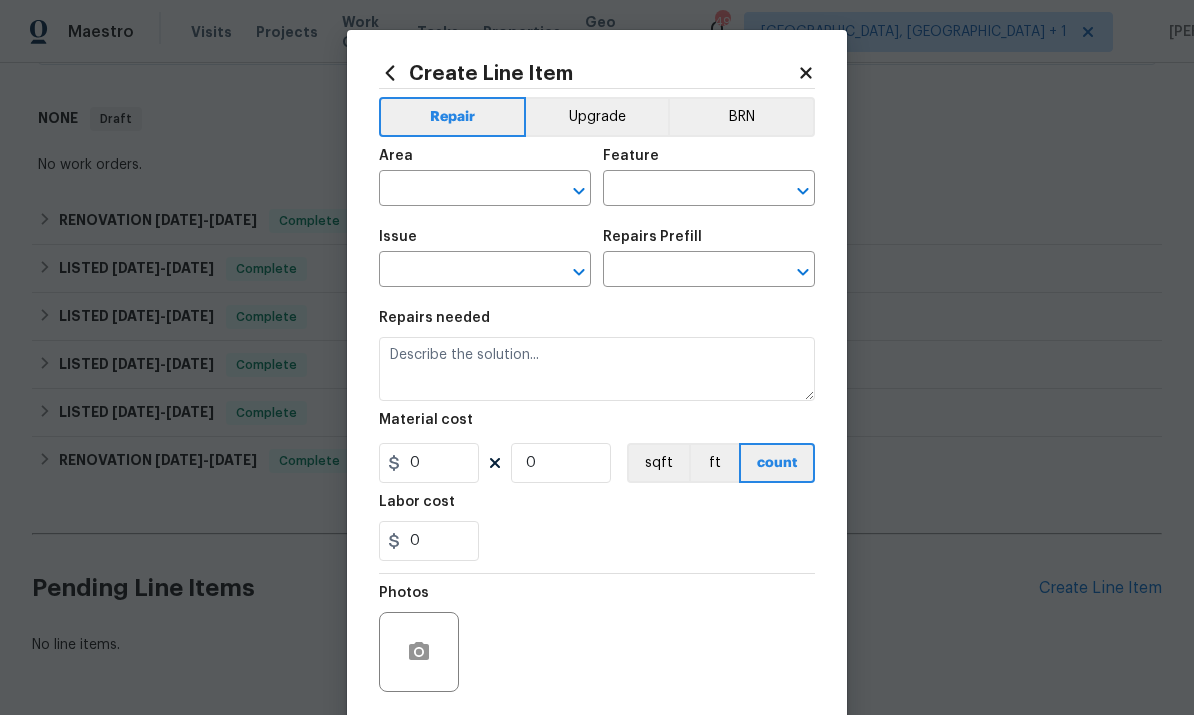type on "HVAC" 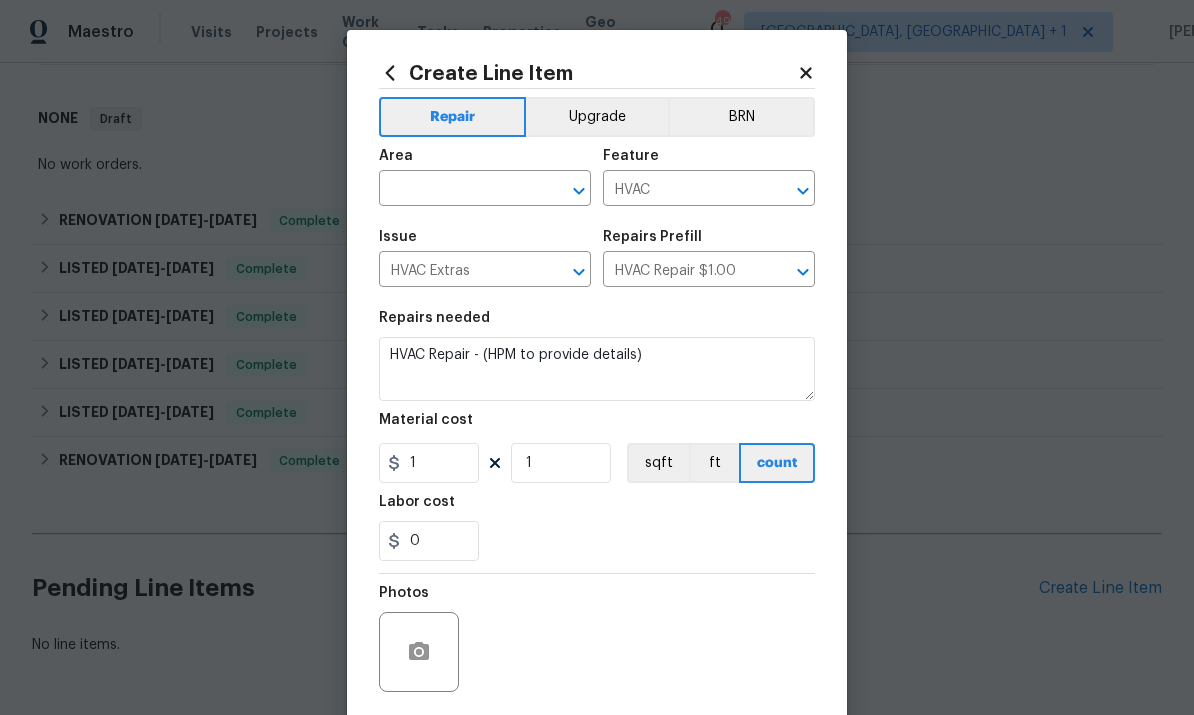 click at bounding box center [457, 190] 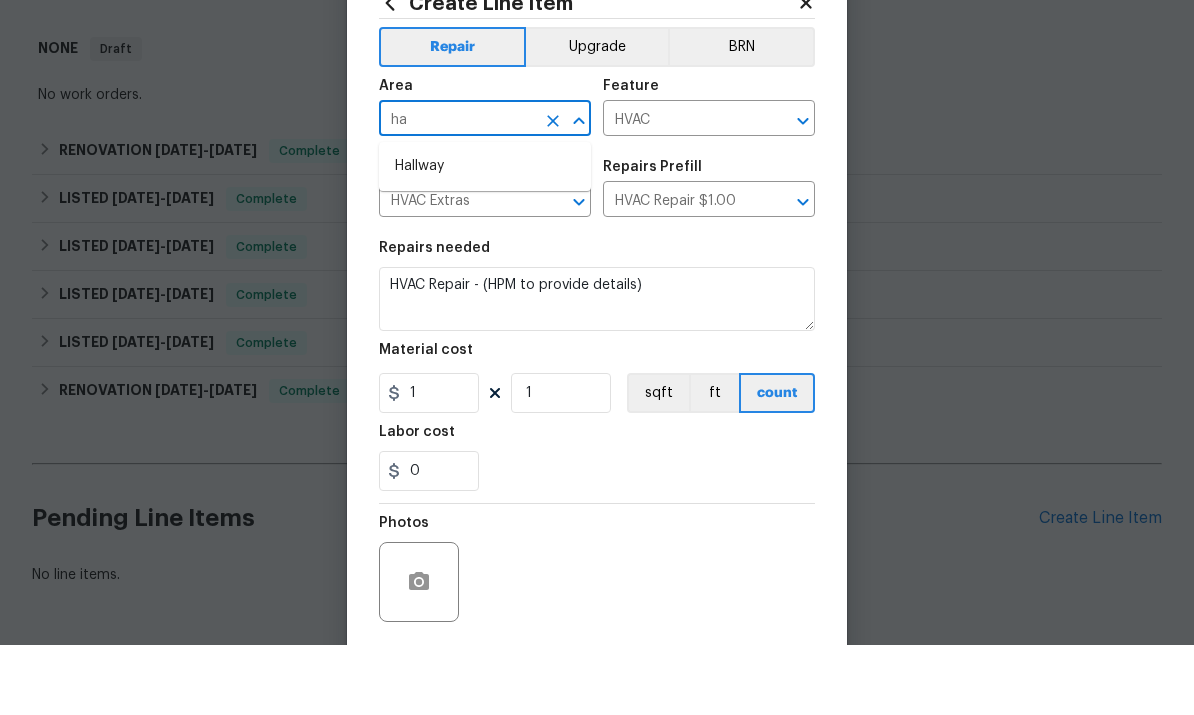 type on "h" 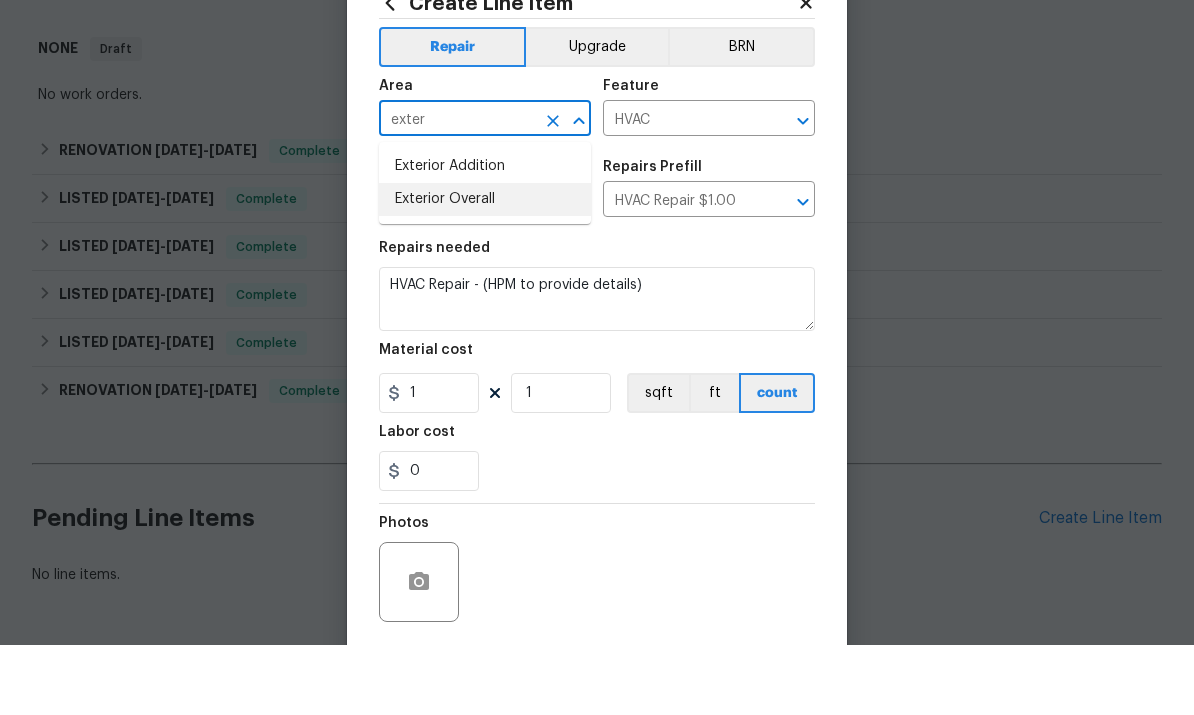 click on "Exterior Overall" at bounding box center (485, 269) 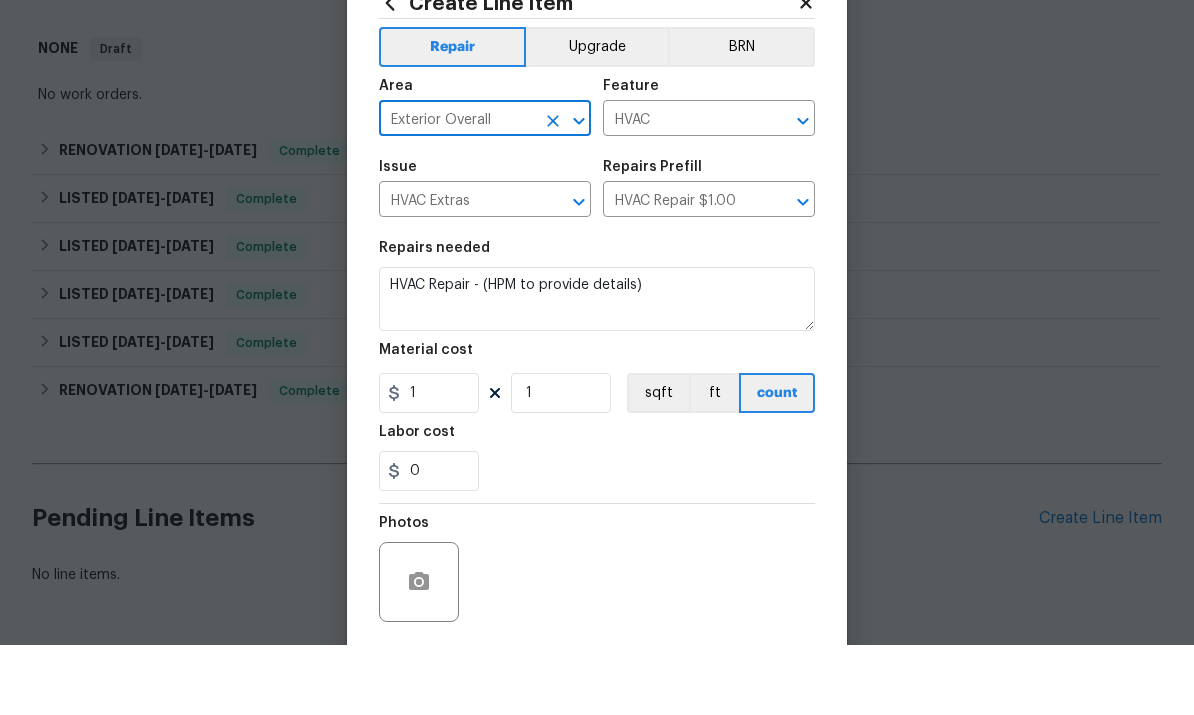 scroll, scrollTop: 70, scrollLeft: 0, axis: vertical 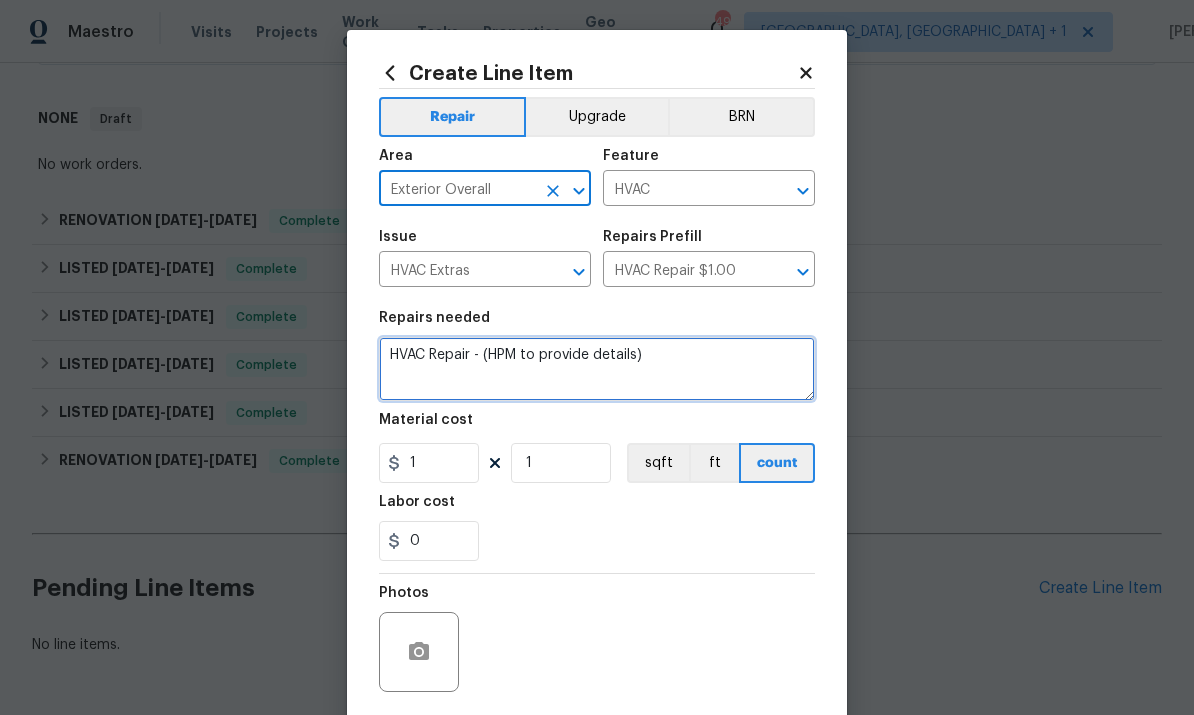 click on "HVAC Repair - (HPM to provide details)" at bounding box center (597, 369) 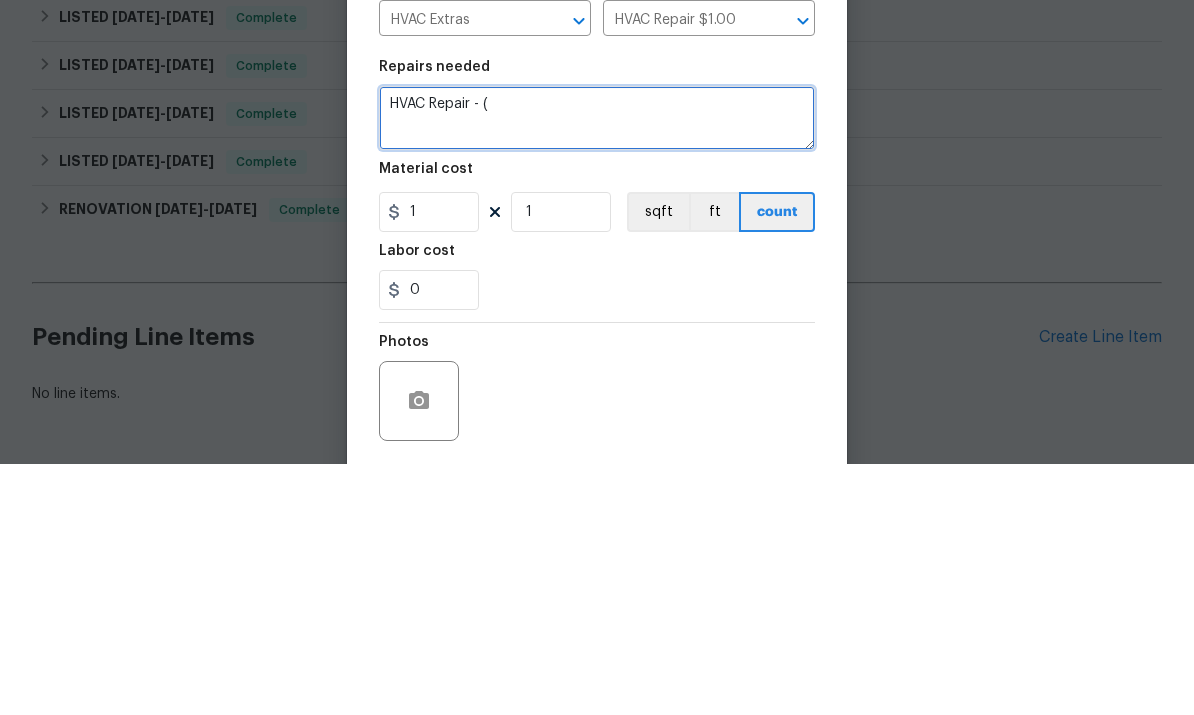 type on "HVAC" 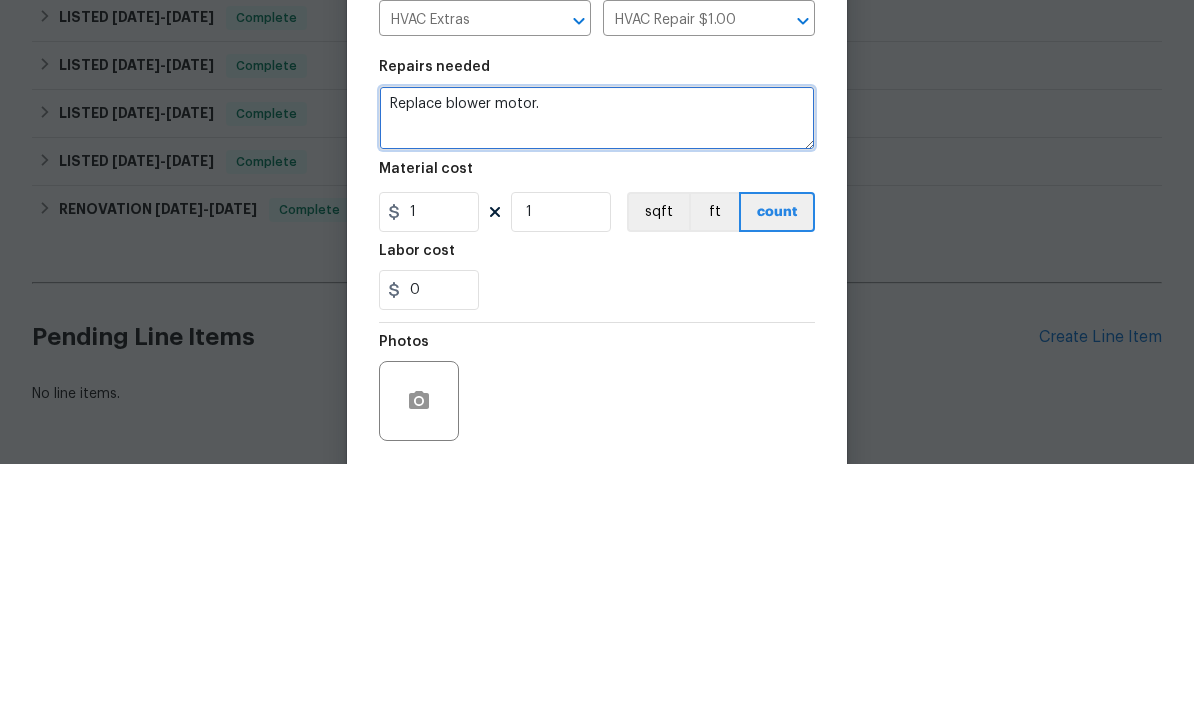 type on "Replace blower motor." 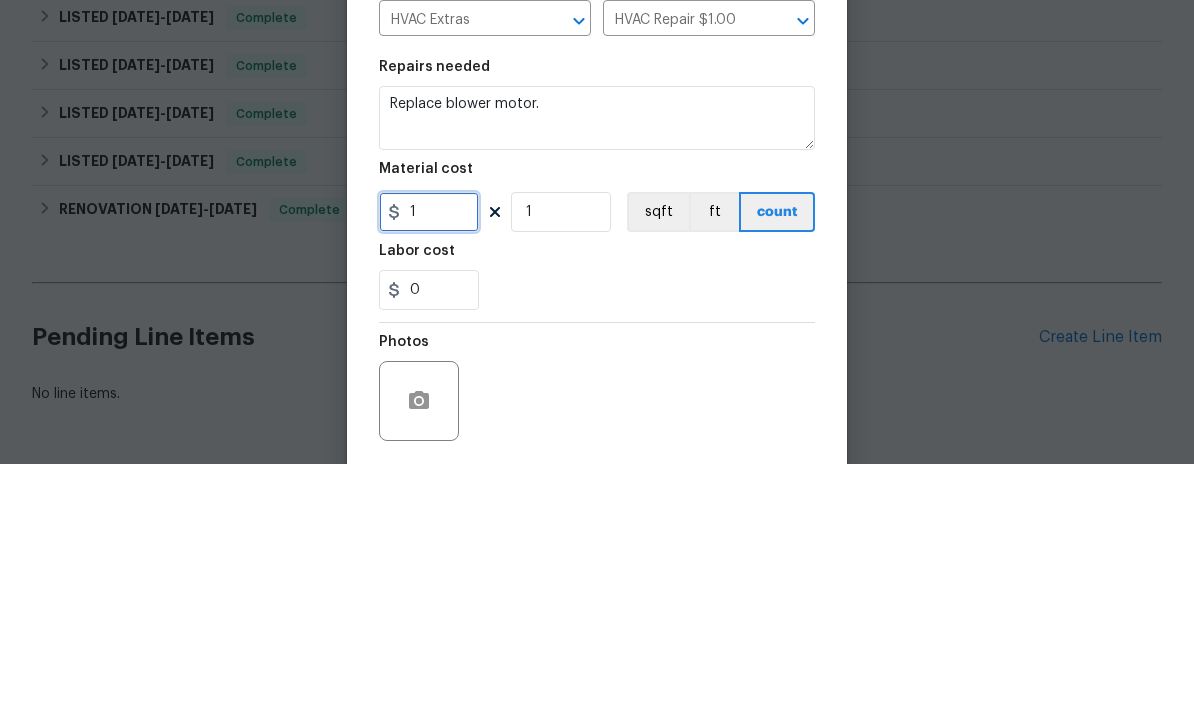 click on "1" at bounding box center (429, 463) 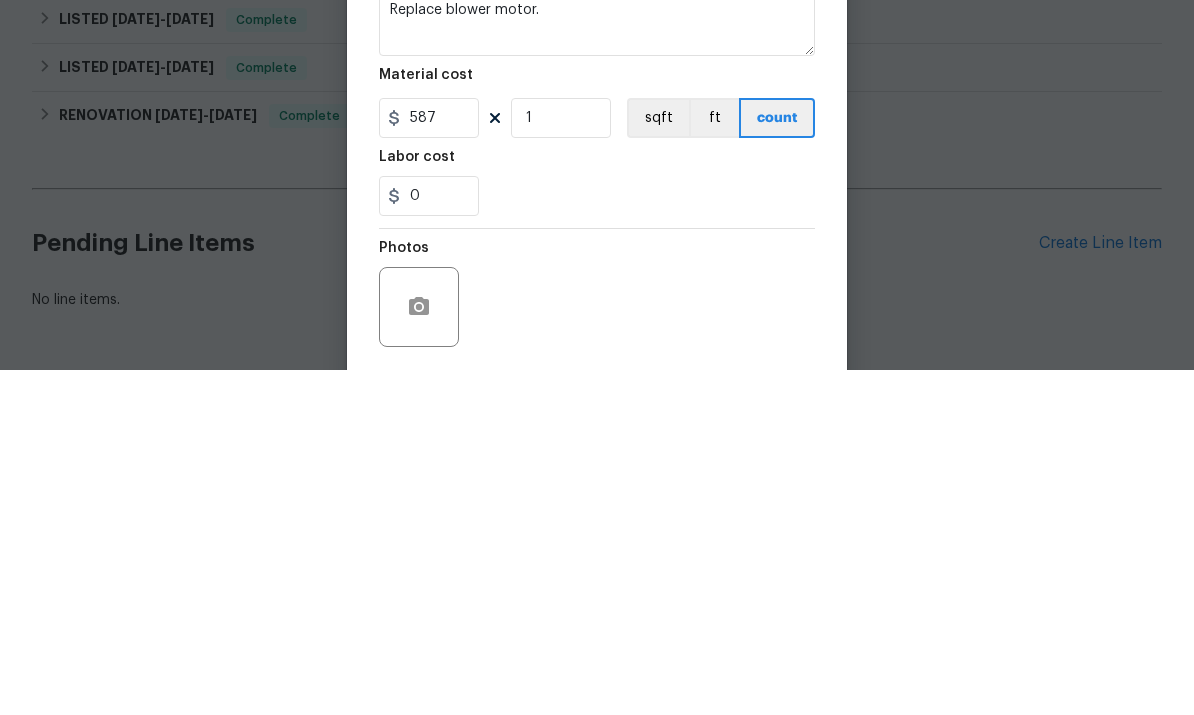 scroll, scrollTop: 75, scrollLeft: 0, axis: vertical 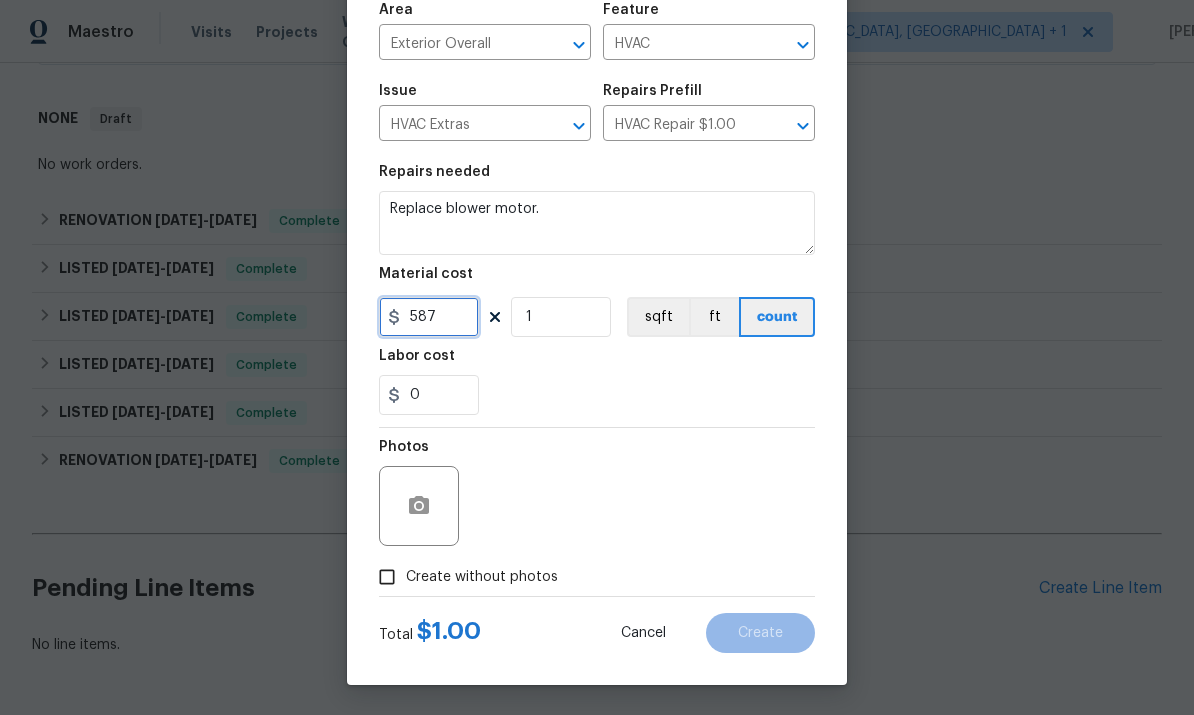 type on "587" 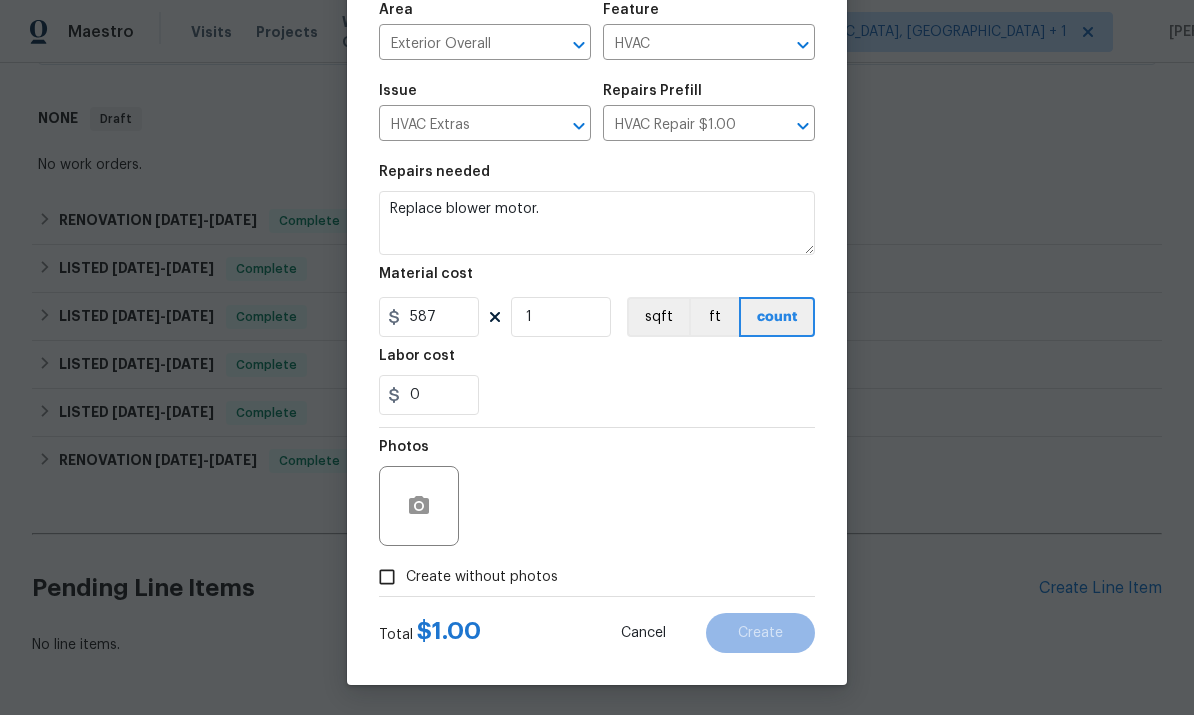 click on "Photos Create without photos" at bounding box center (597, 512) 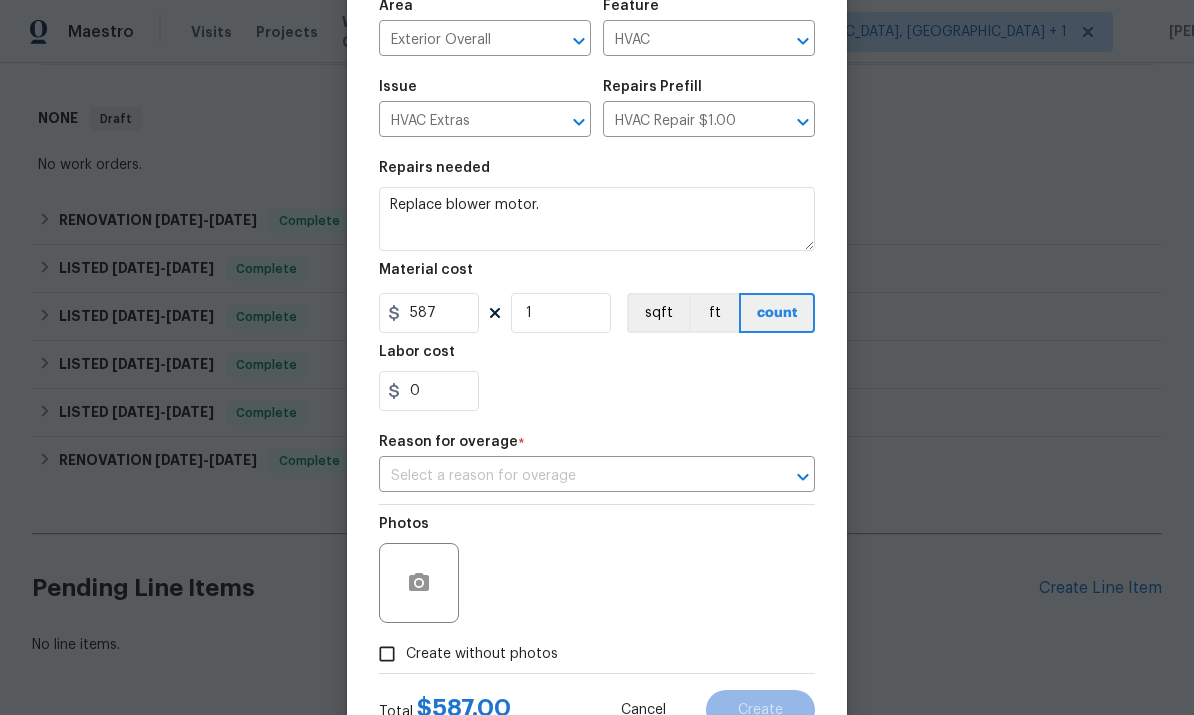 click on "Create without photos" at bounding box center [387, 654] 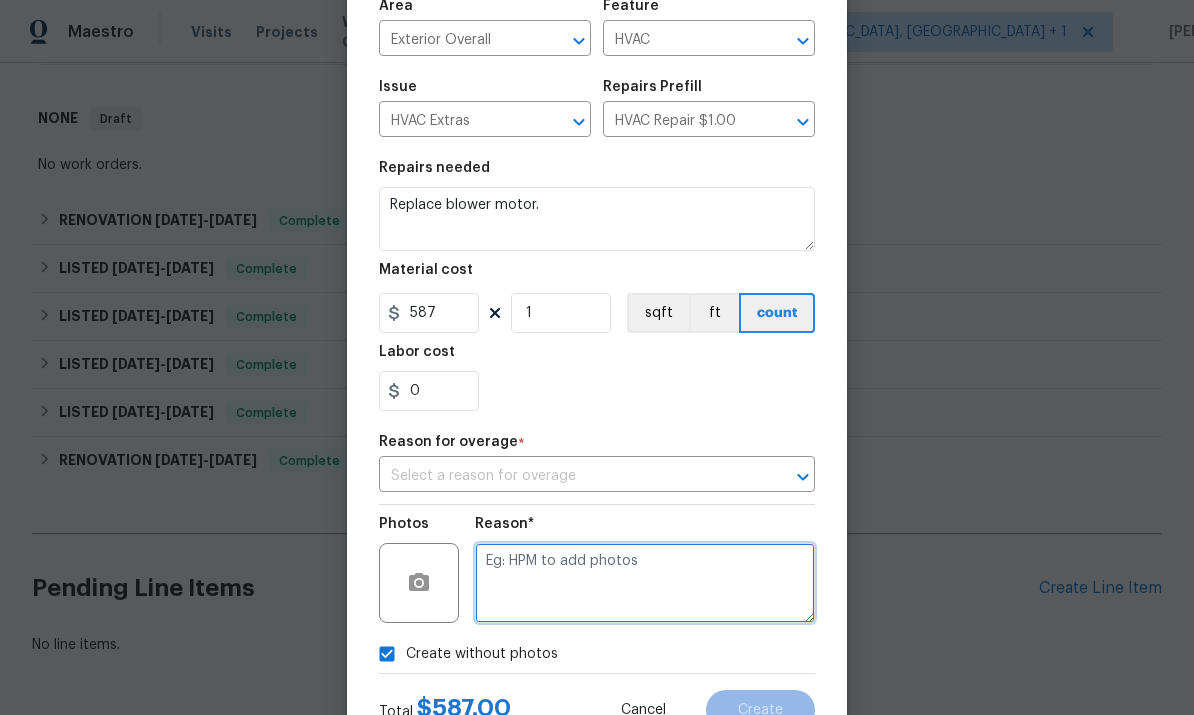 click at bounding box center (645, 583) 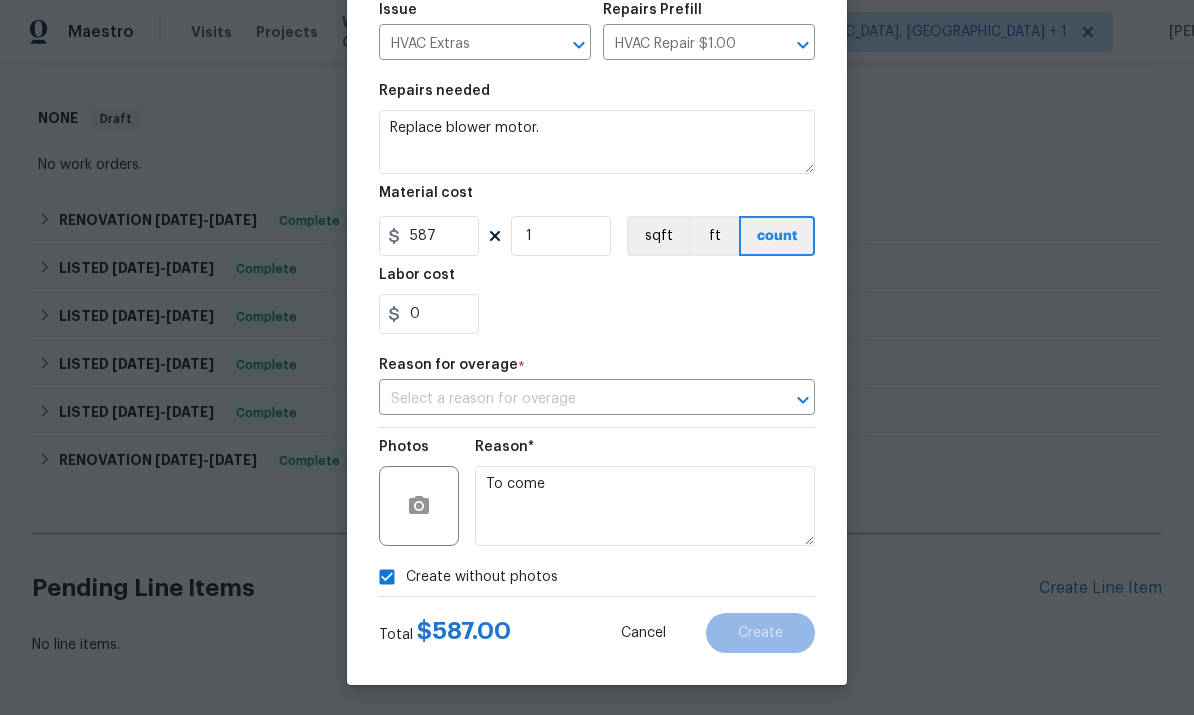 scroll, scrollTop: 233, scrollLeft: 0, axis: vertical 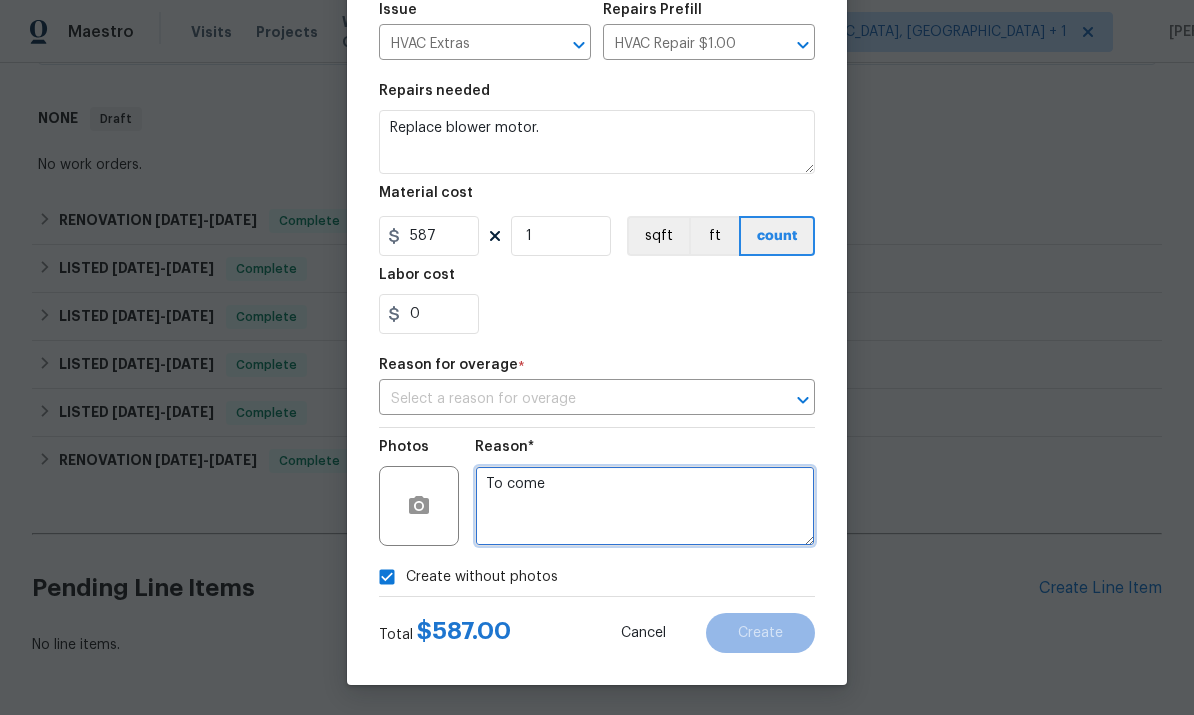 click at bounding box center (777, 400) 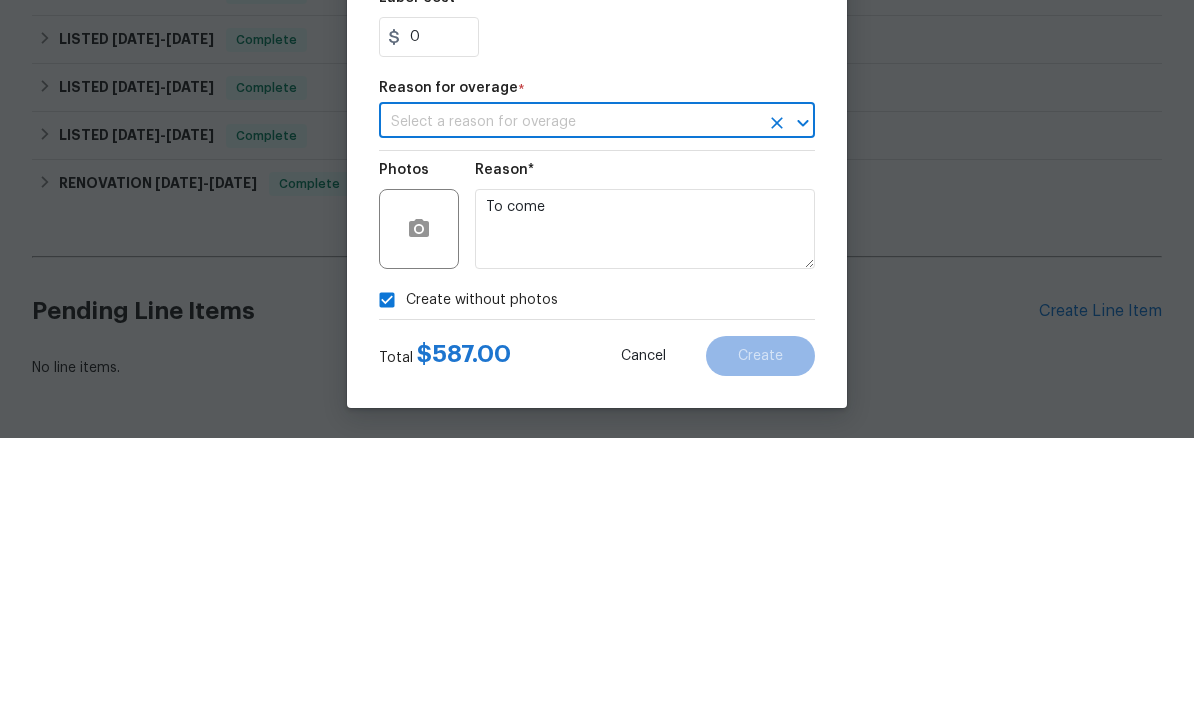click 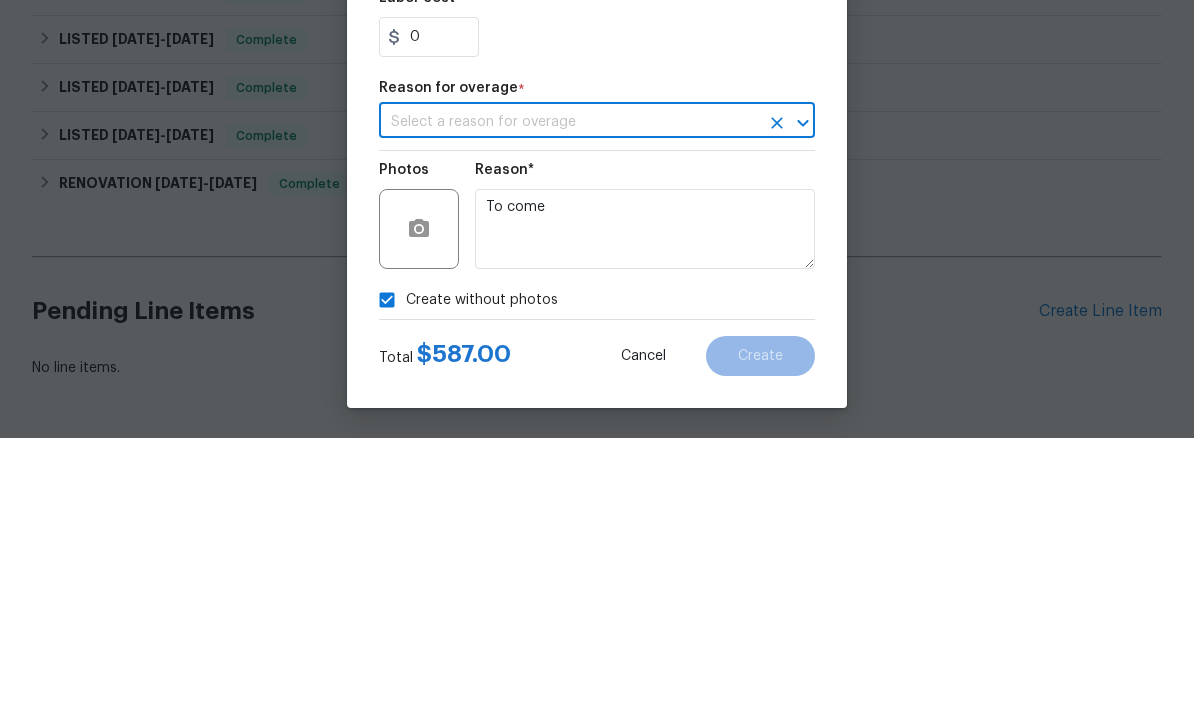 click 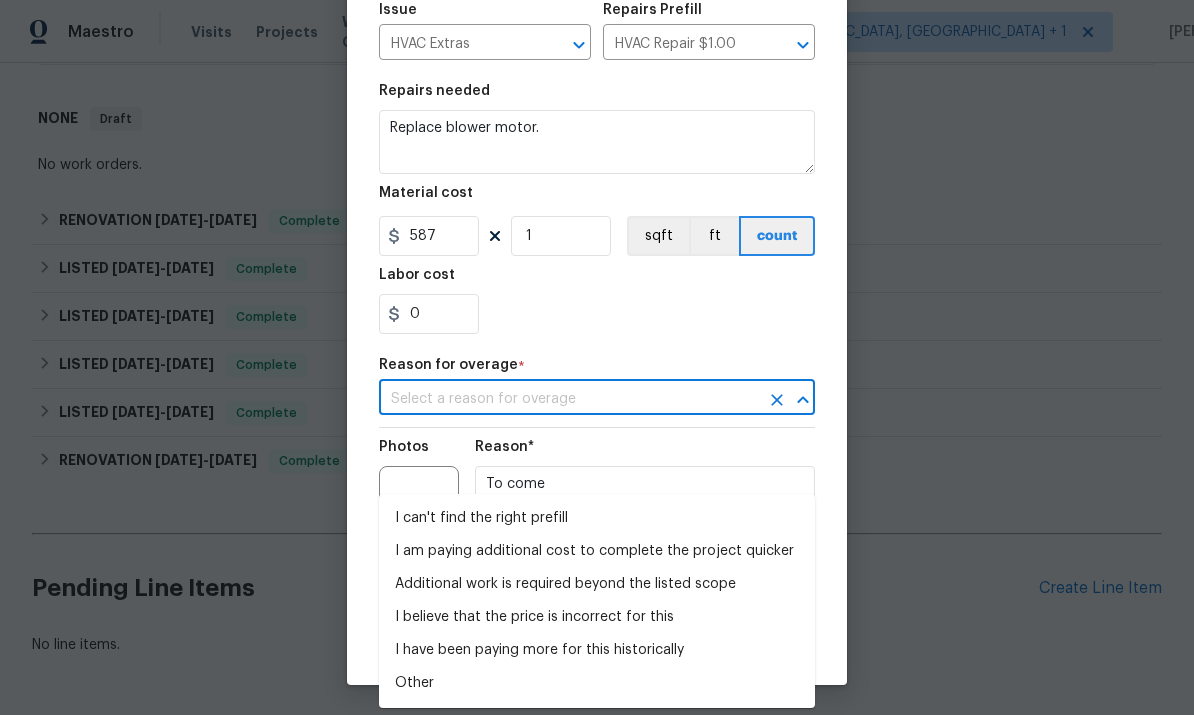 click on "I can't find the right prefill" at bounding box center (597, 518) 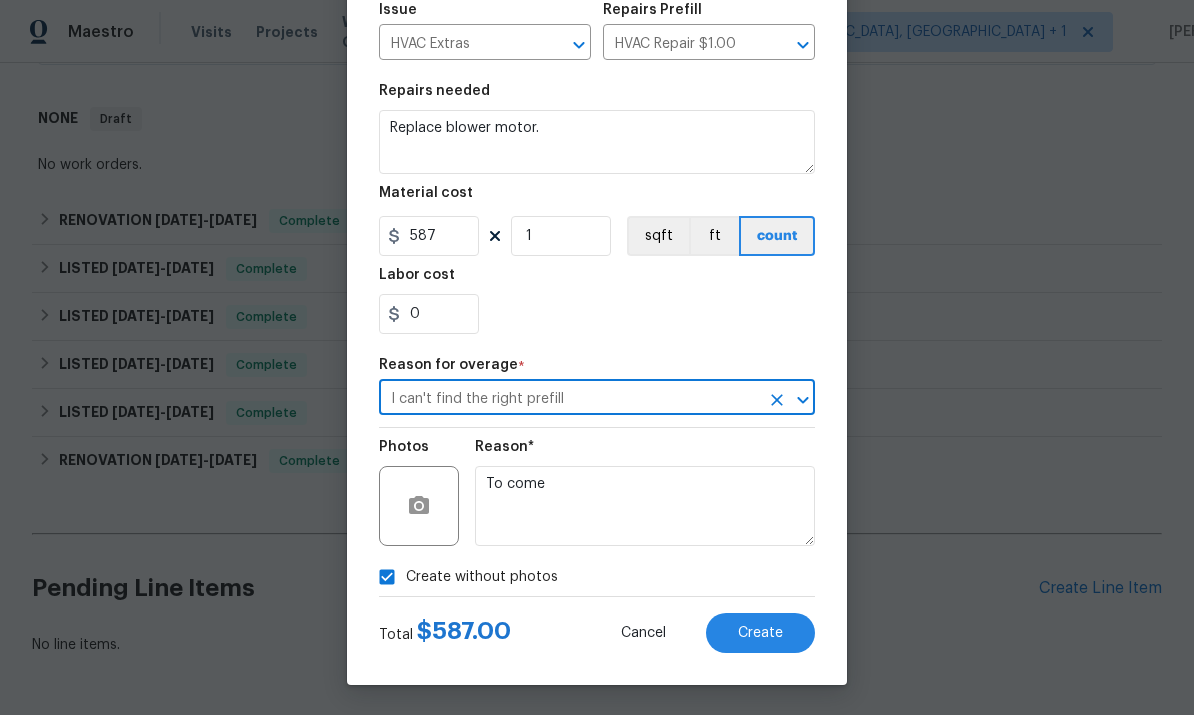 type on "I can't find the right prefill" 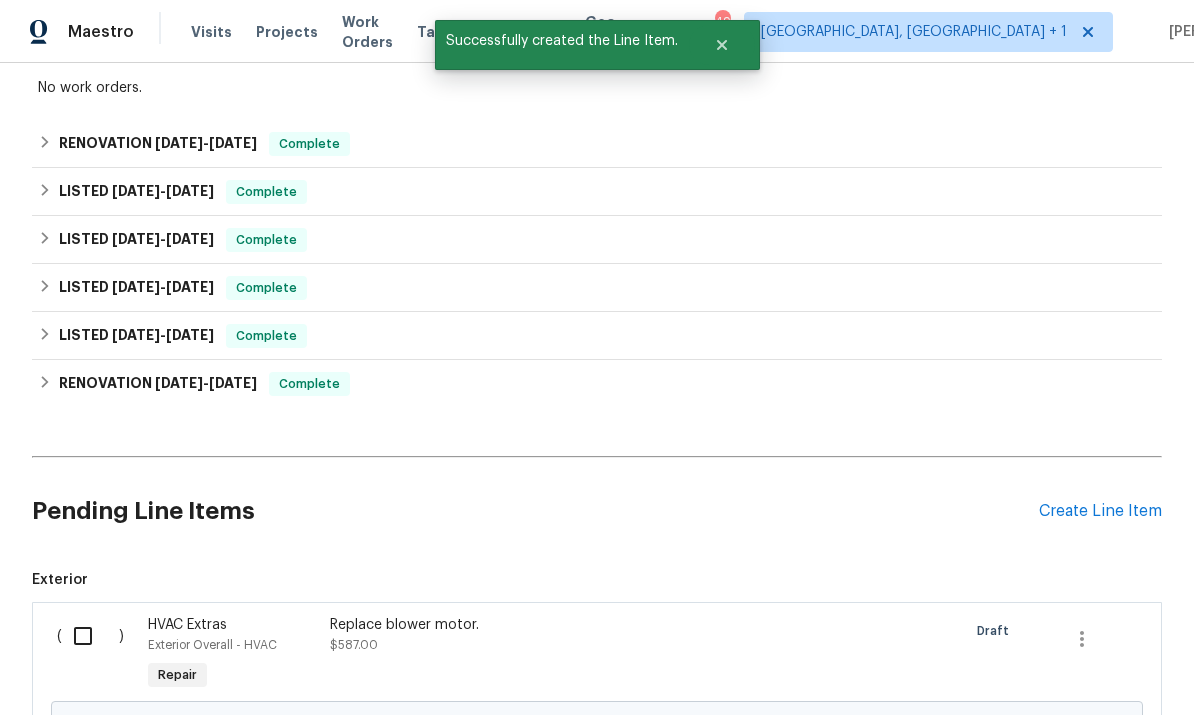 scroll, scrollTop: 776, scrollLeft: 0, axis: vertical 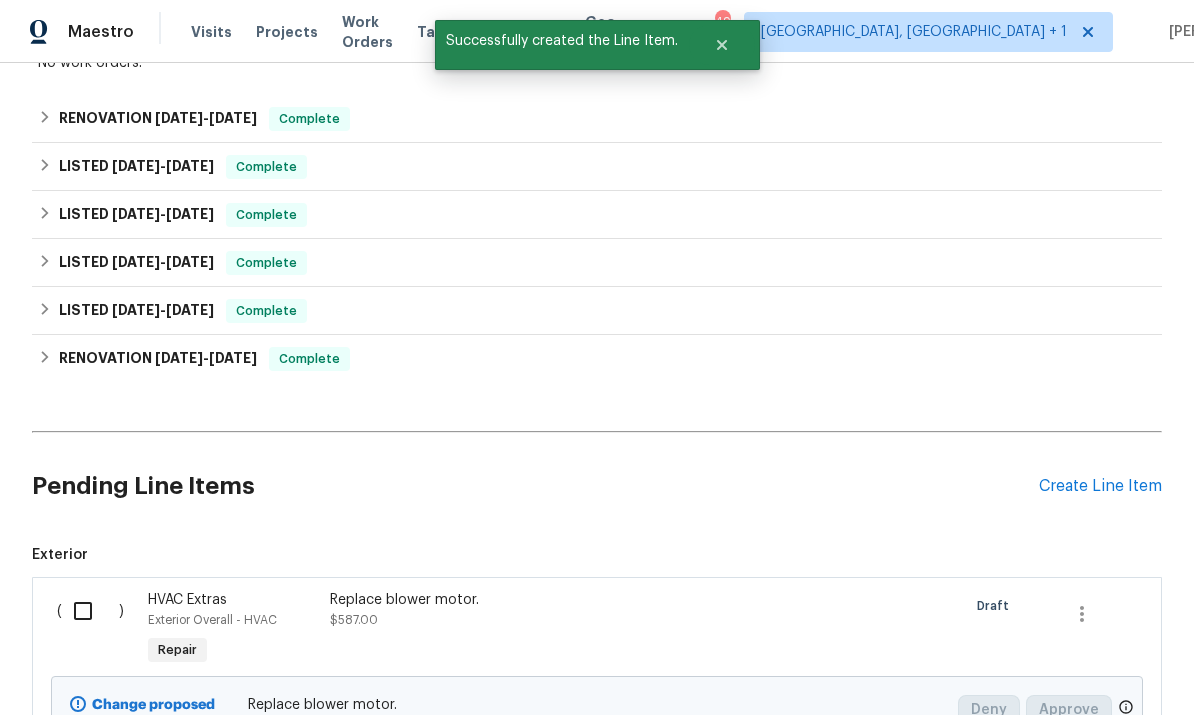 click at bounding box center (90, 611) 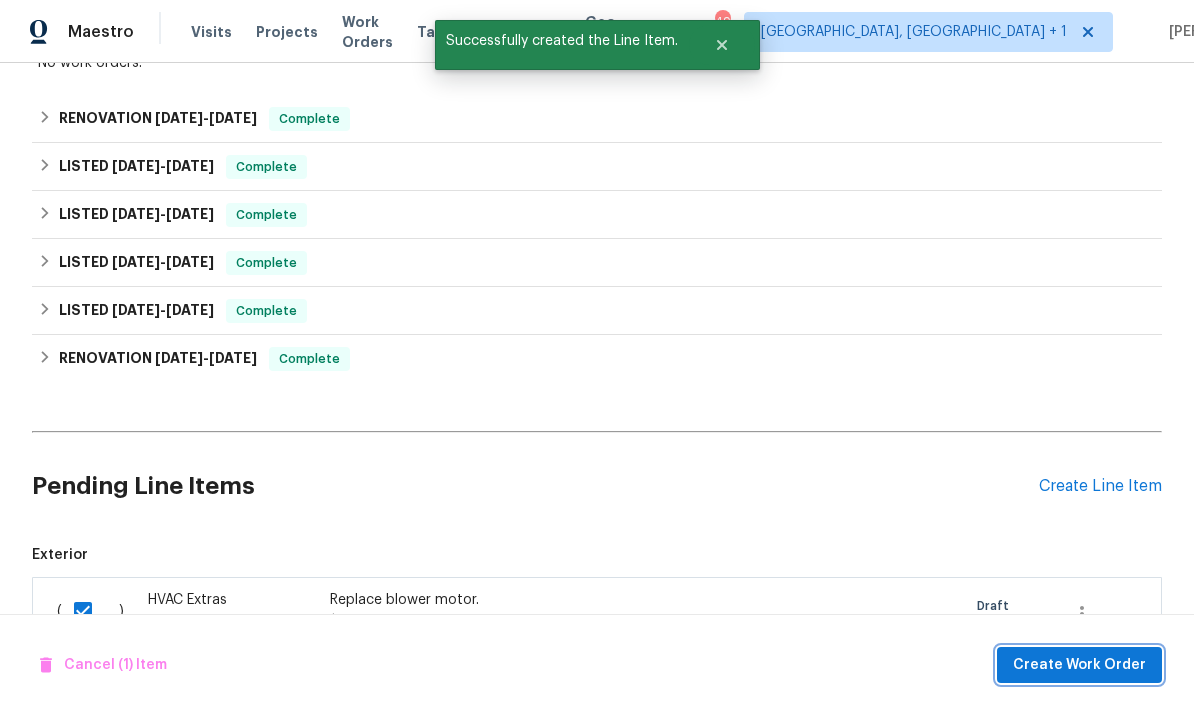 click on "Create Work Order" at bounding box center [1079, 665] 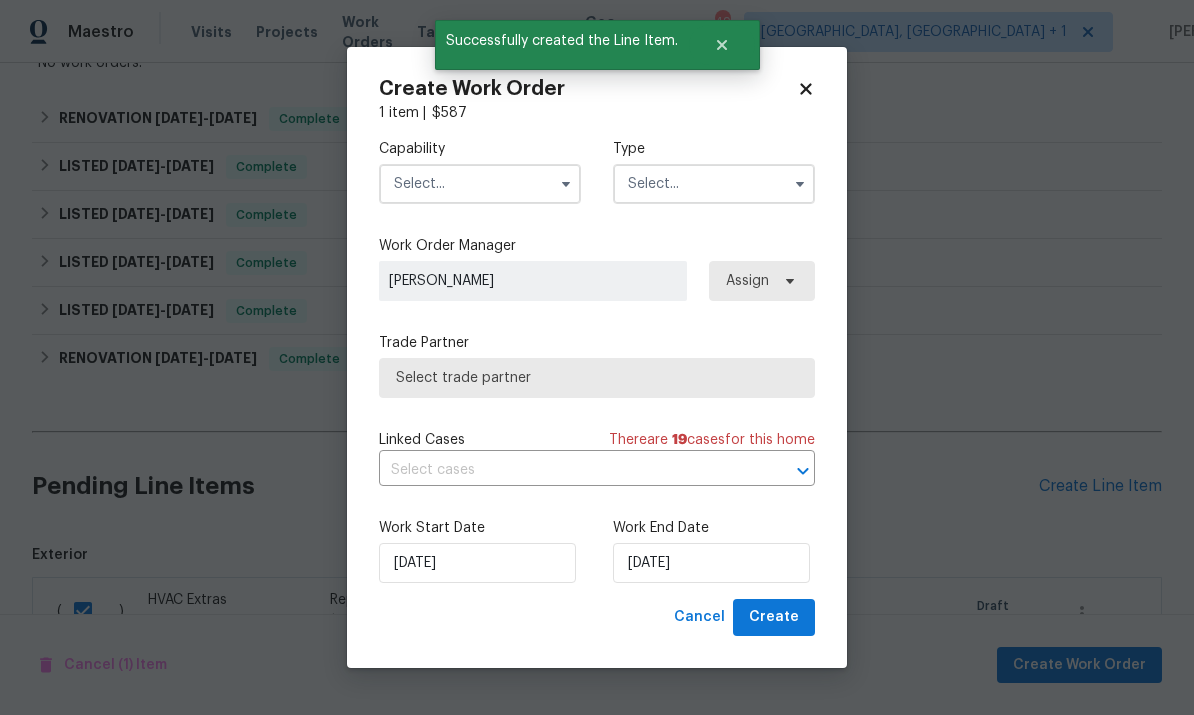 click at bounding box center [480, 184] 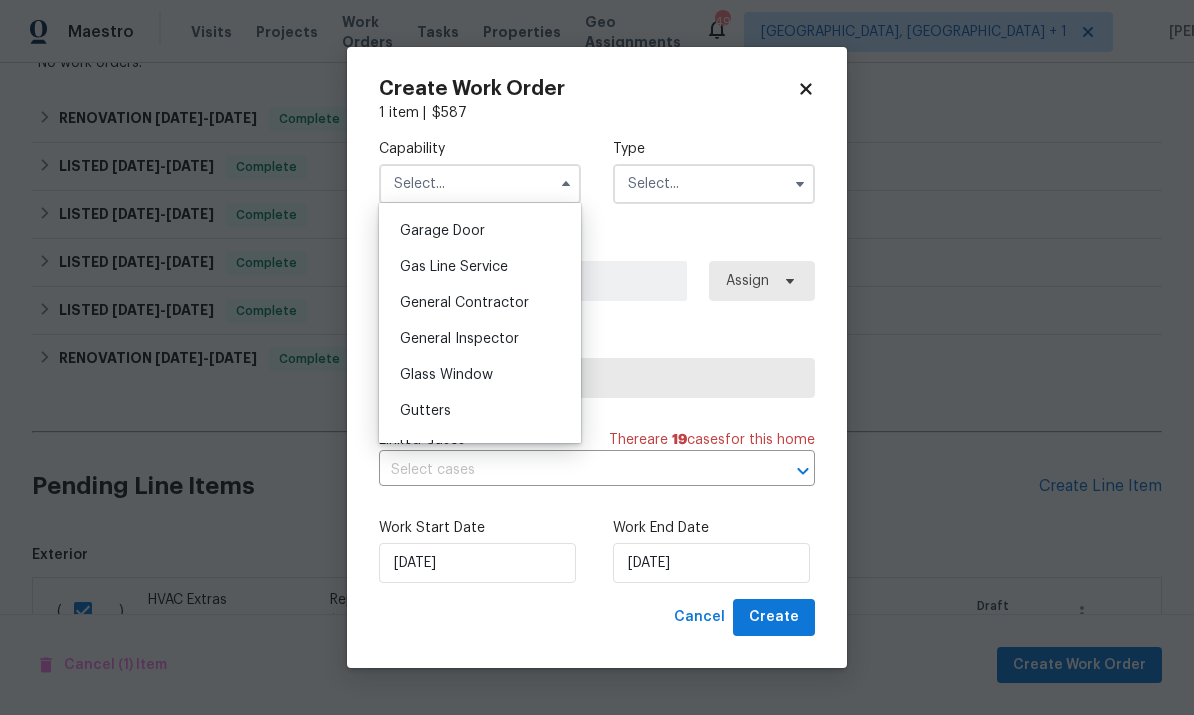 scroll, scrollTop: 1014, scrollLeft: 0, axis: vertical 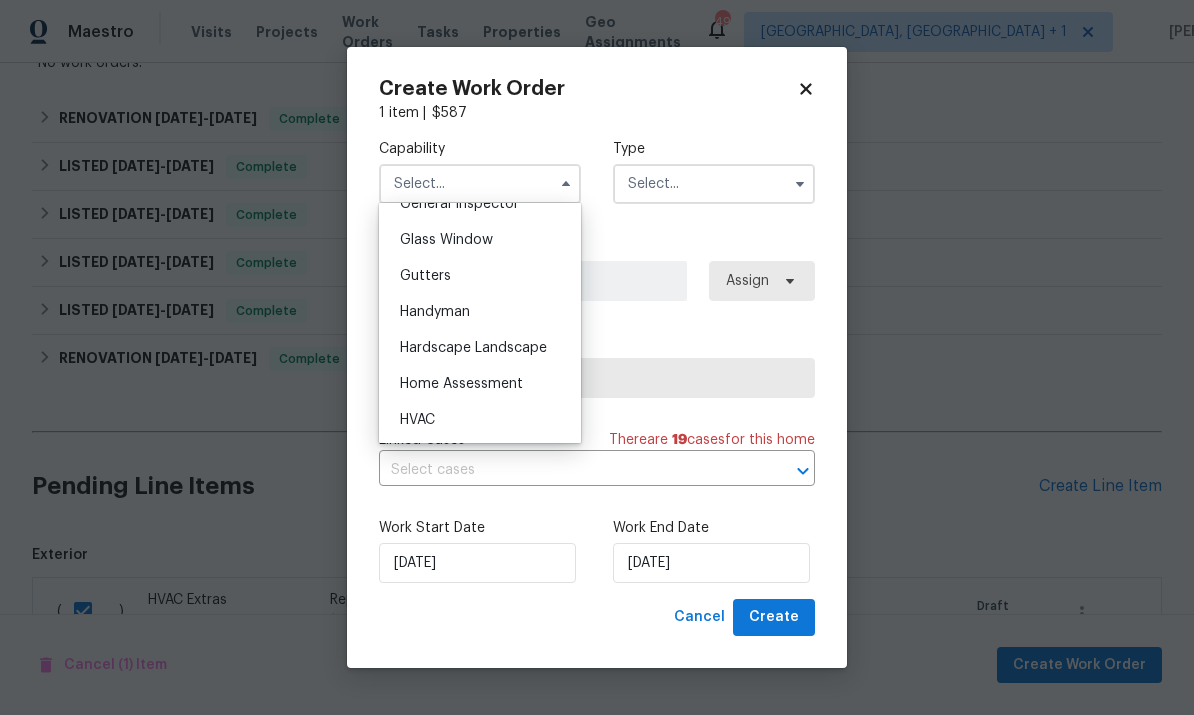 click on "HVAC" at bounding box center [480, 420] 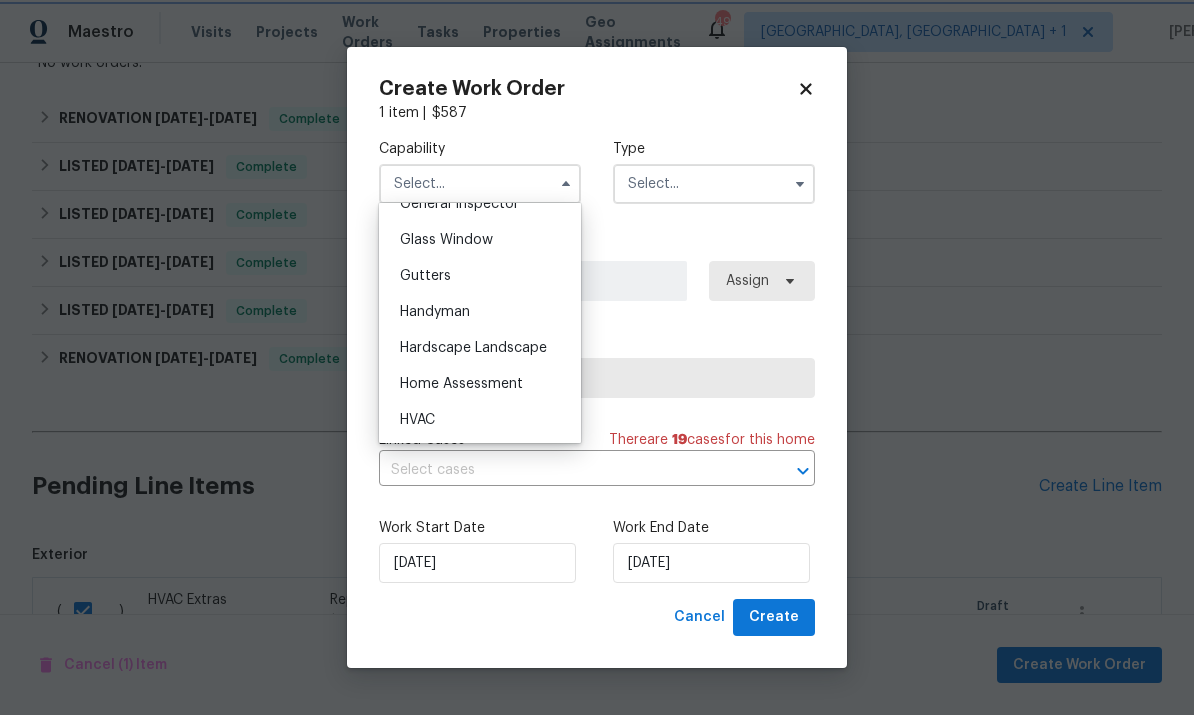type on "HVAC" 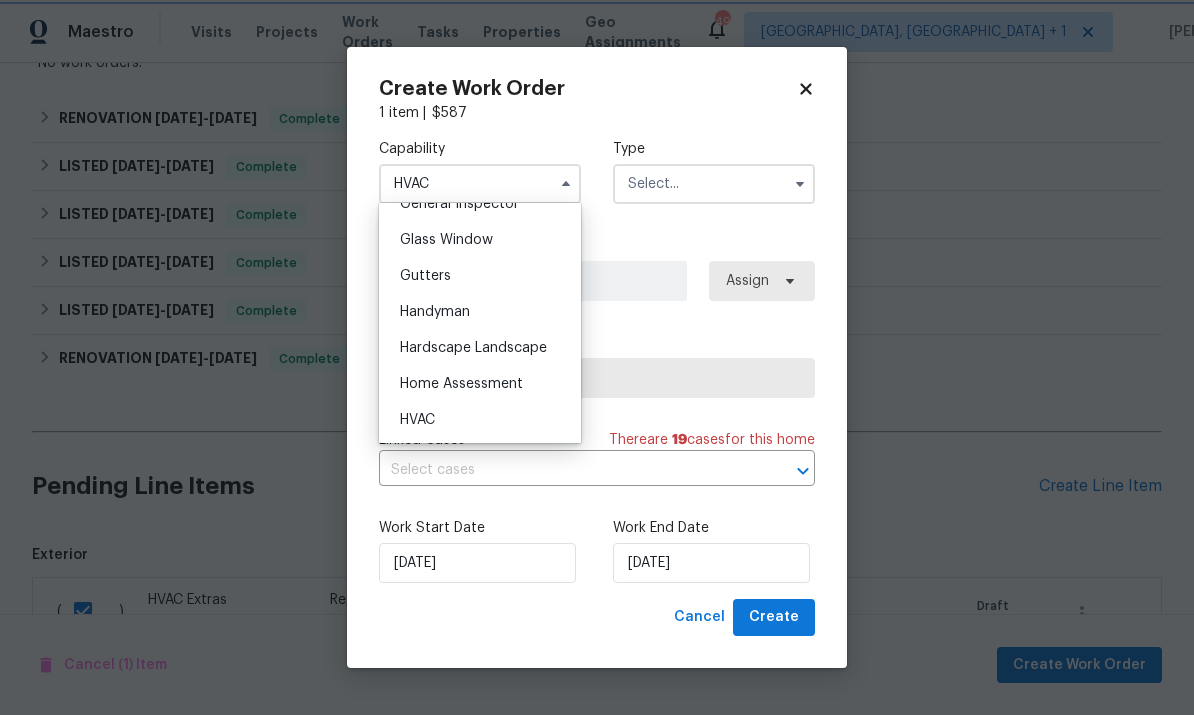 scroll, scrollTop: 1050, scrollLeft: 0, axis: vertical 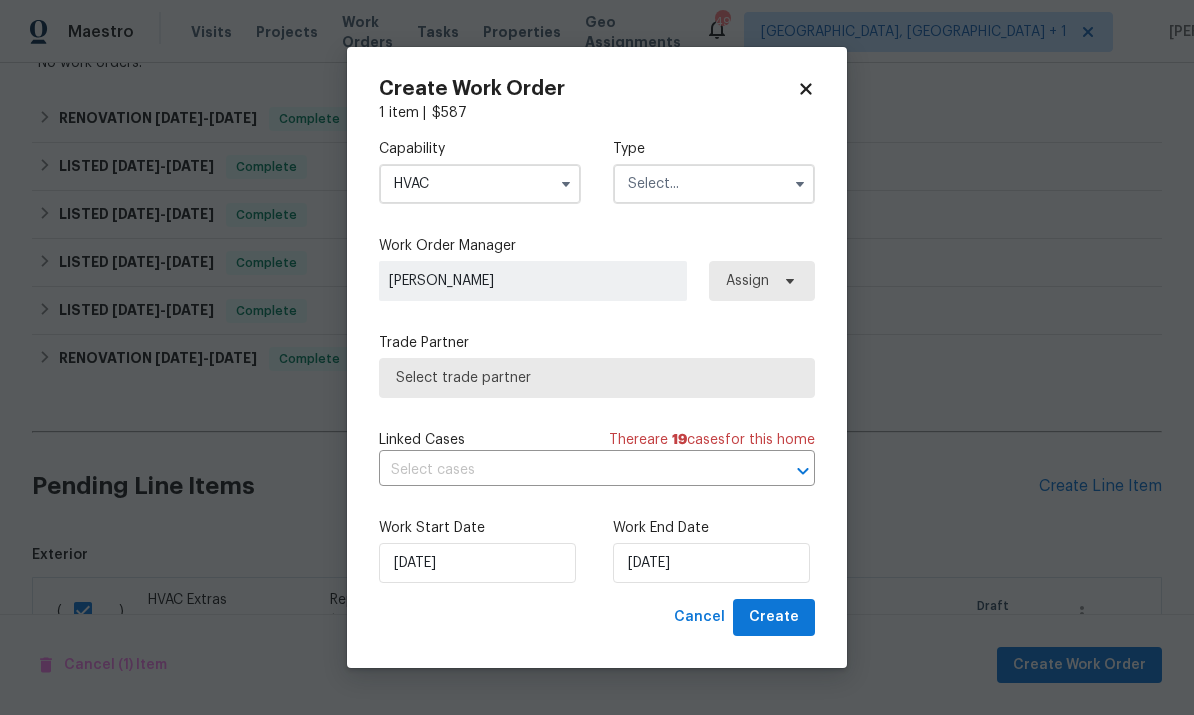 click at bounding box center (800, 184) 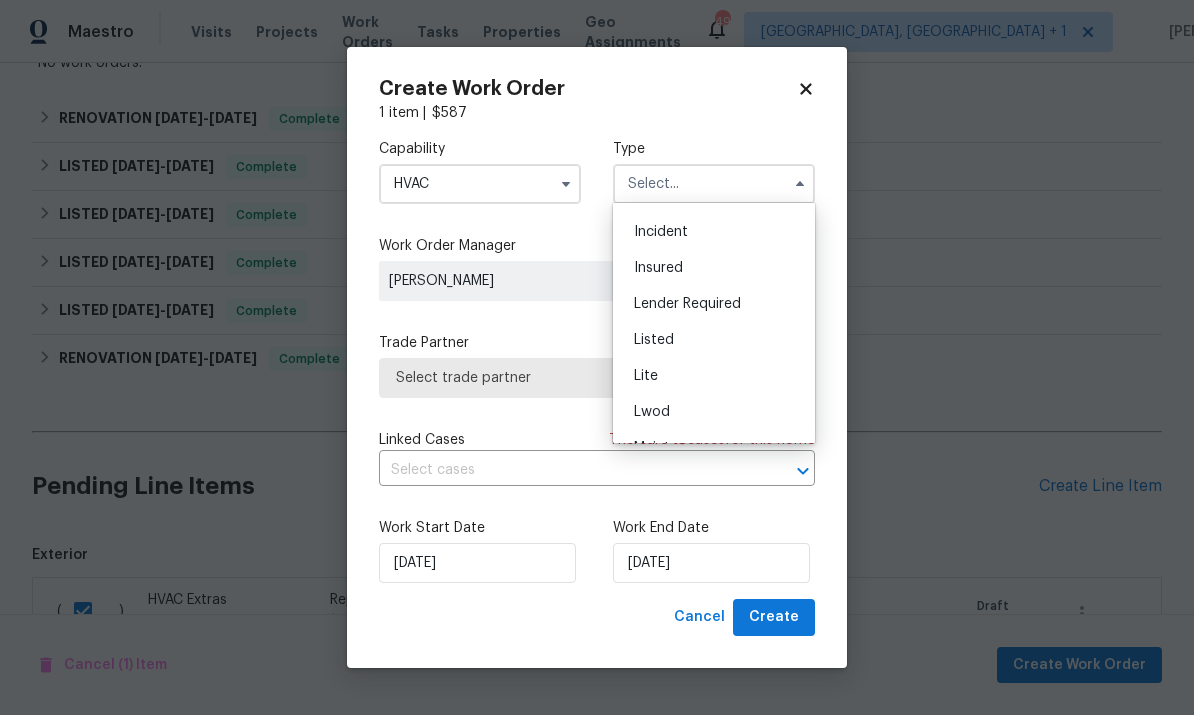 scroll, scrollTop: 184, scrollLeft: 0, axis: vertical 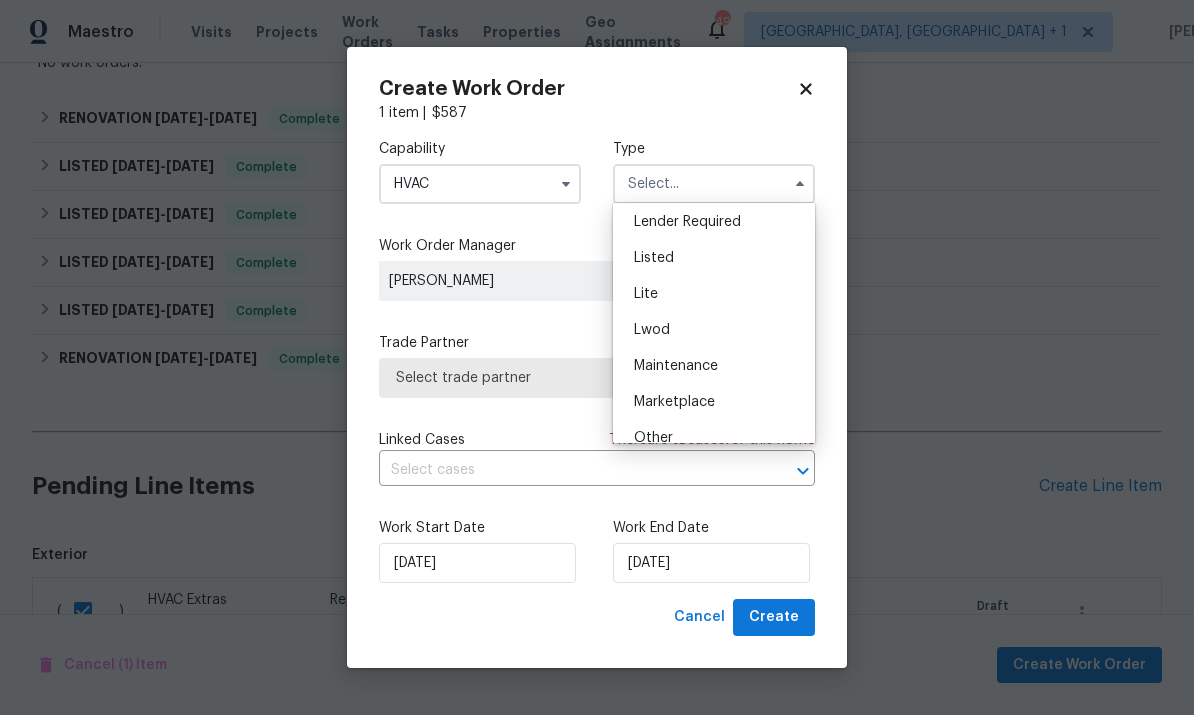 click on "Listed" at bounding box center (654, 258) 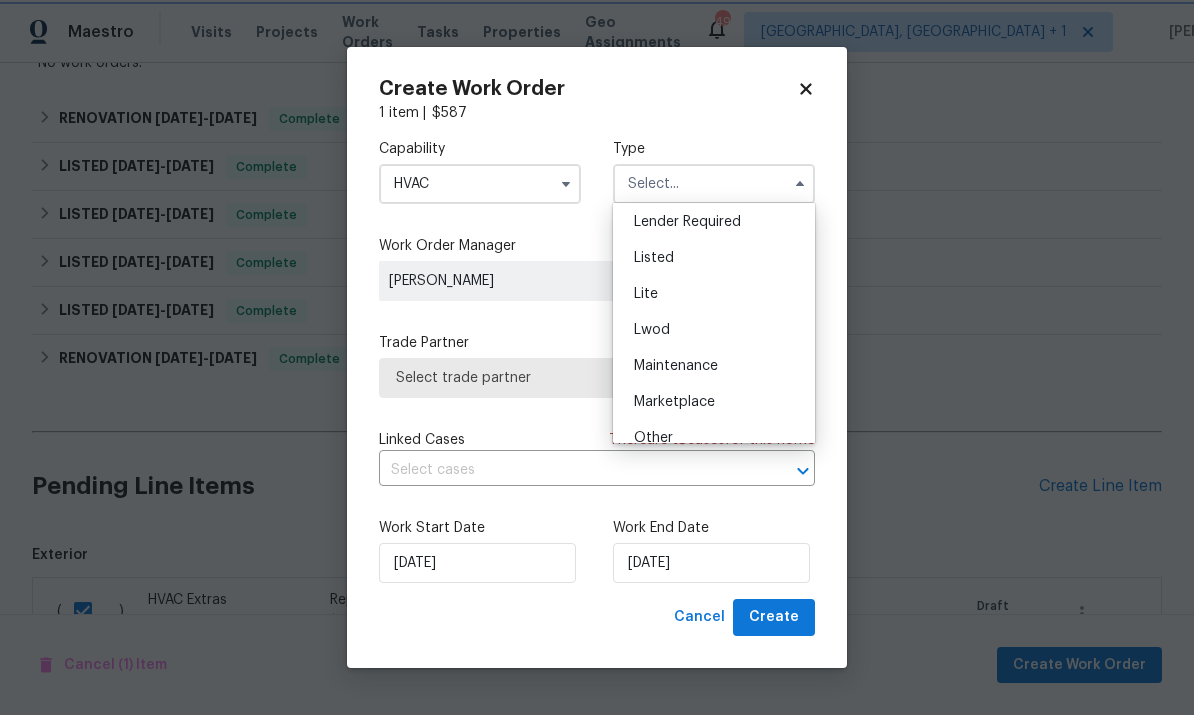 type on "Listed" 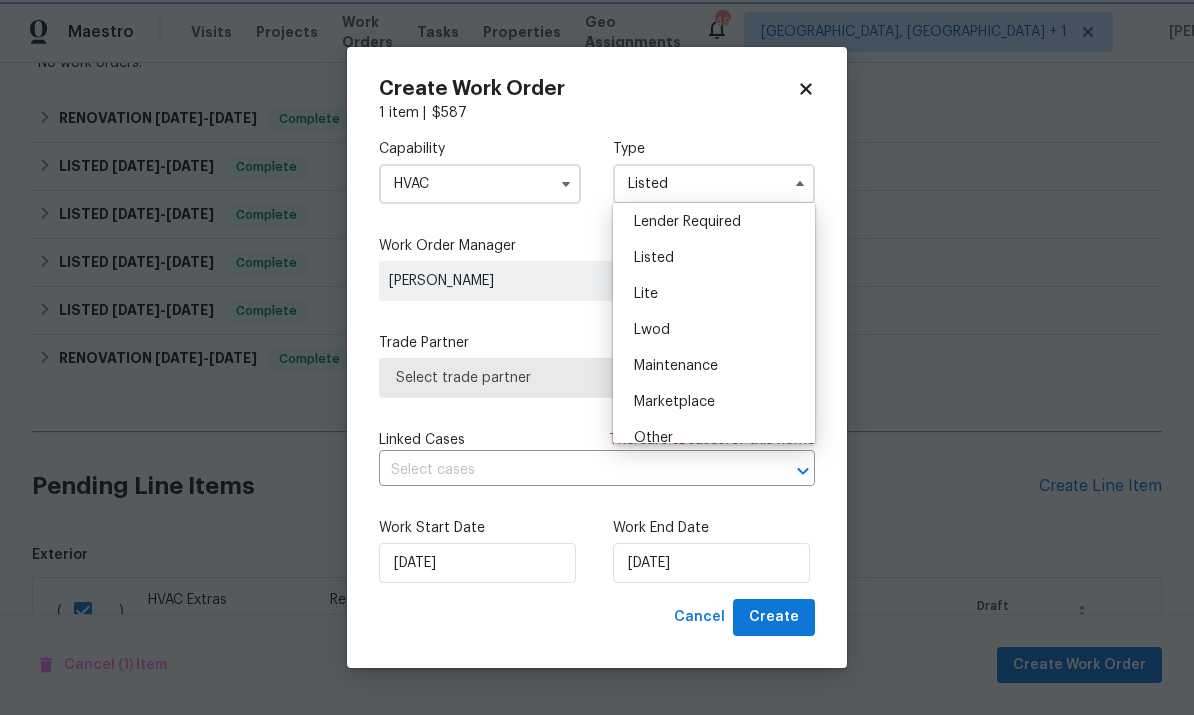 scroll, scrollTop: 0, scrollLeft: 0, axis: both 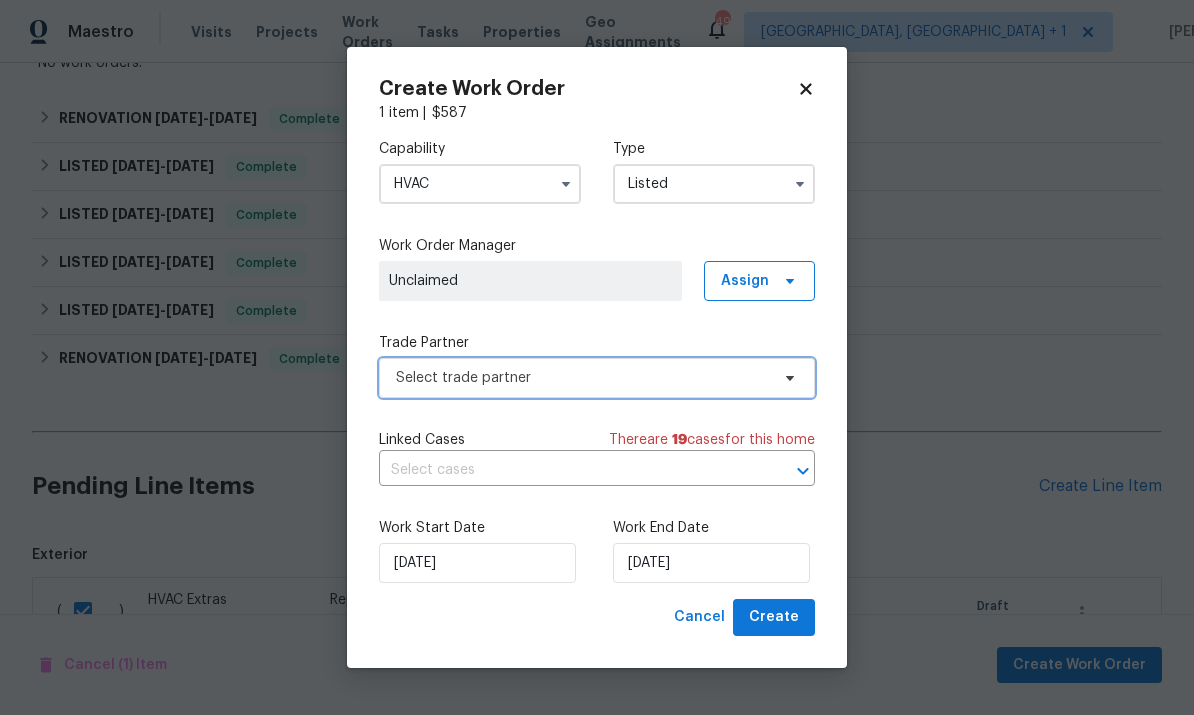 click at bounding box center (787, 378) 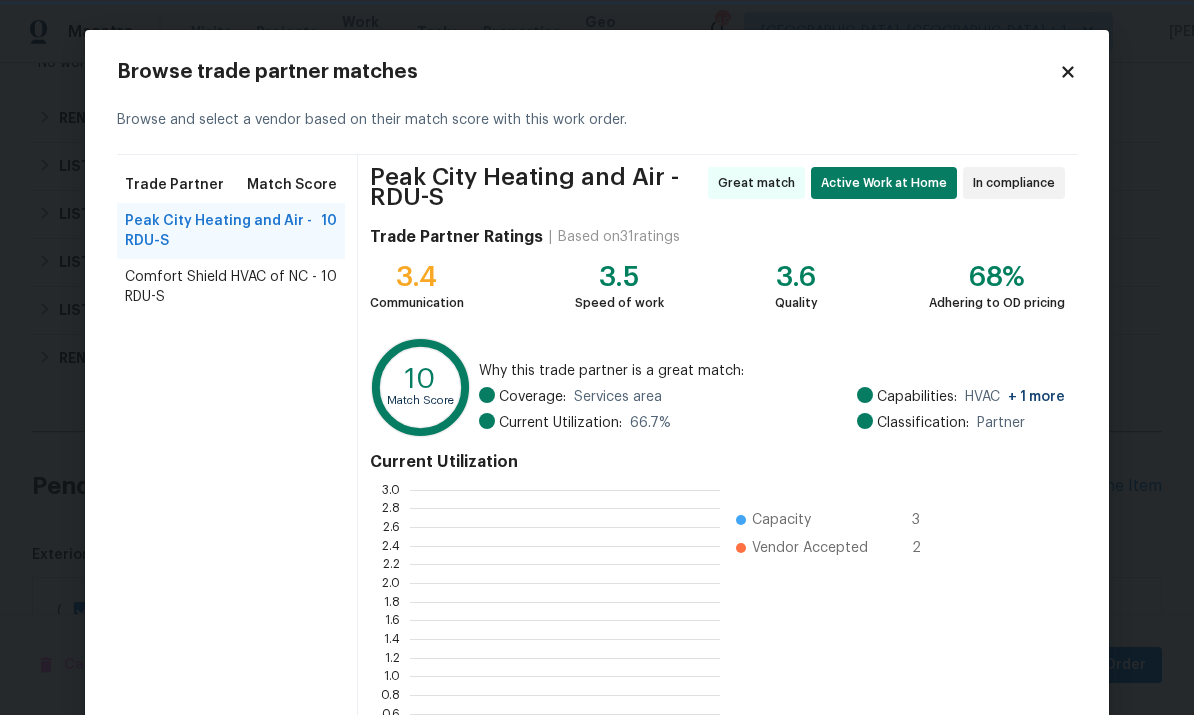 scroll, scrollTop: 2, scrollLeft: 2, axis: both 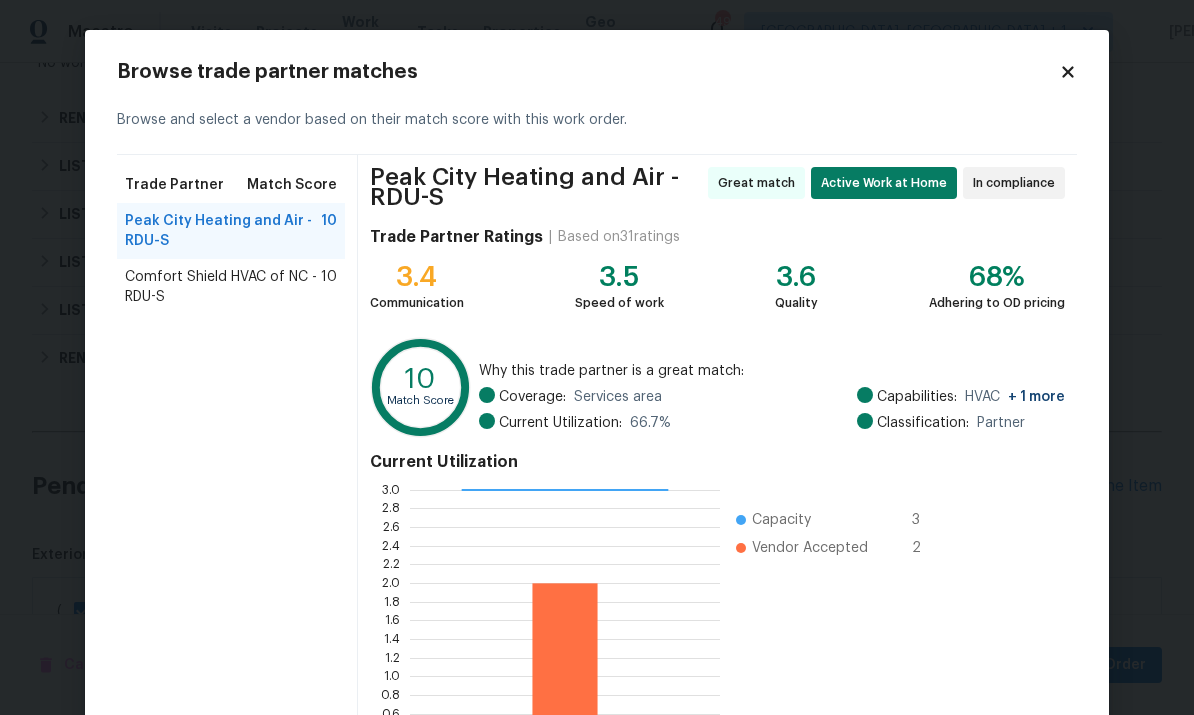 click on "Peak City Heating and Air - RDU-S" at bounding box center (223, 231) 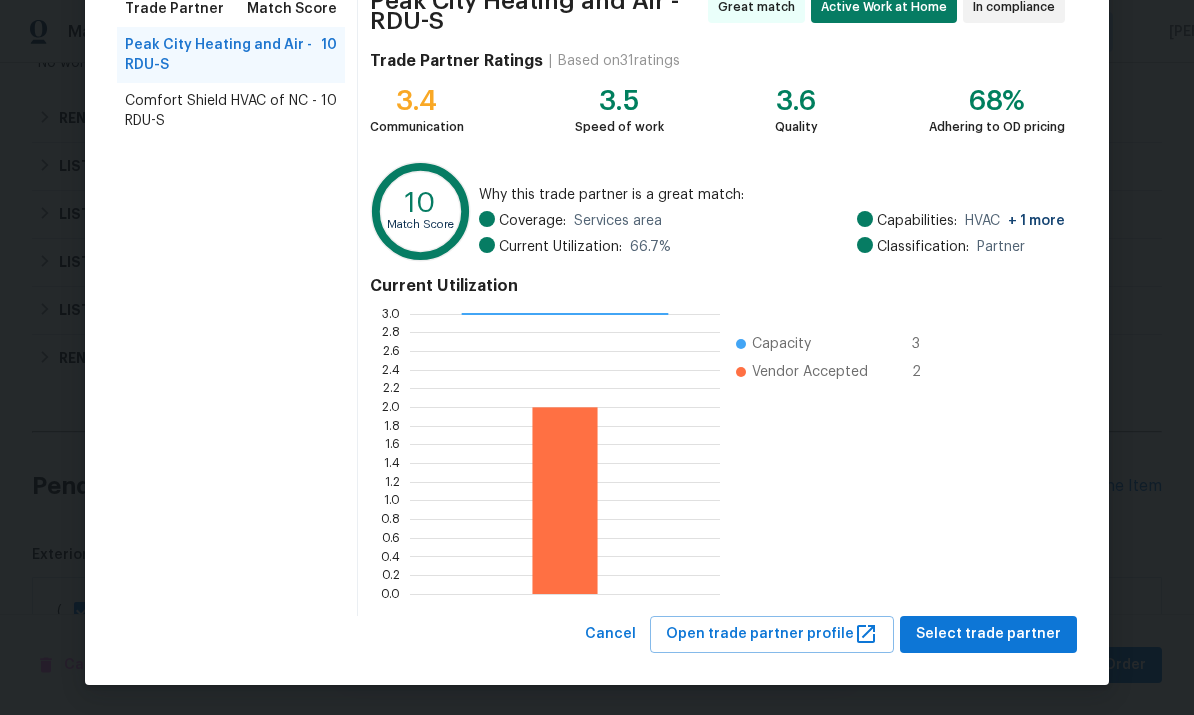 scroll, scrollTop: 175, scrollLeft: 0, axis: vertical 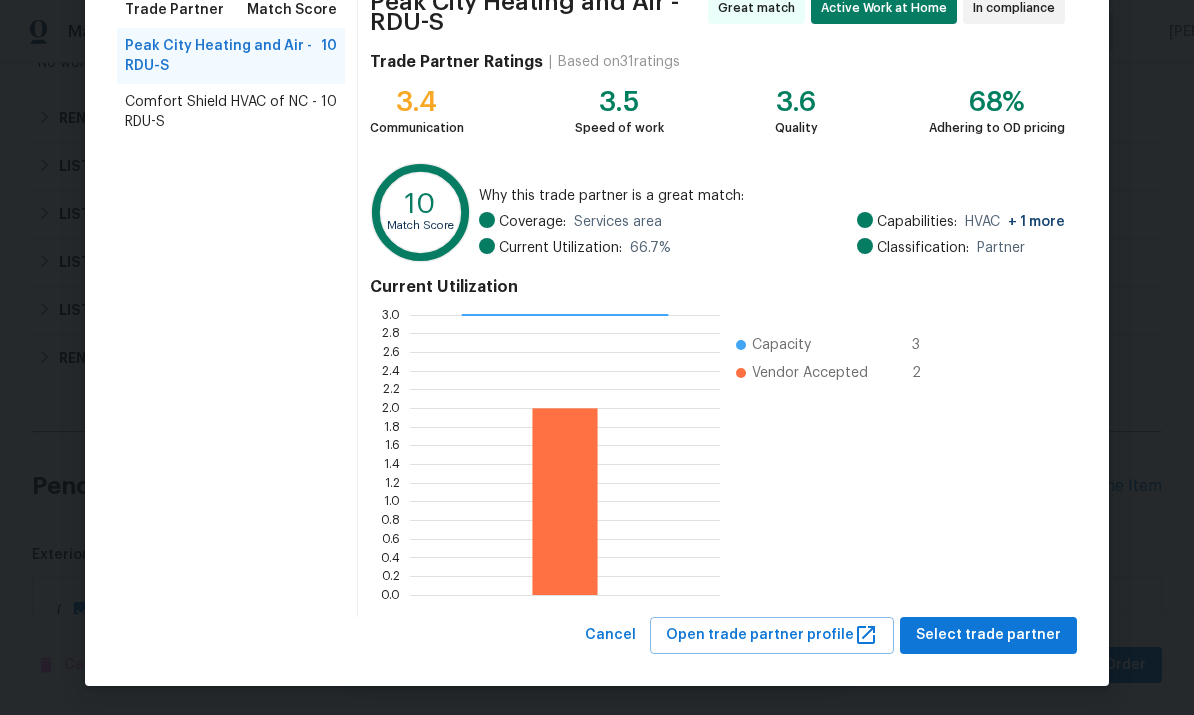 click on "Comfort Shield HVAC of NC - RDU-S" at bounding box center [223, 112] 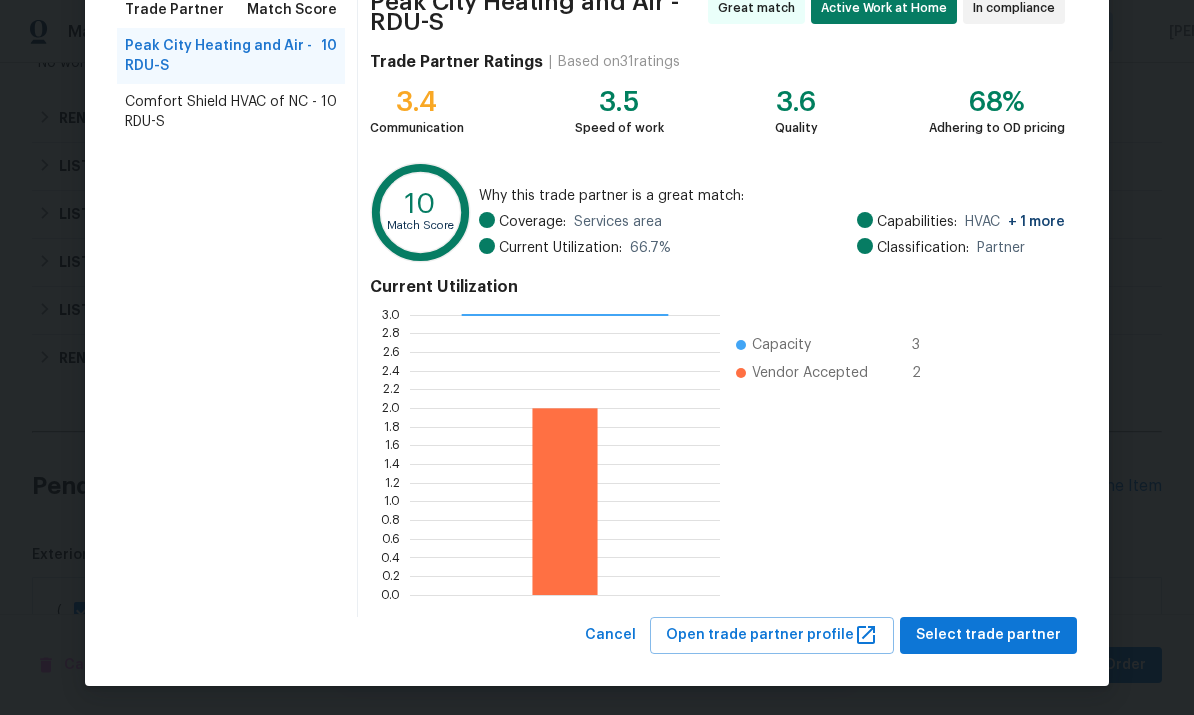 scroll, scrollTop: 0, scrollLeft: 0, axis: both 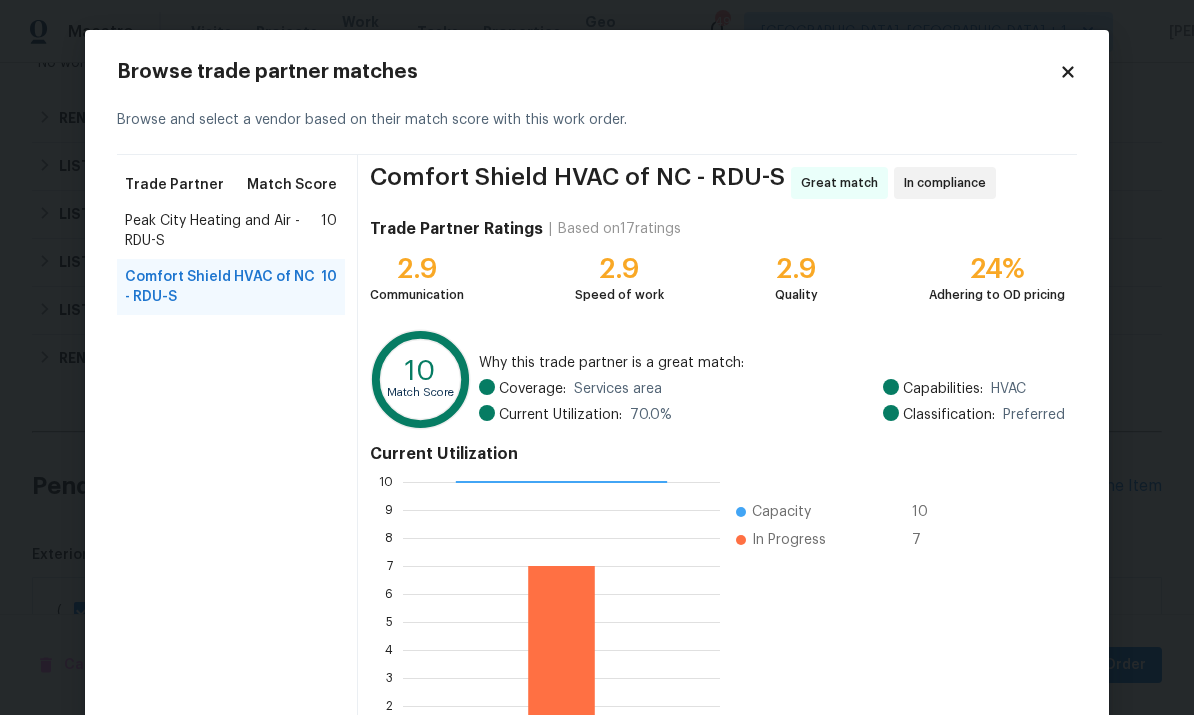 click on "Peak City Heating and Air - RDU-S" at bounding box center [223, 231] 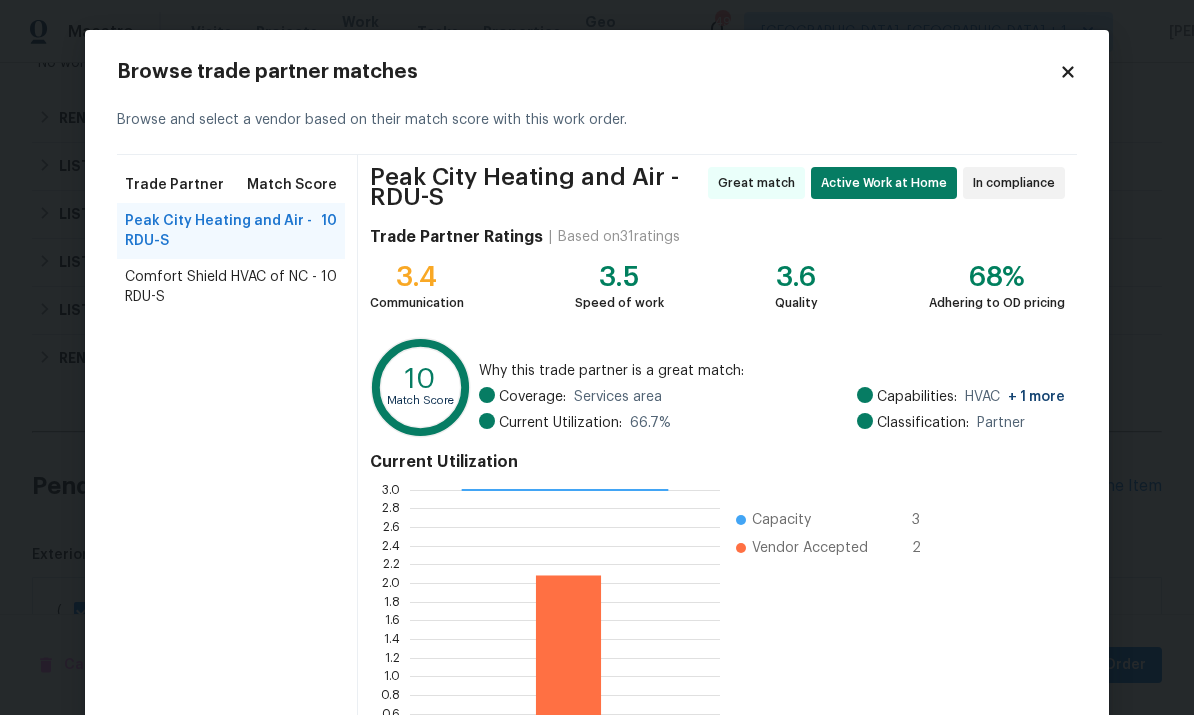 scroll, scrollTop: 280, scrollLeft: 310, axis: both 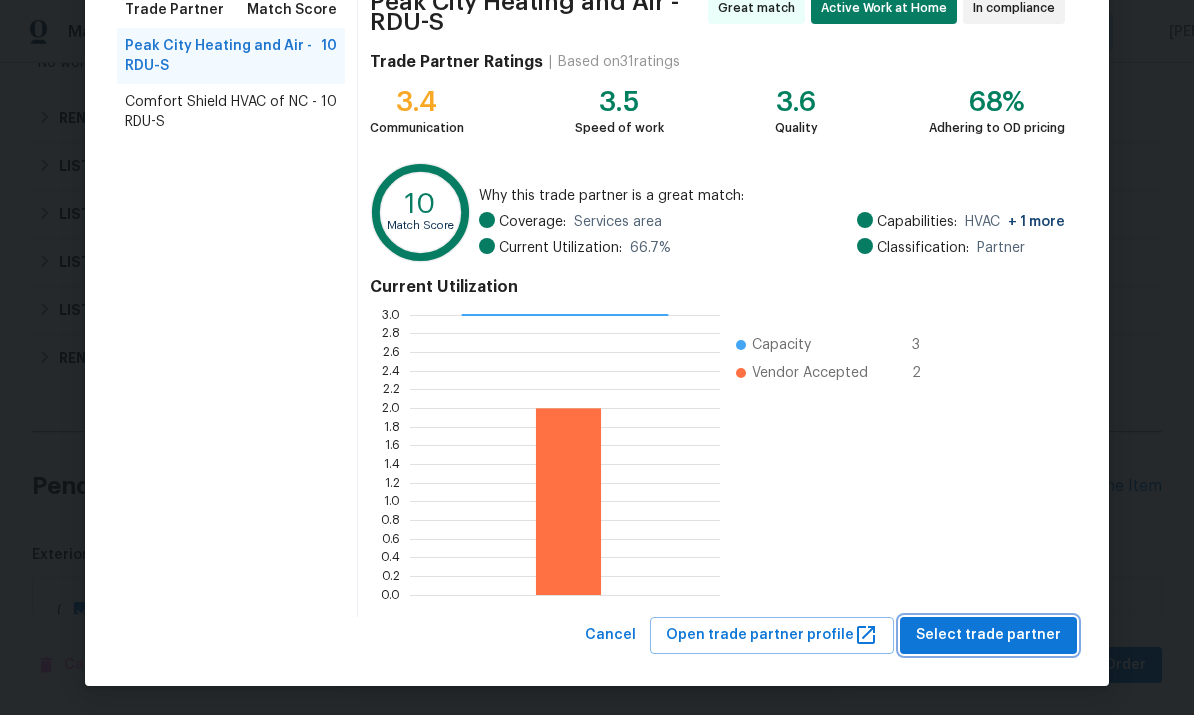 click on "Select trade partner" at bounding box center (988, 635) 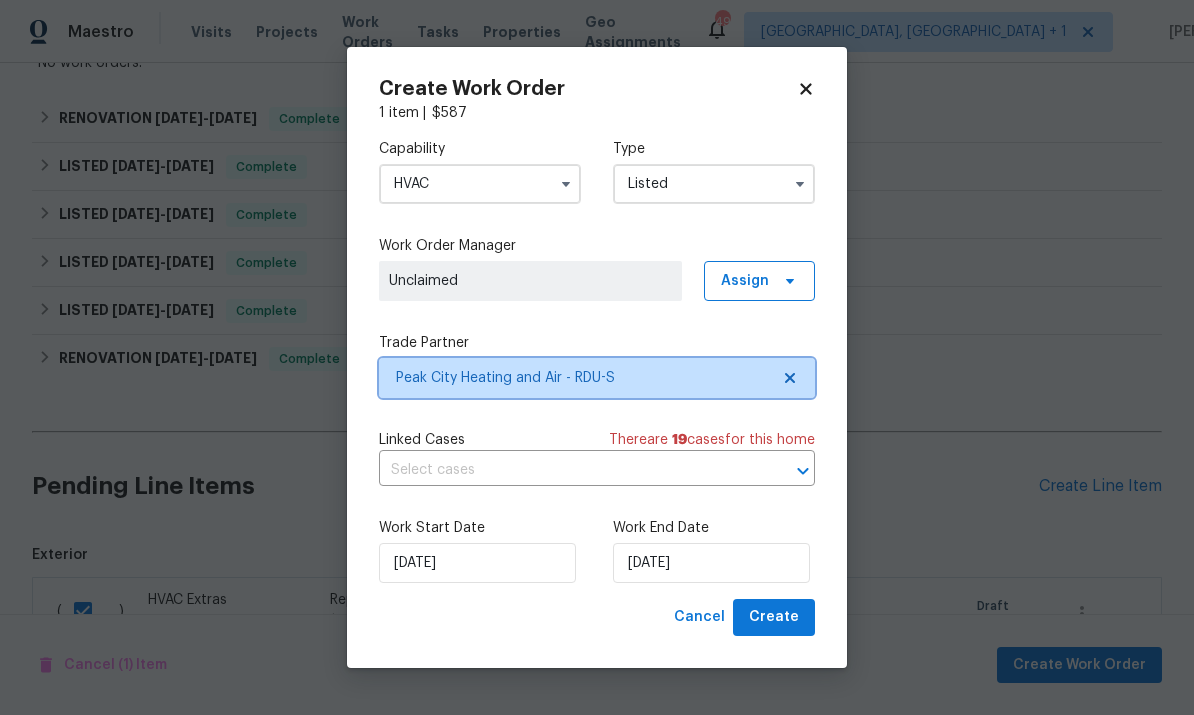scroll, scrollTop: 0, scrollLeft: 0, axis: both 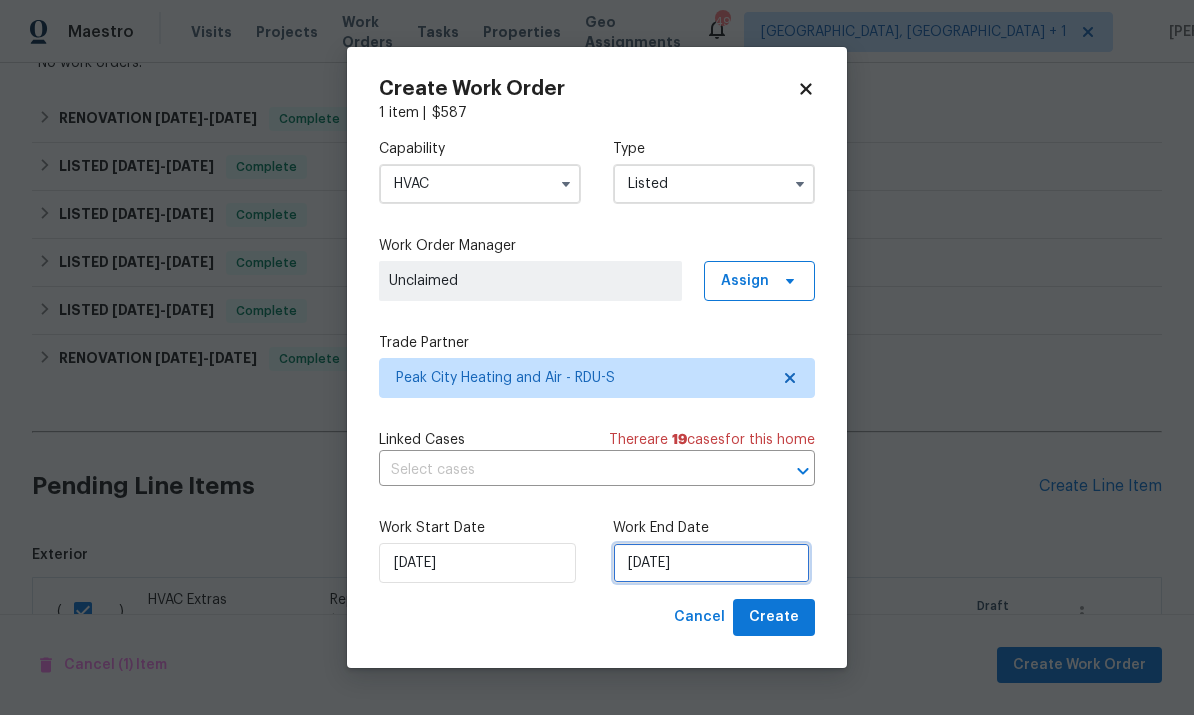 click on "[DATE]" at bounding box center (711, 563) 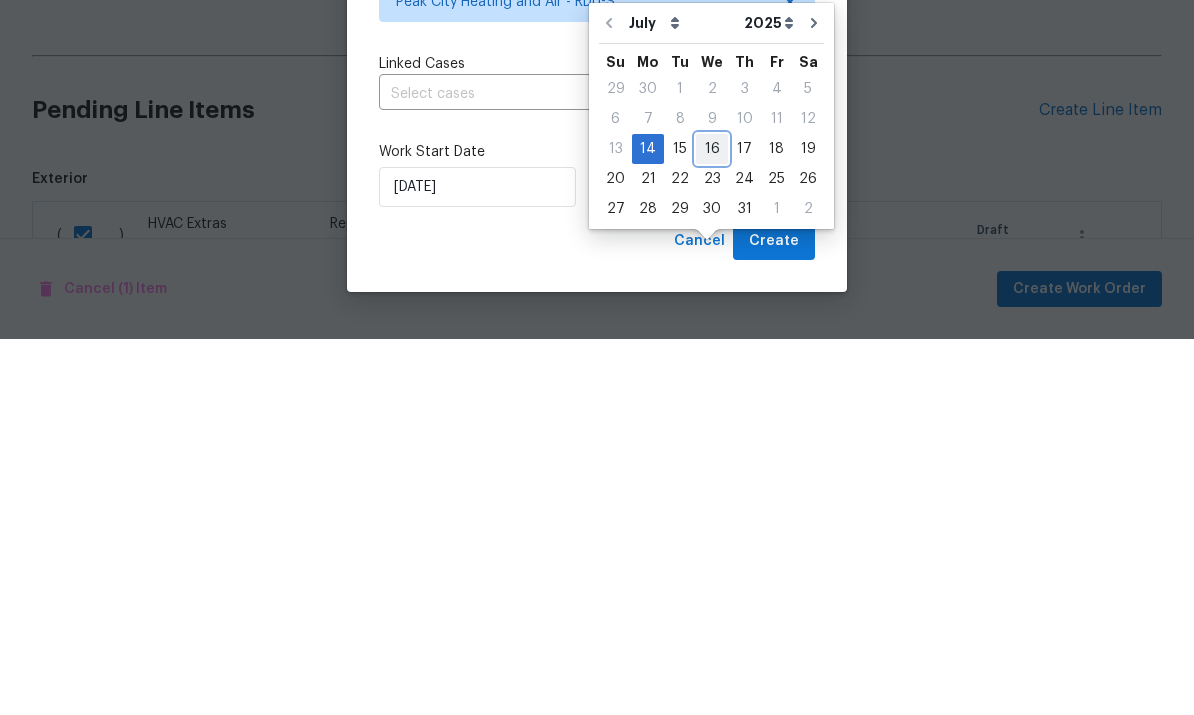 click on "16" at bounding box center (712, 525) 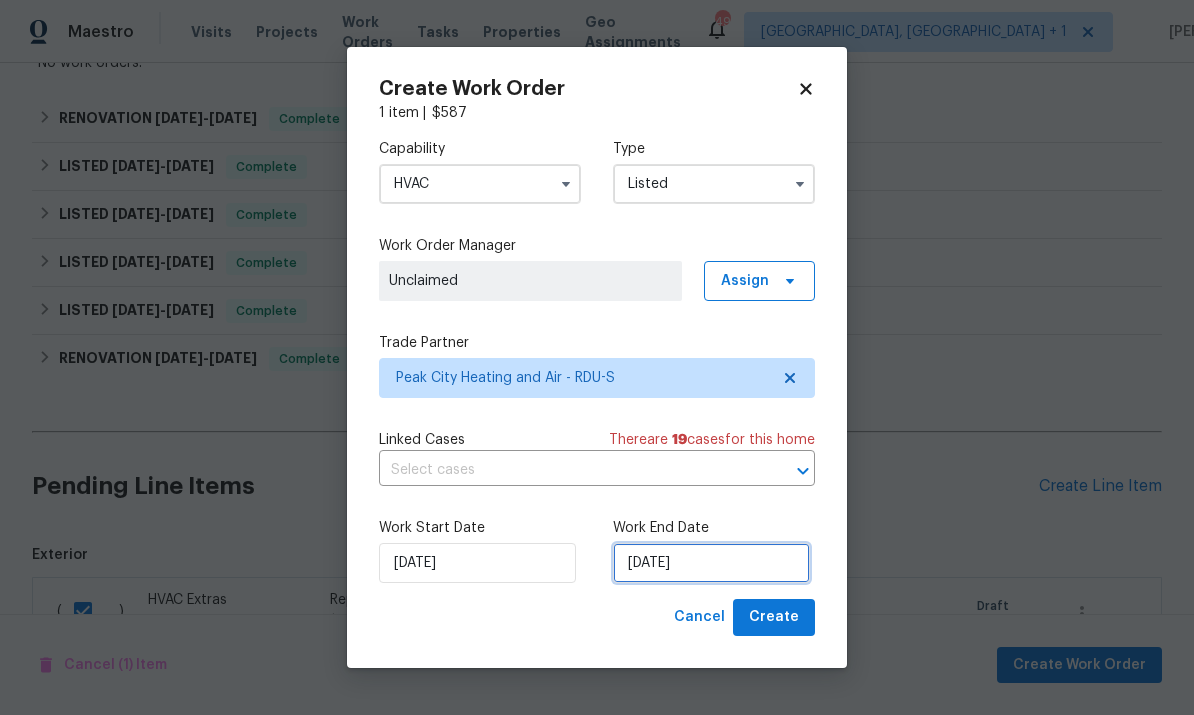 click on "[DATE]" at bounding box center (711, 563) 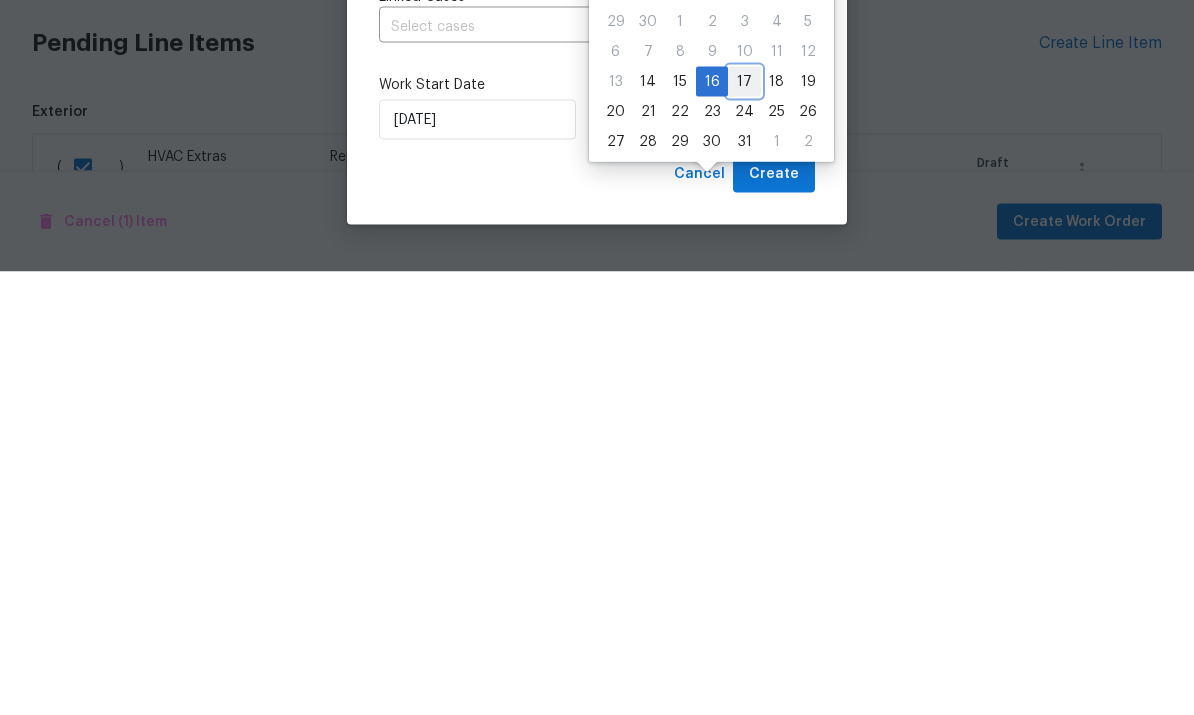 click on "17" at bounding box center (744, 525) 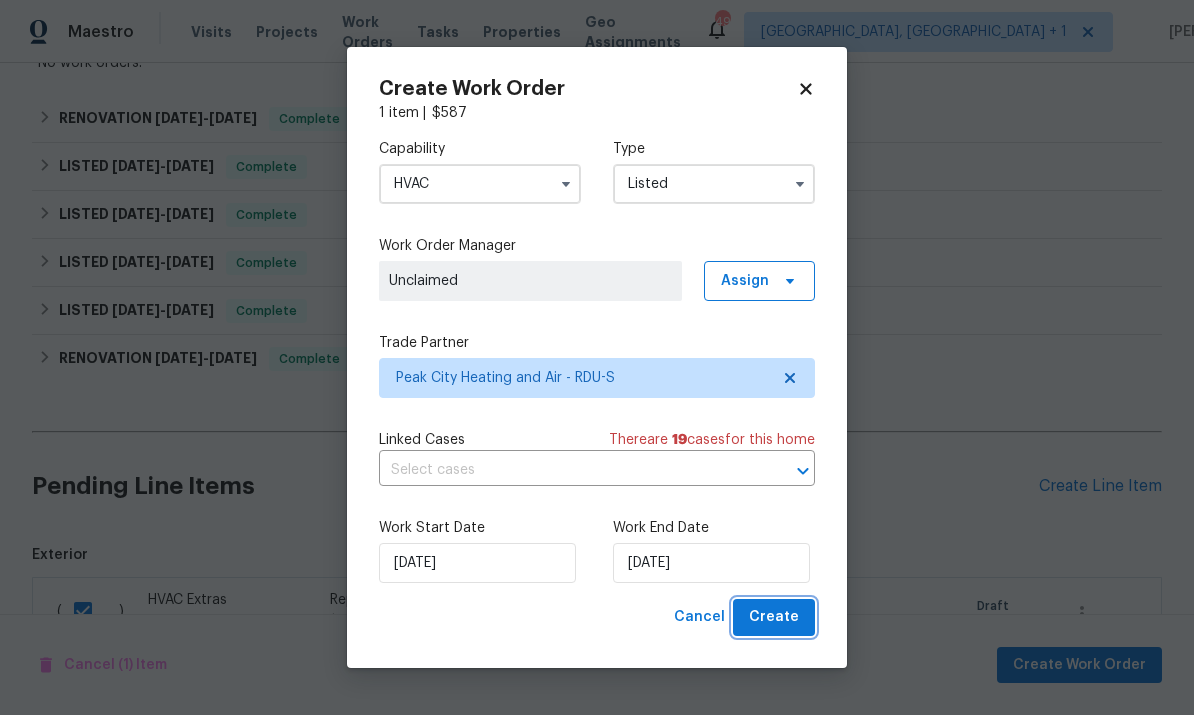 click on "Create" at bounding box center [774, 617] 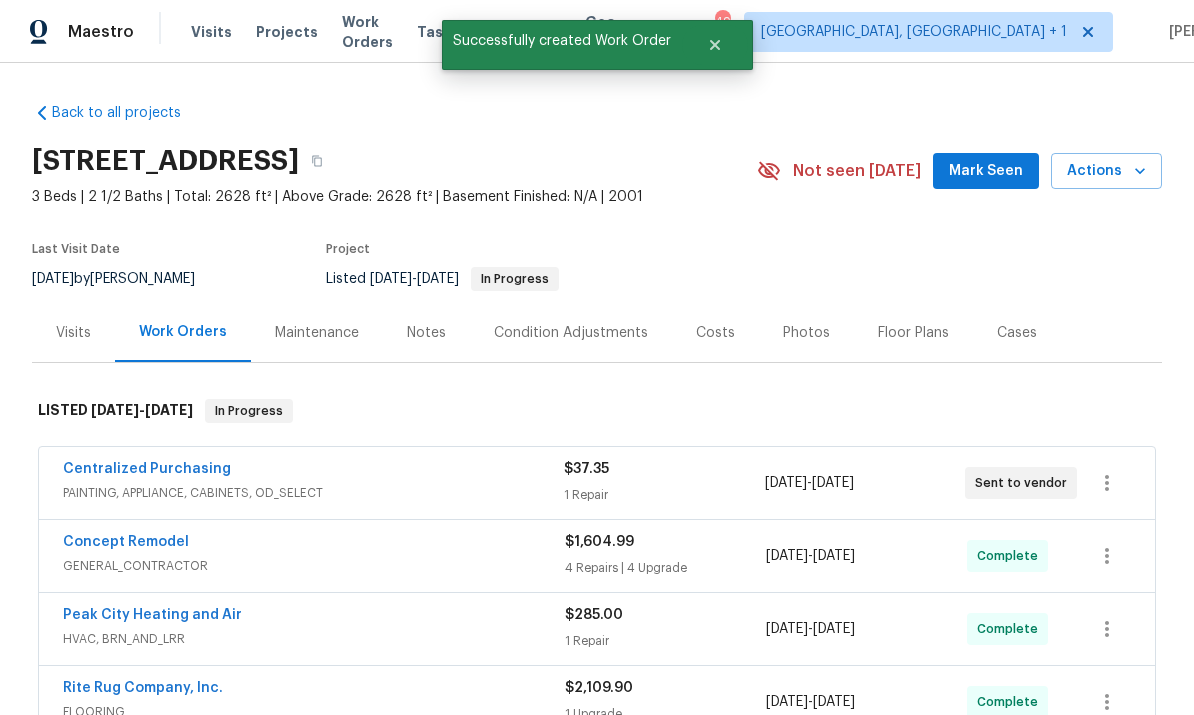 scroll, scrollTop: 58, scrollLeft: 0, axis: vertical 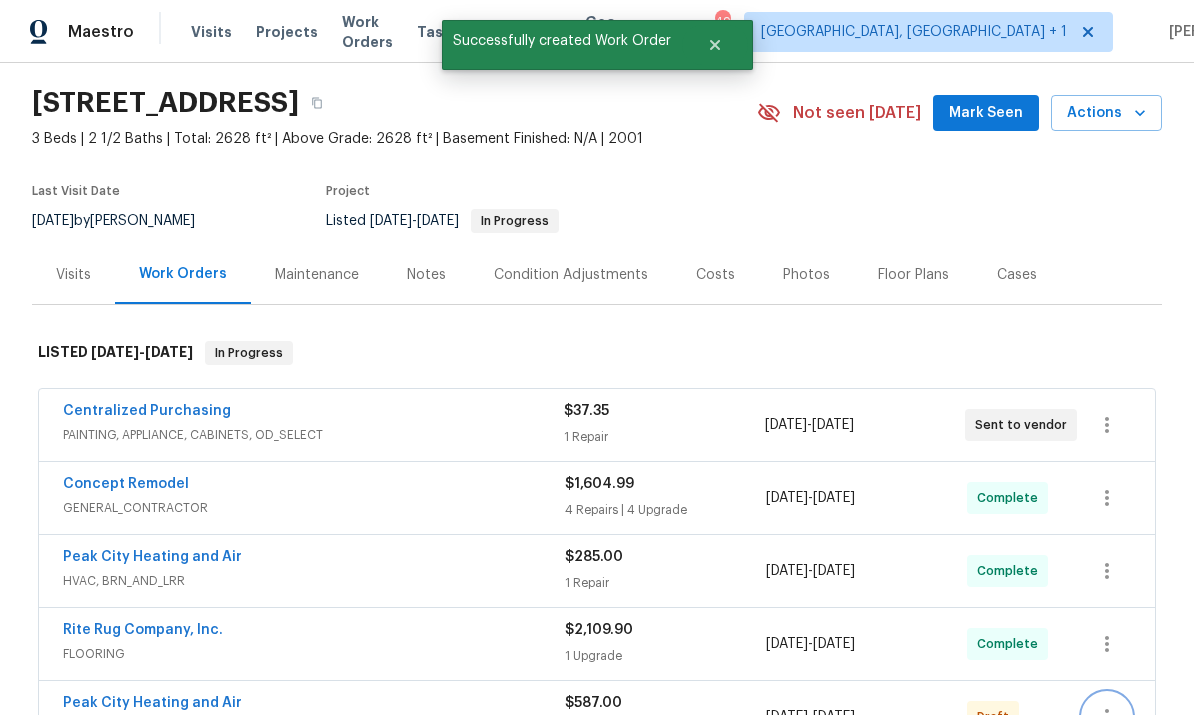 click 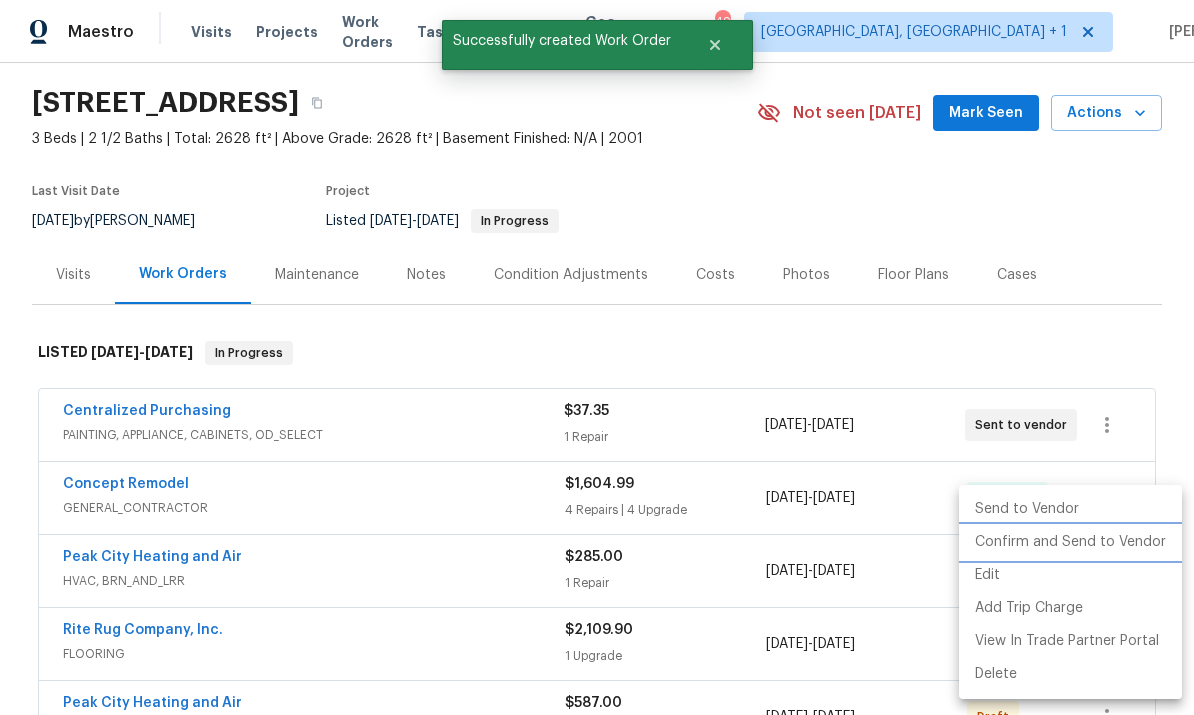 click on "Confirm and Send to Vendor" at bounding box center [1070, 542] 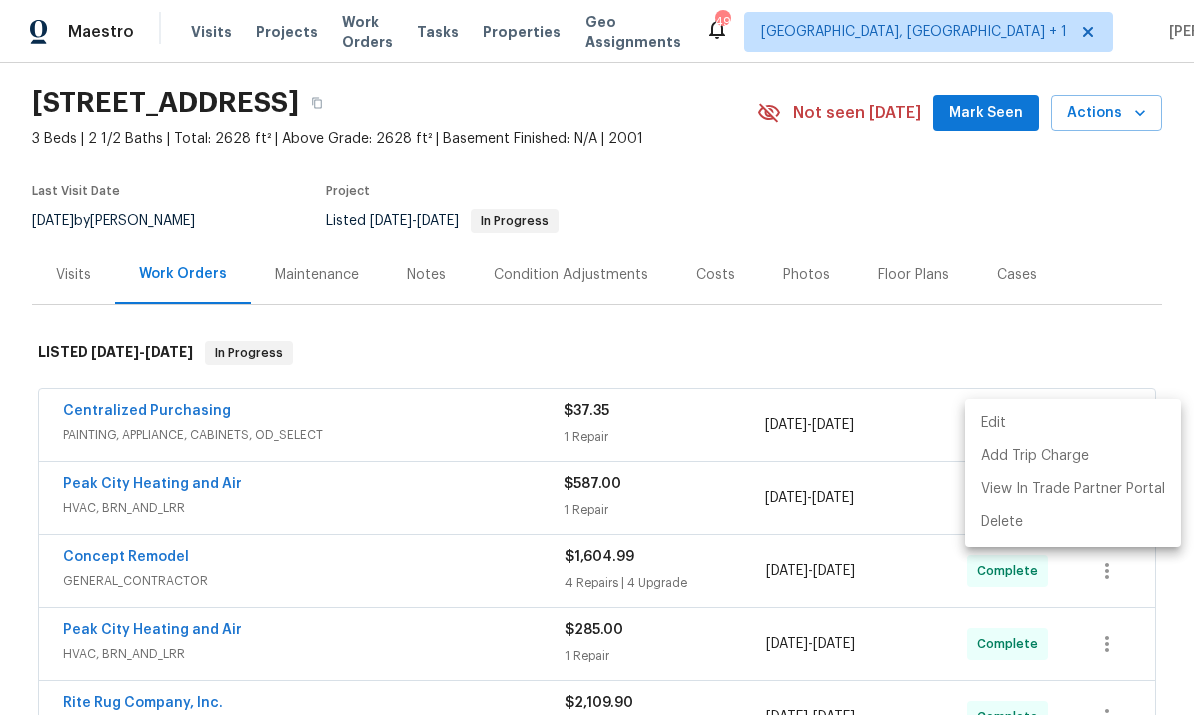 click at bounding box center [597, 357] 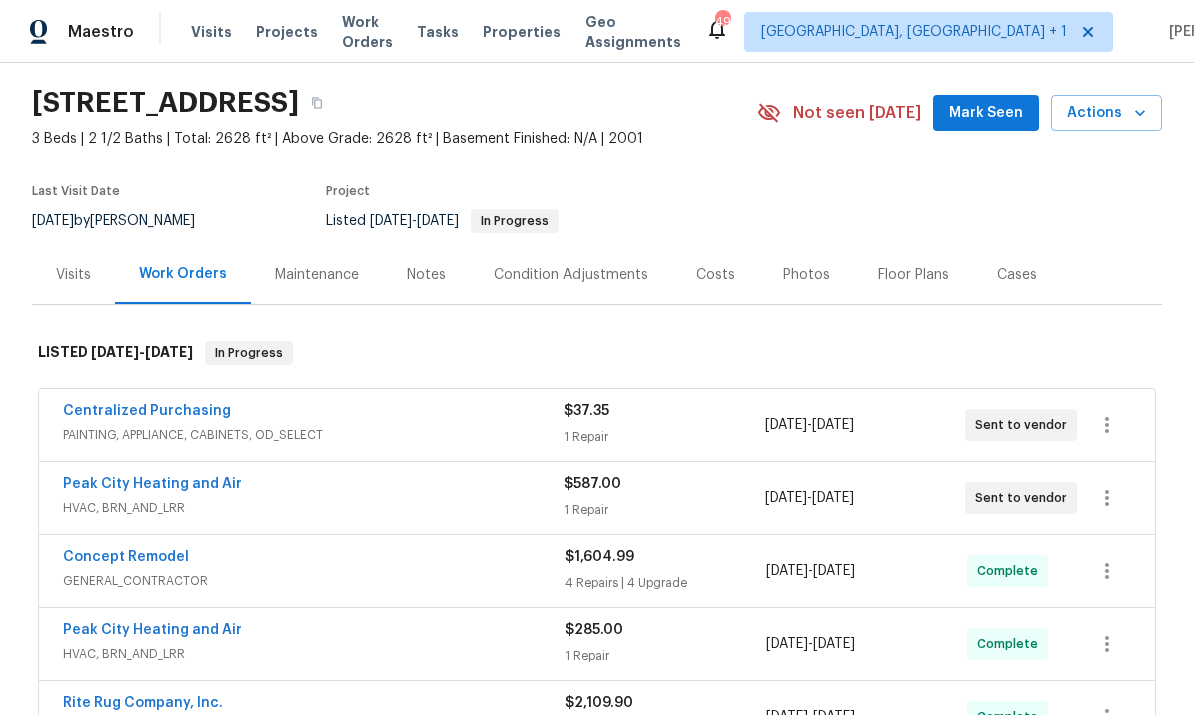 click on "Peak City Heating and Air" at bounding box center (152, 484) 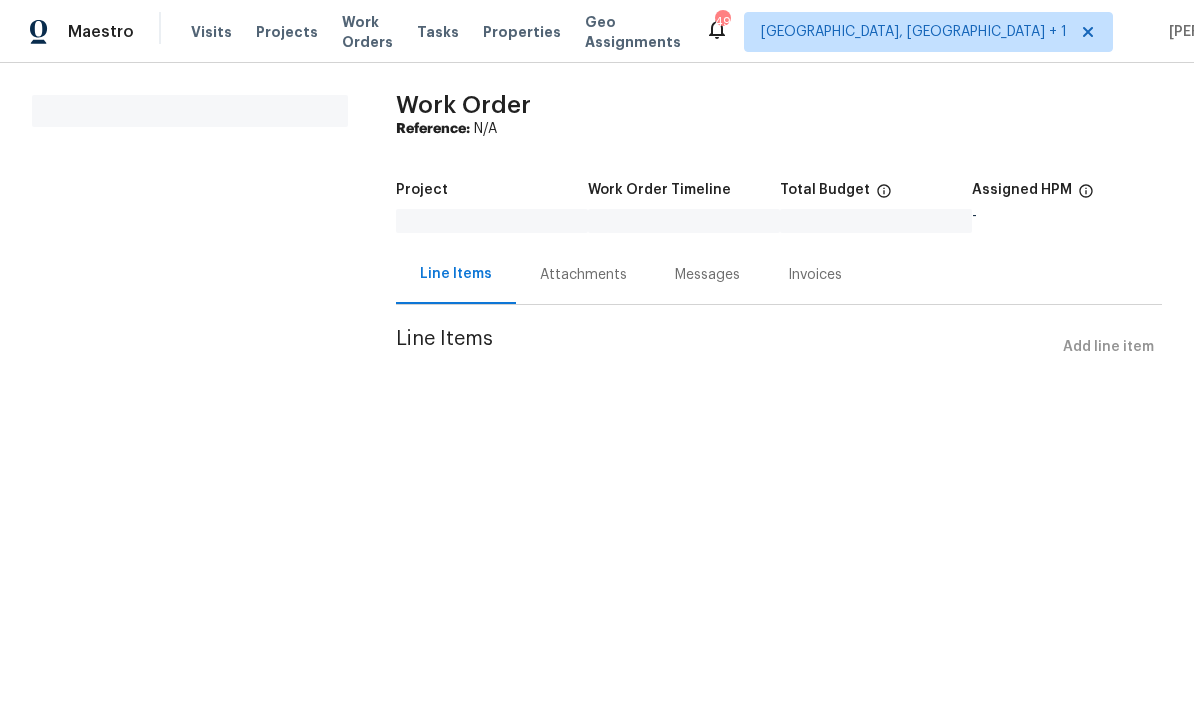 scroll, scrollTop: 0, scrollLeft: 0, axis: both 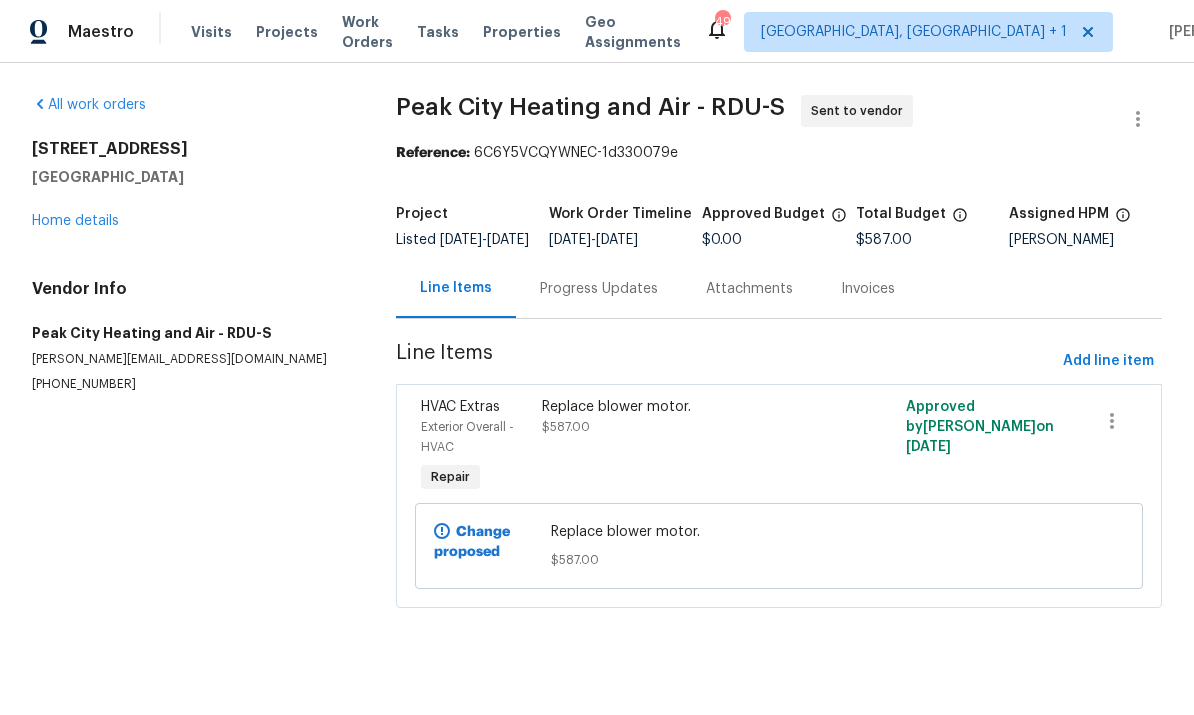 click on "Progress Updates" at bounding box center (599, 289) 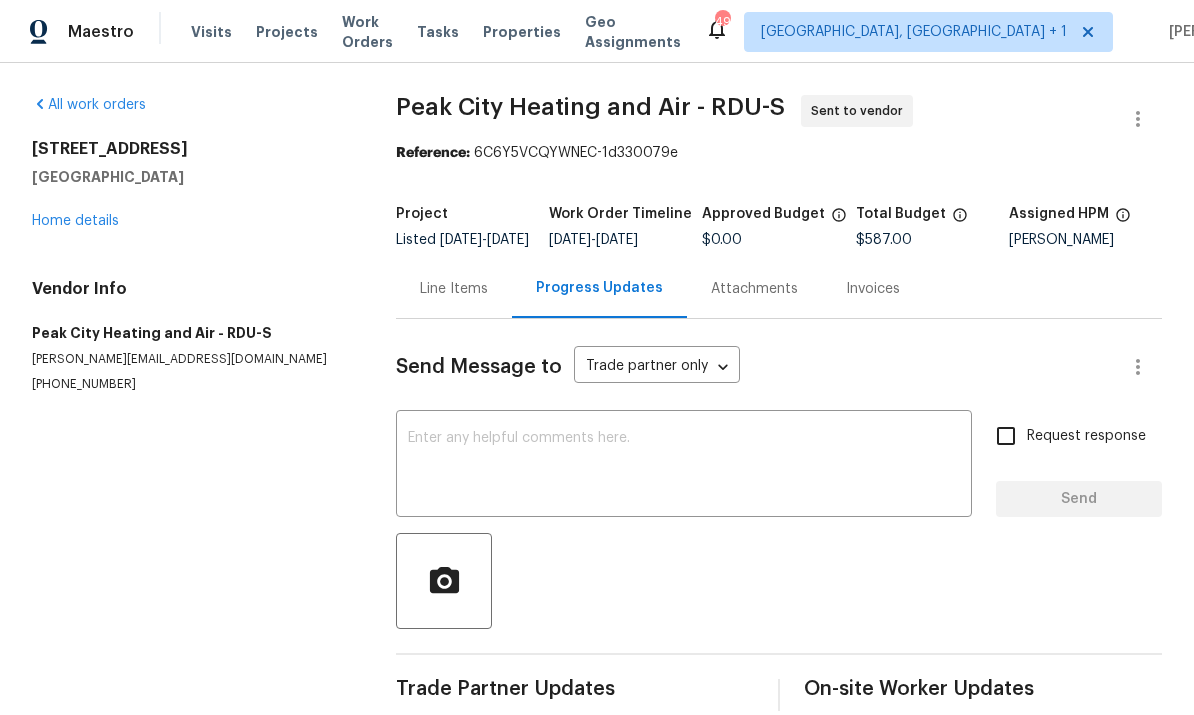 click at bounding box center (684, 466) 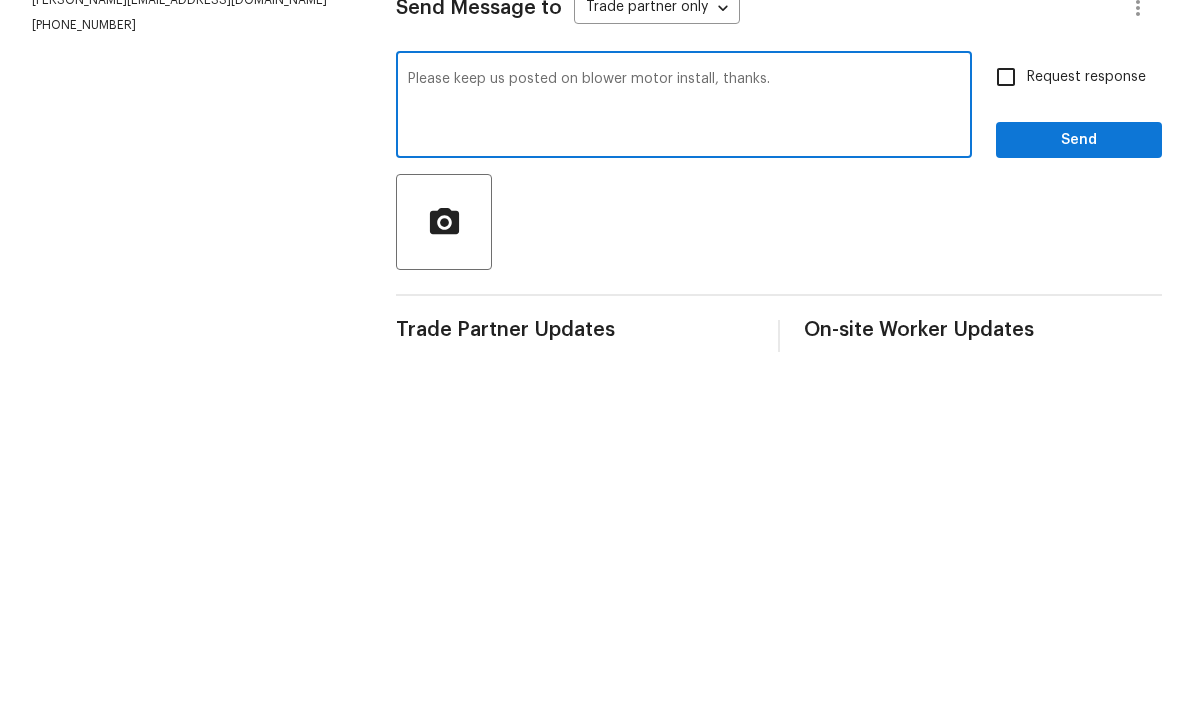 type on "Please keep us posted on blower motor install, thanks." 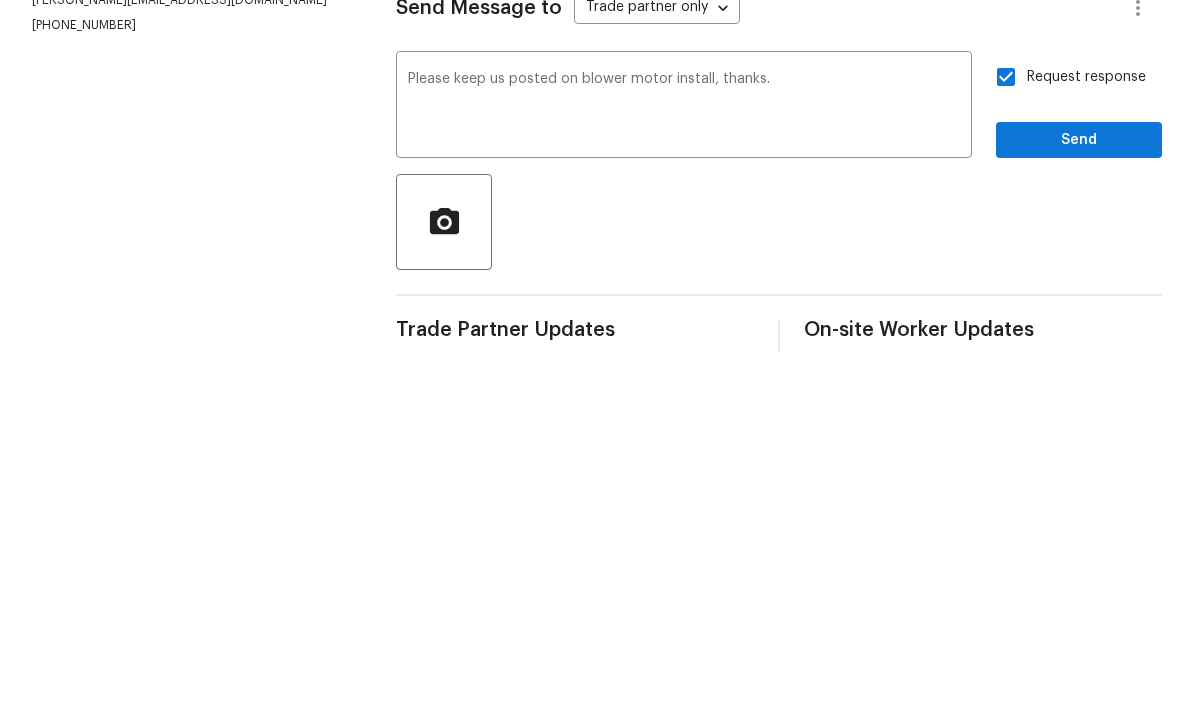 scroll, scrollTop: 43, scrollLeft: 0, axis: vertical 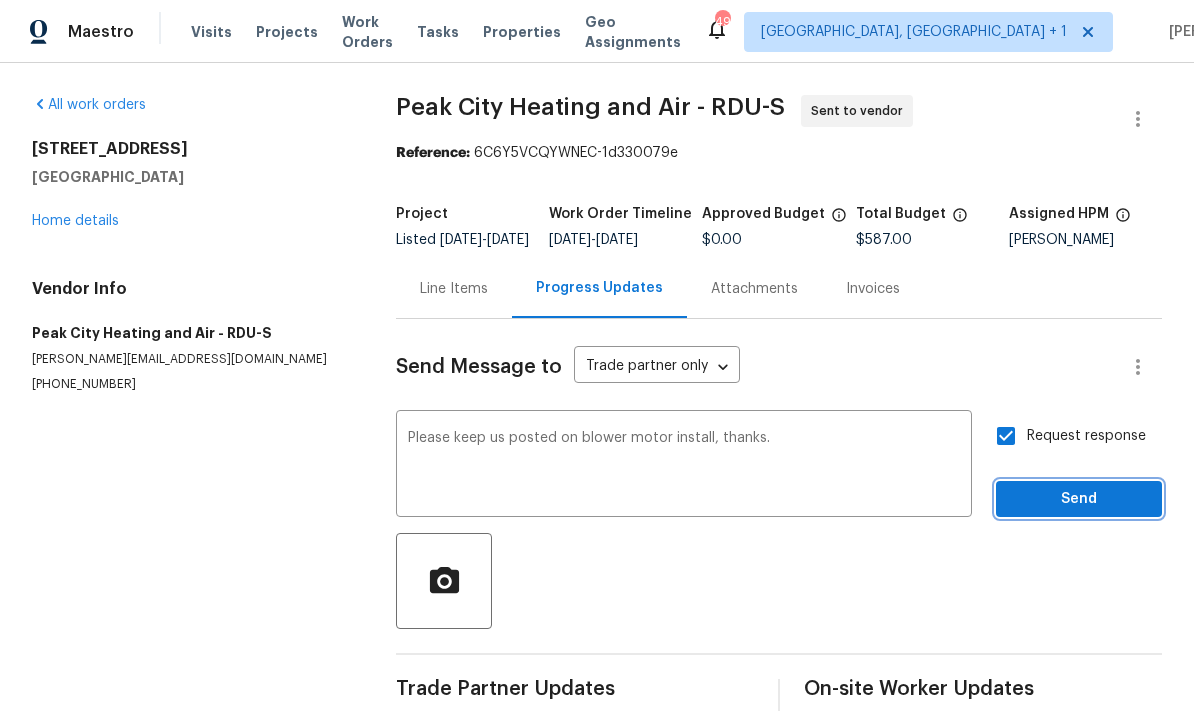 click on "Send" at bounding box center [1079, 499] 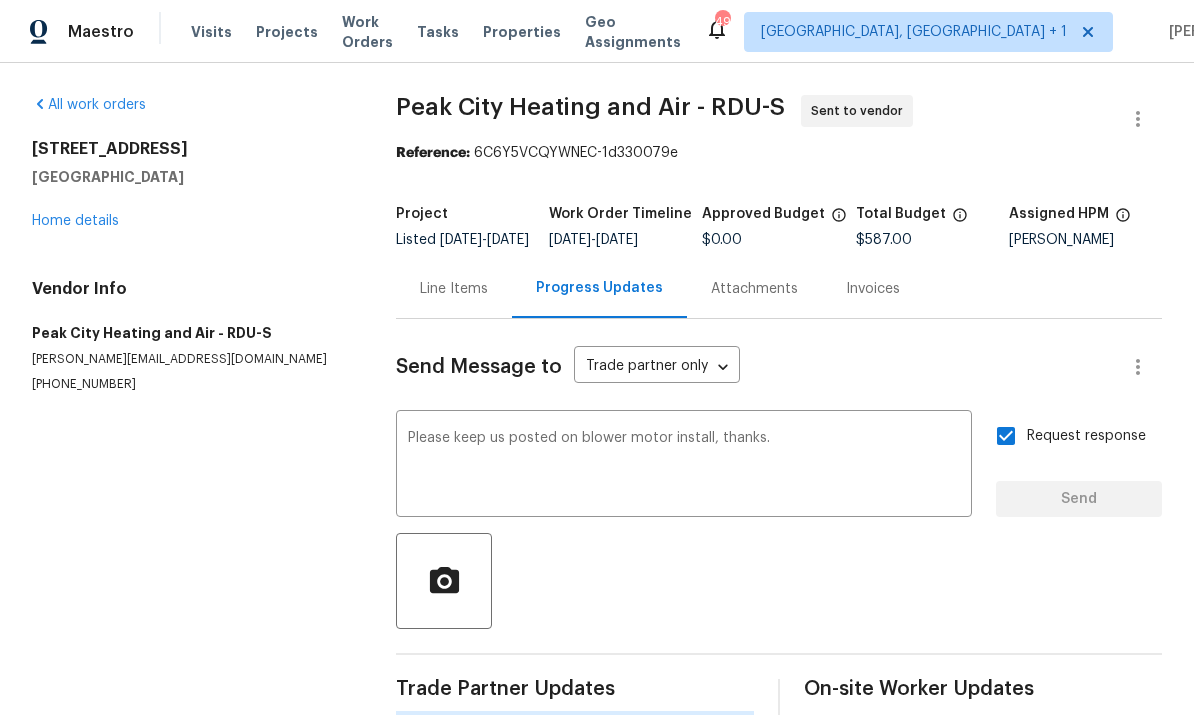 type 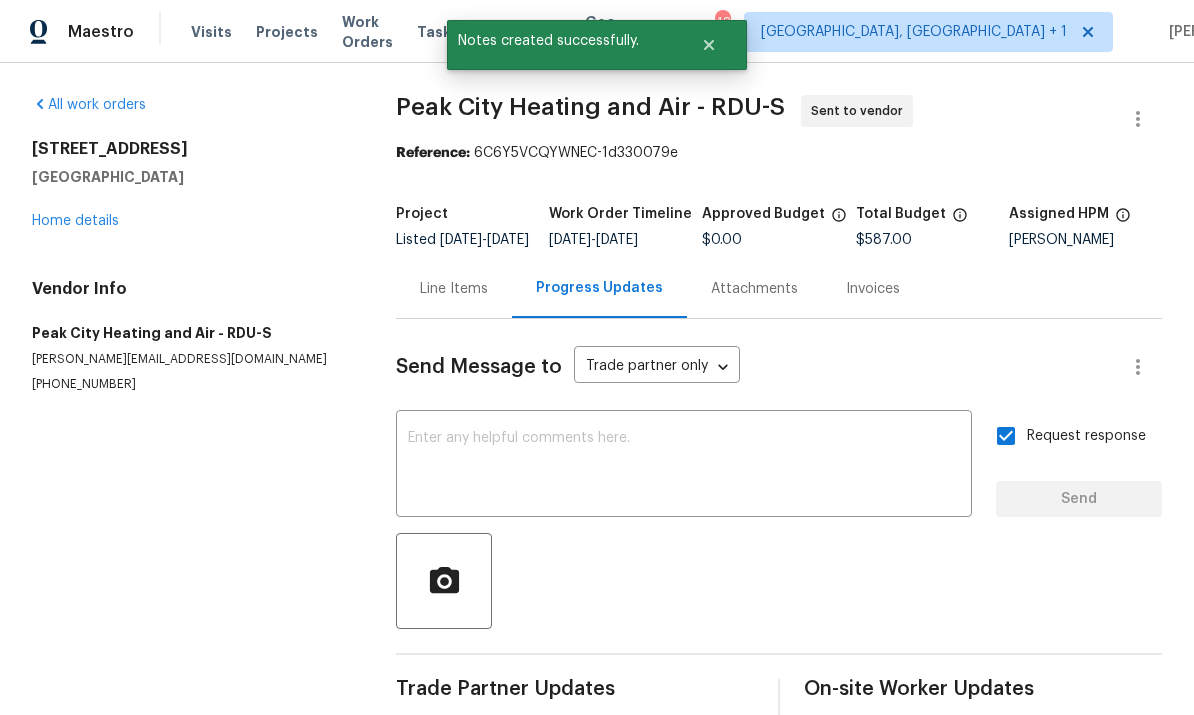 click on "Home details" at bounding box center (75, 221) 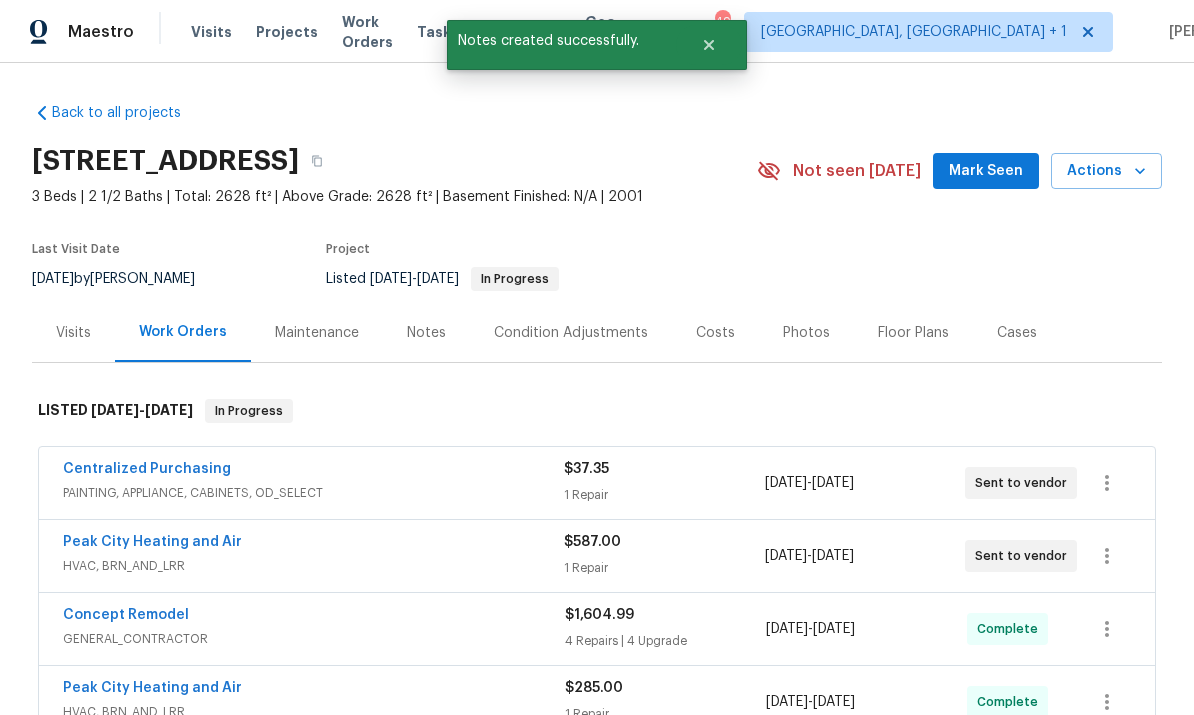 click on "Notes" at bounding box center (426, 333) 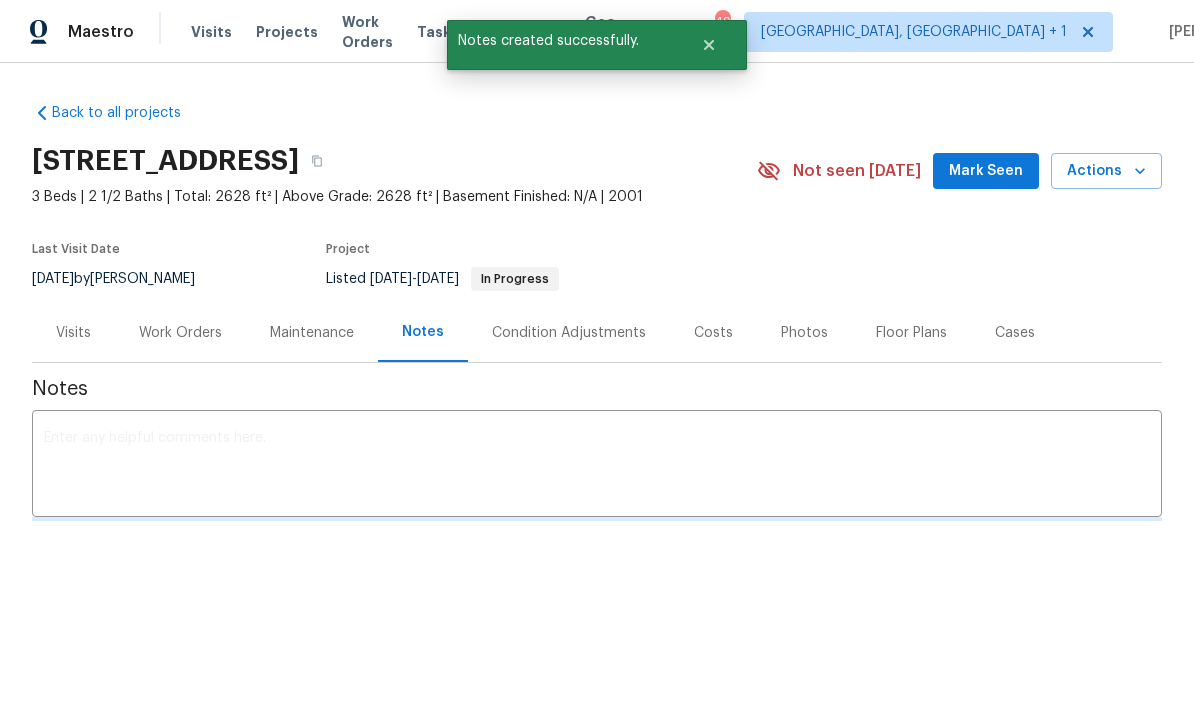 scroll, scrollTop: 0, scrollLeft: 0, axis: both 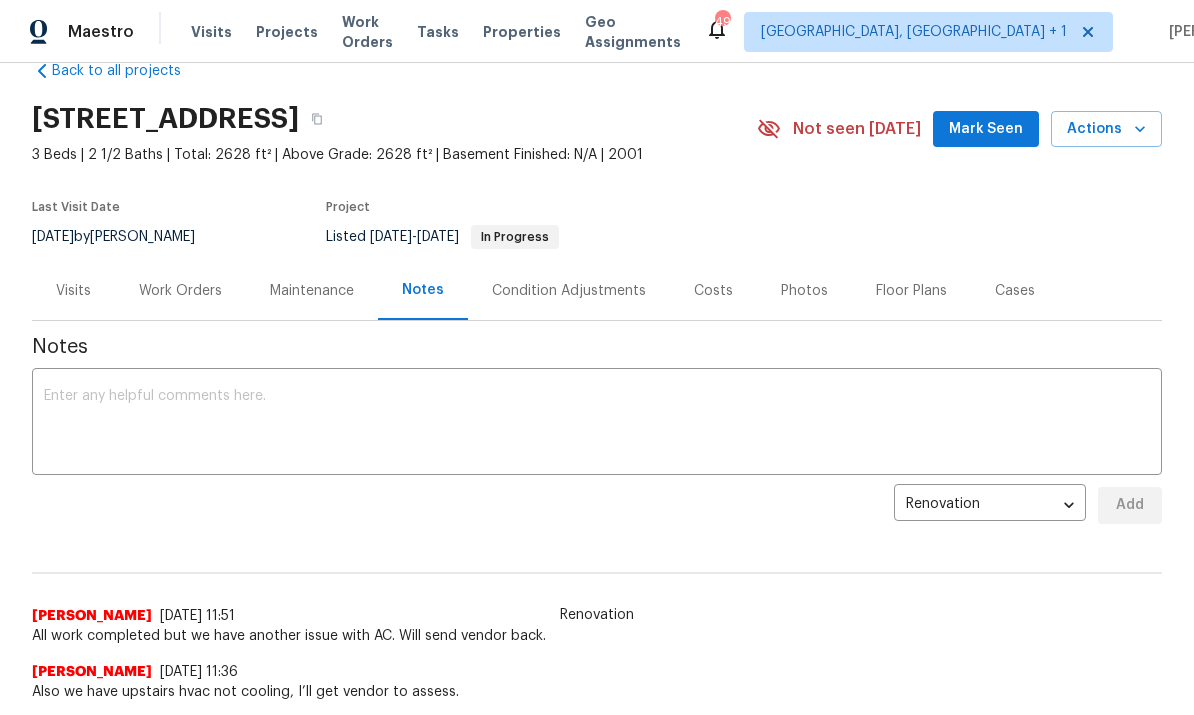 click at bounding box center [597, 424] 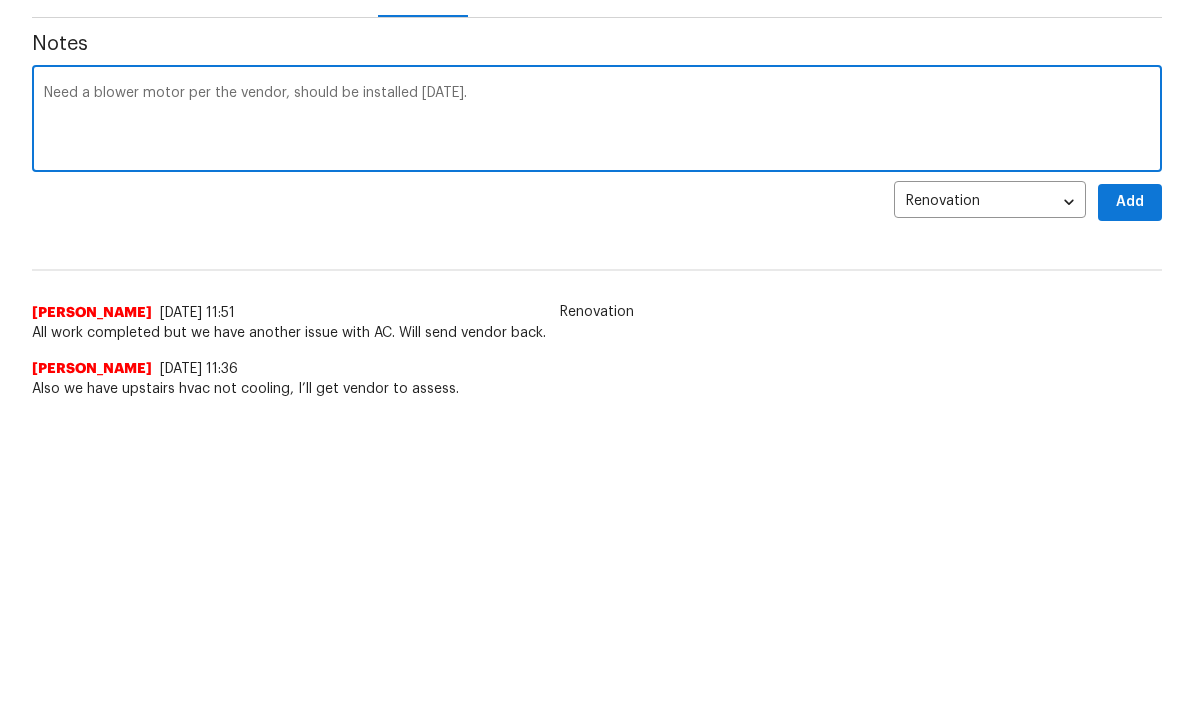 type on "Need a blower motor per the vendor, should be installed Wednesday." 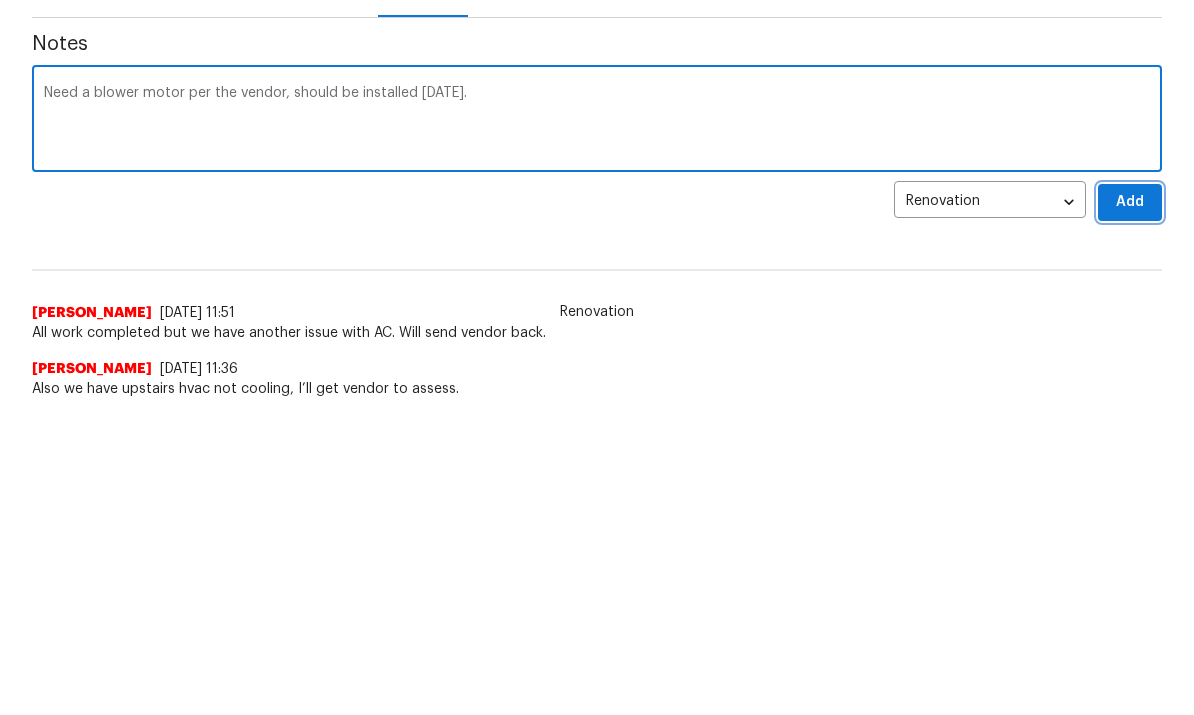 click on "Add" at bounding box center [1130, 505] 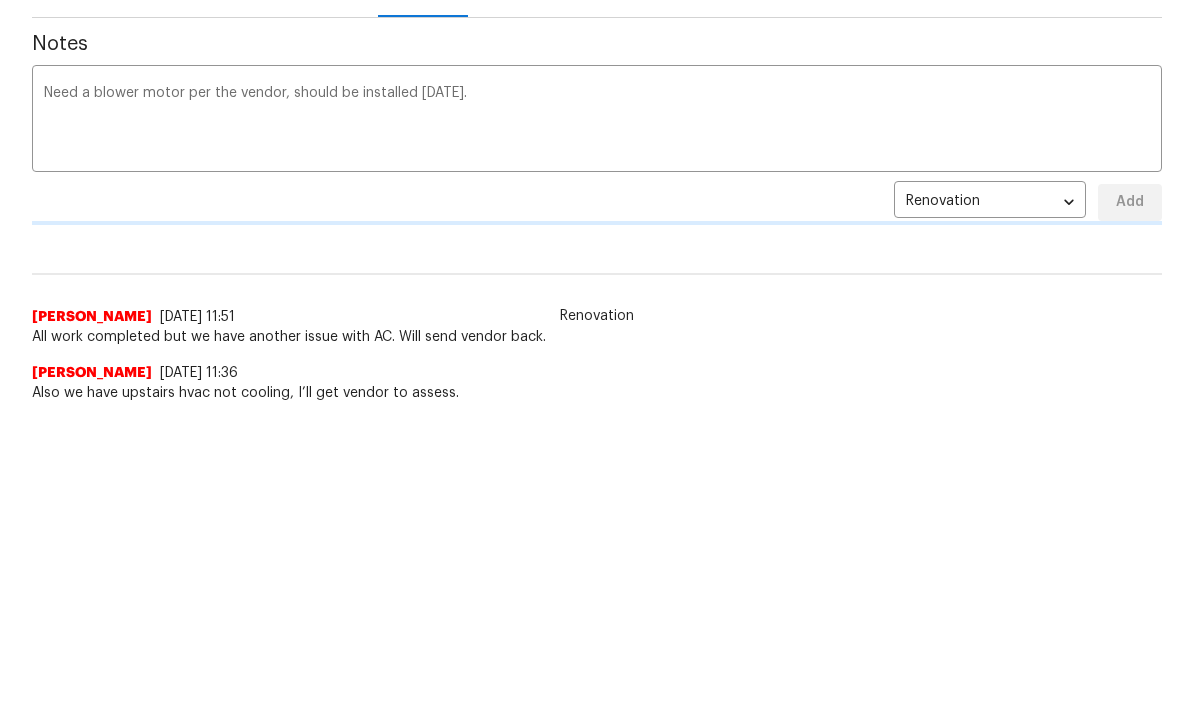 scroll, scrollTop: 303, scrollLeft: 0, axis: vertical 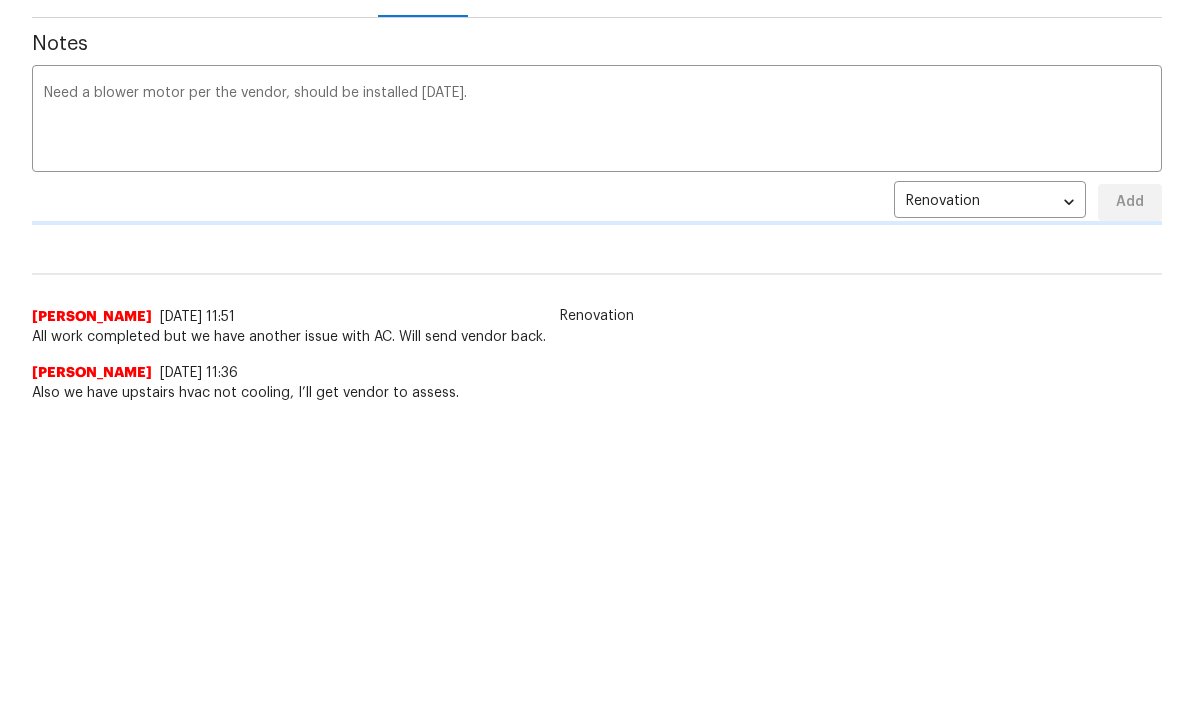 type 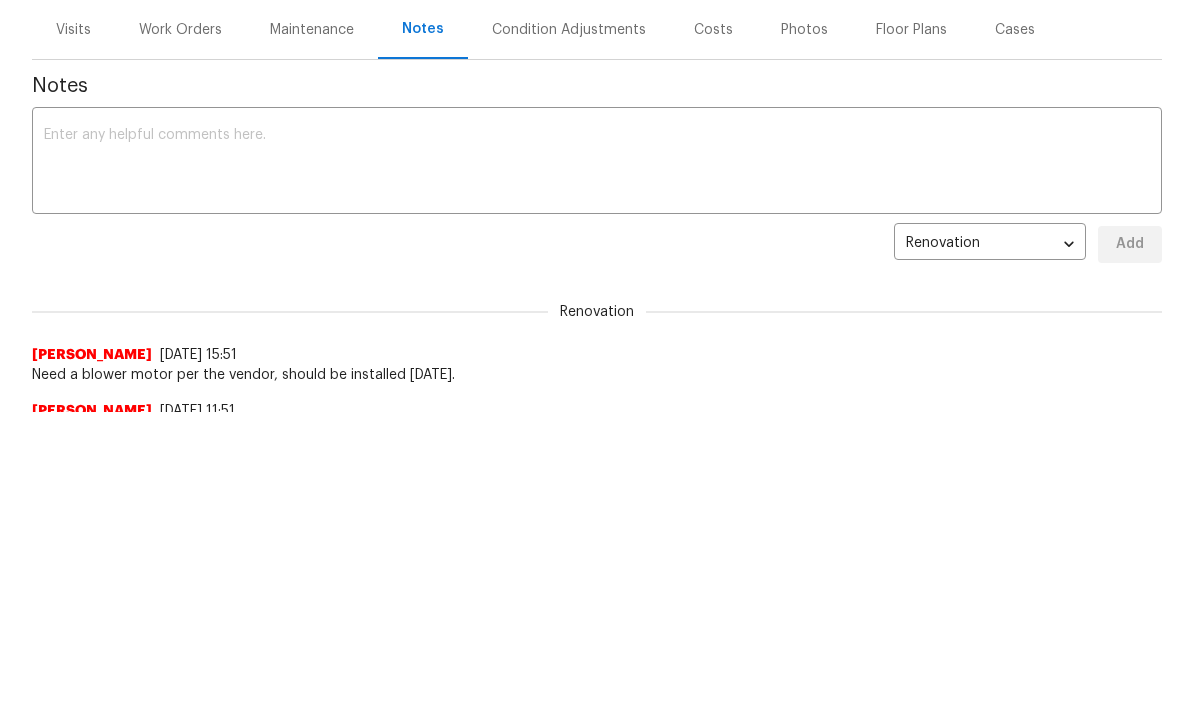 scroll, scrollTop: 0, scrollLeft: 0, axis: both 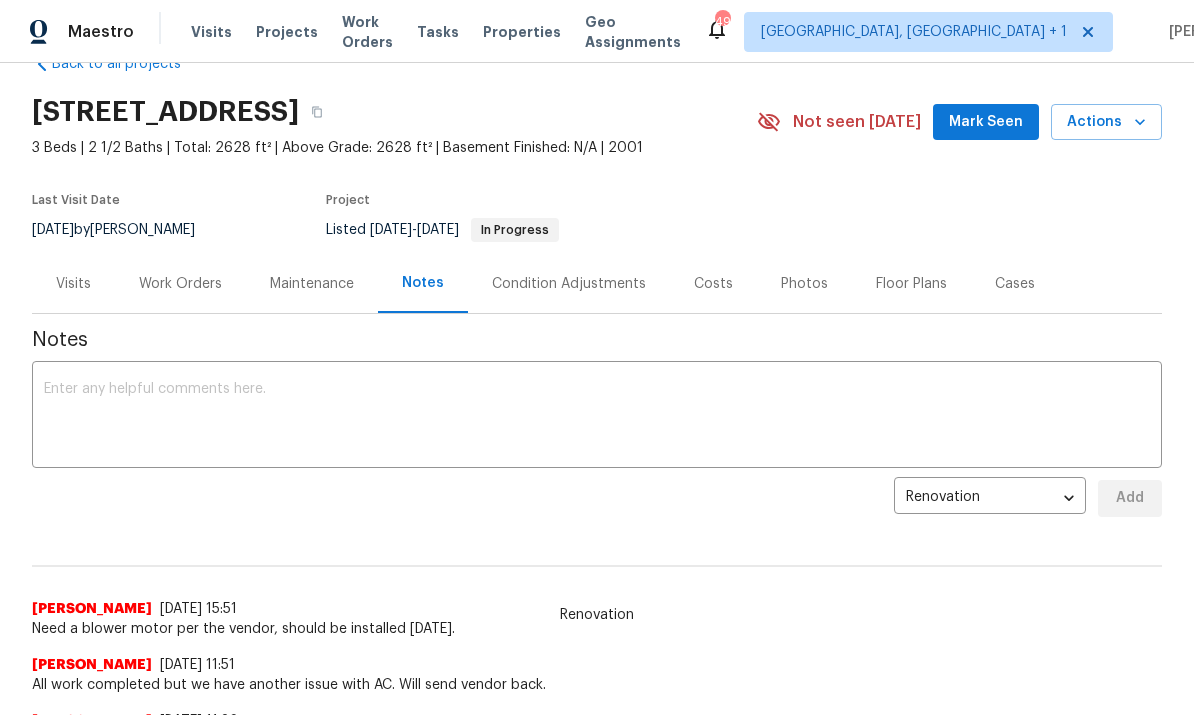click on "Photos" at bounding box center [804, 284] 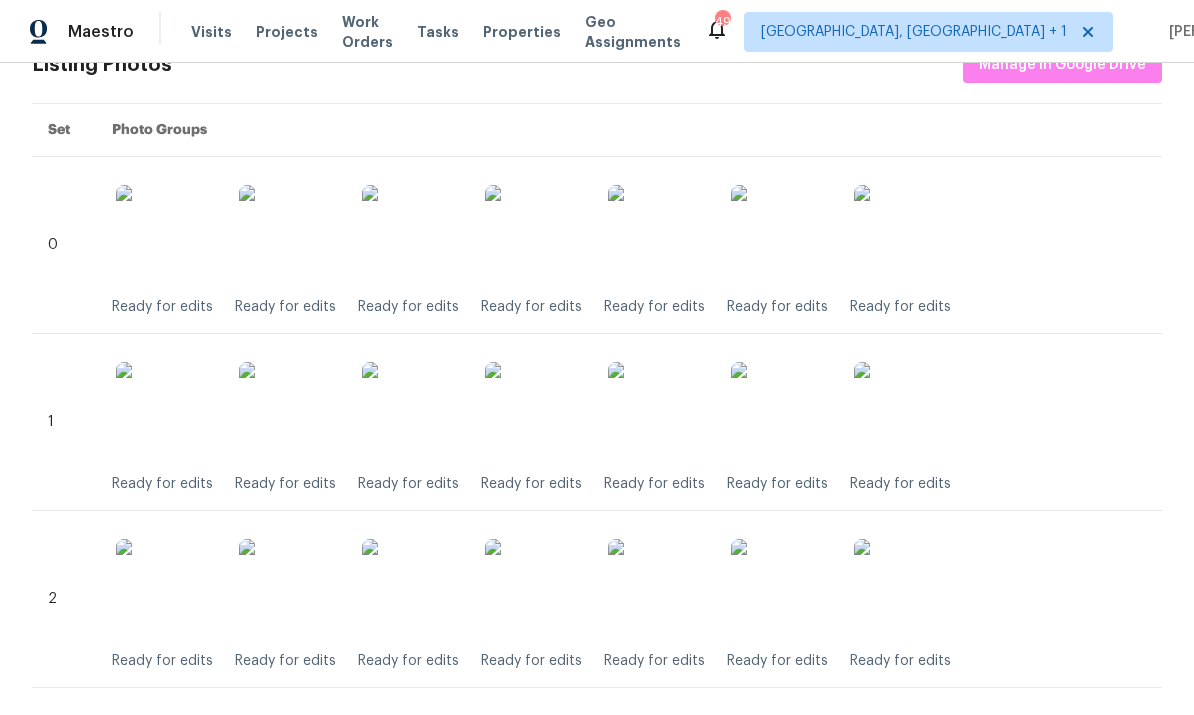 scroll, scrollTop: 356, scrollLeft: 0, axis: vertical 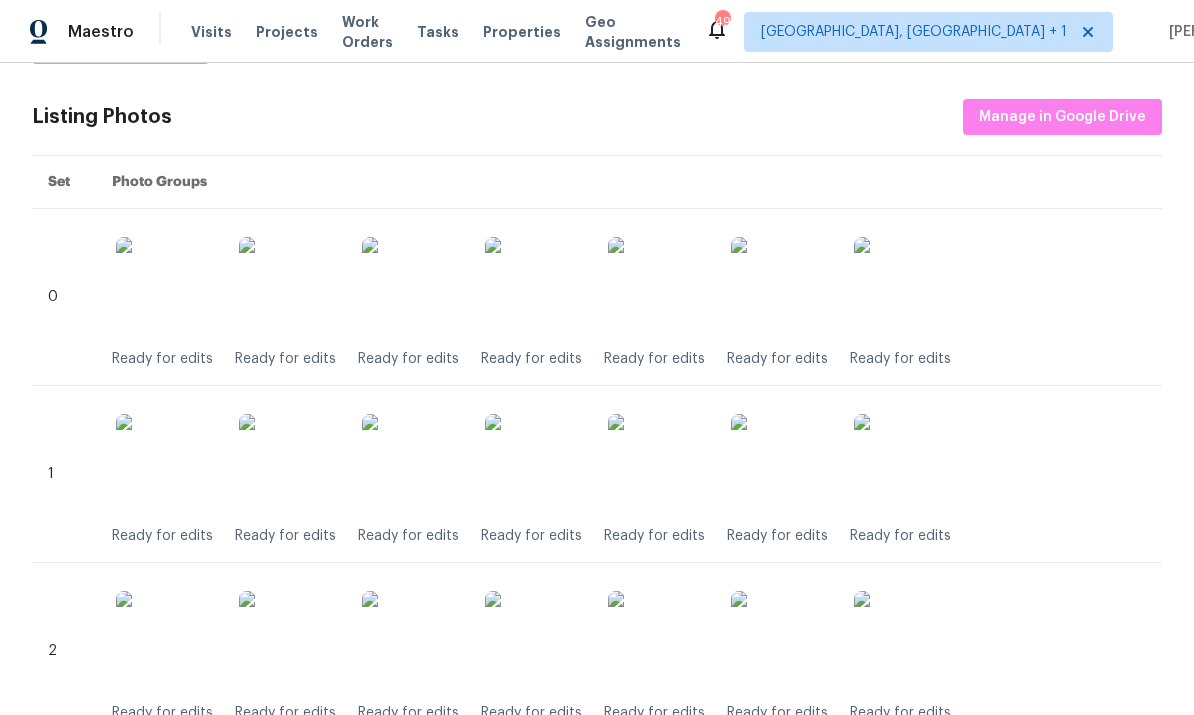 click at bounding box center (535, 287) 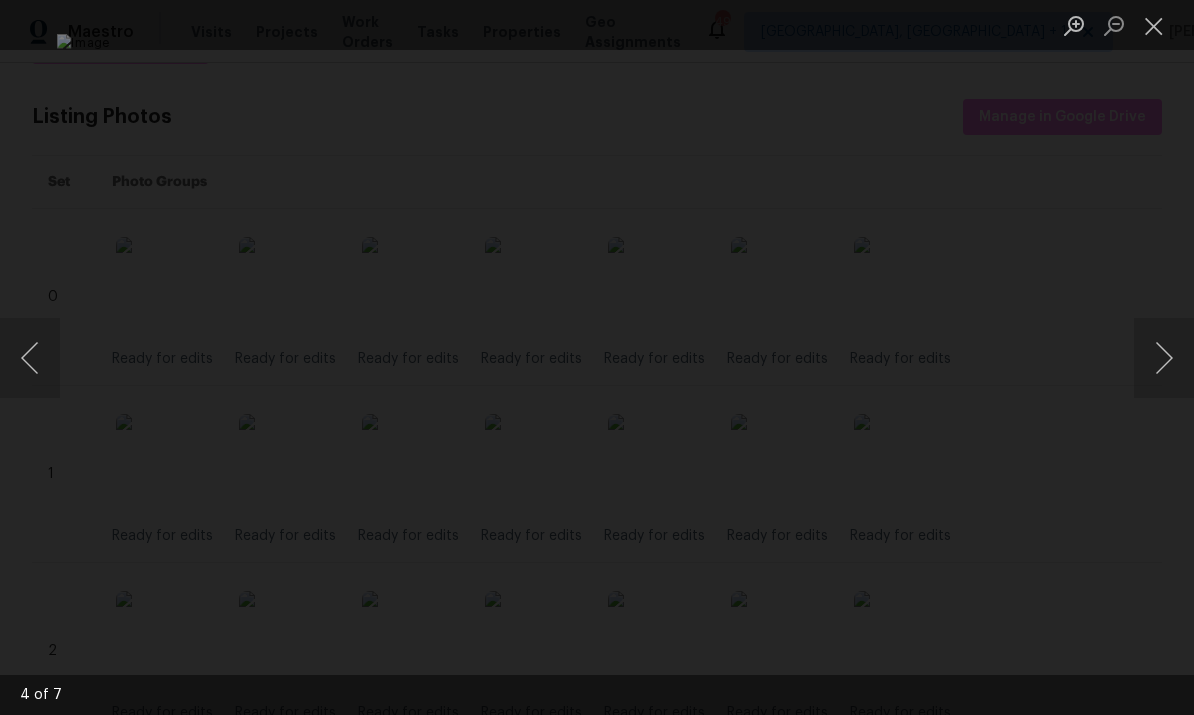 click at bounding box center [597, 357] 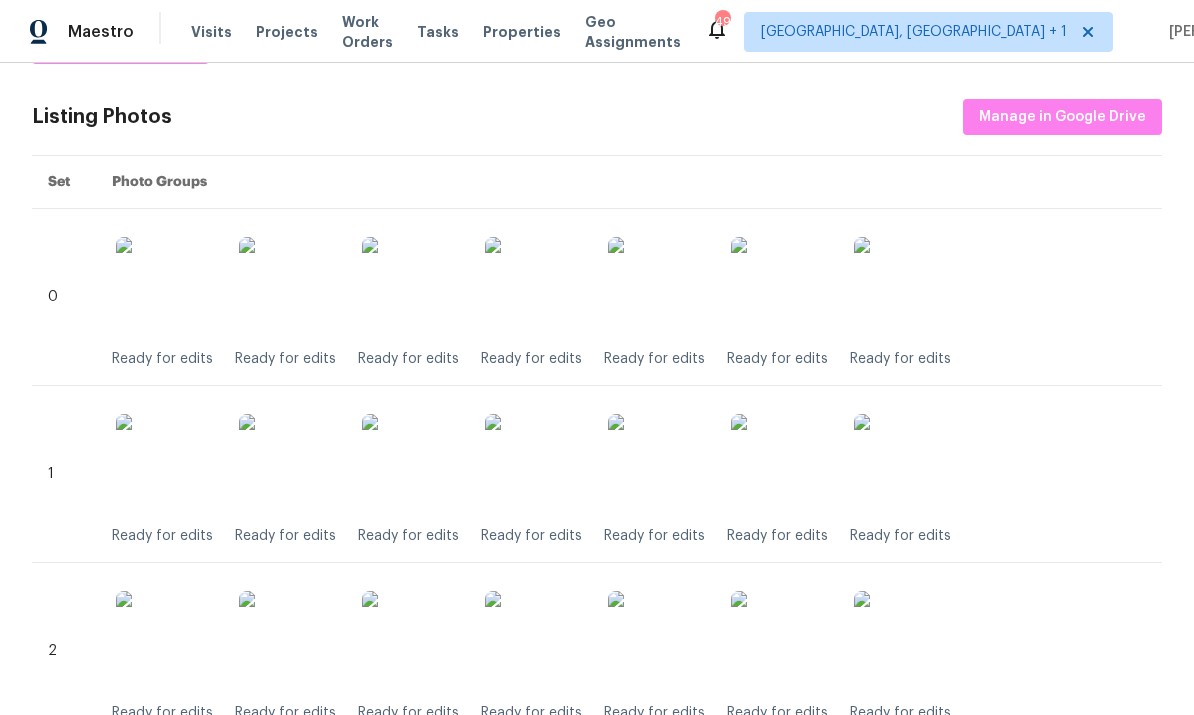click at bounding box center [535, 464] 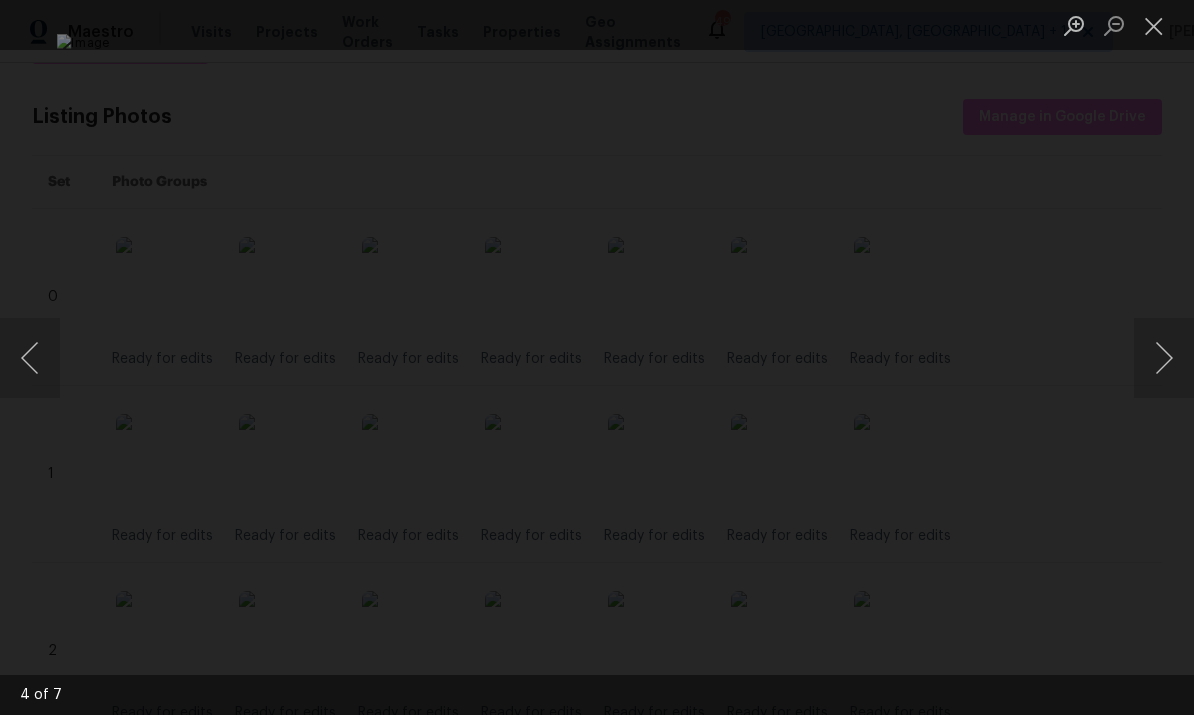 click at bounding box center (597, 357) 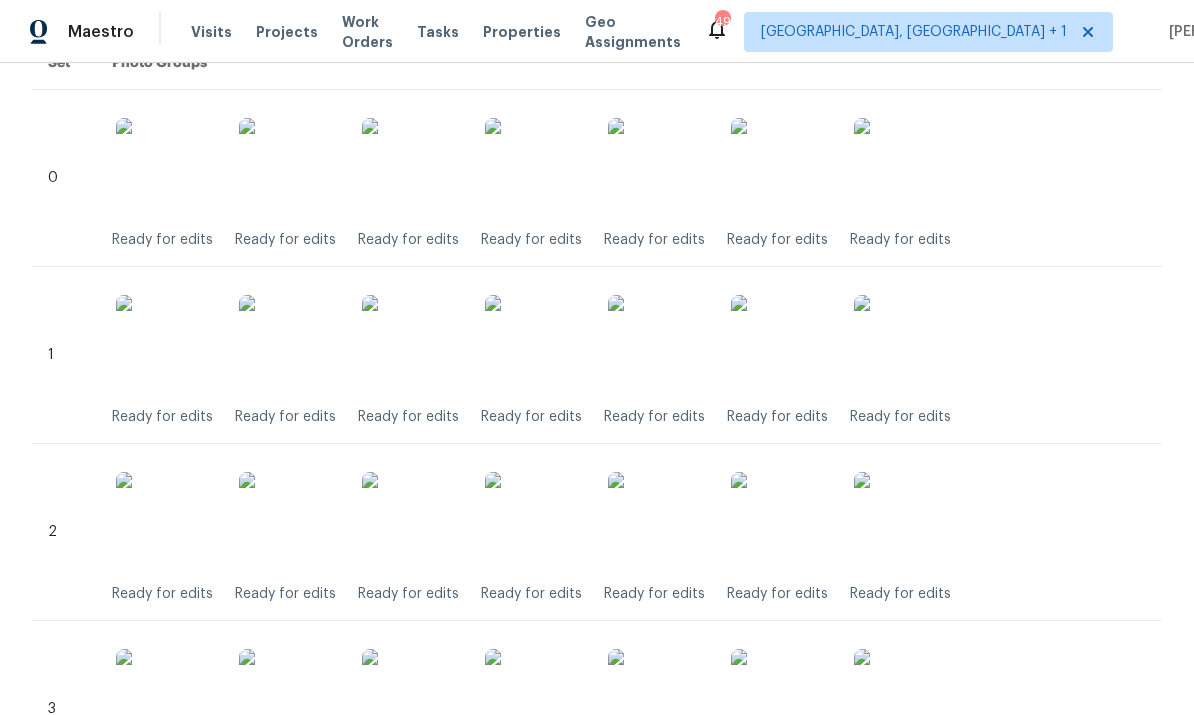 scroll, scrollTop: 477, scrollLeft: 0, axis: vertical 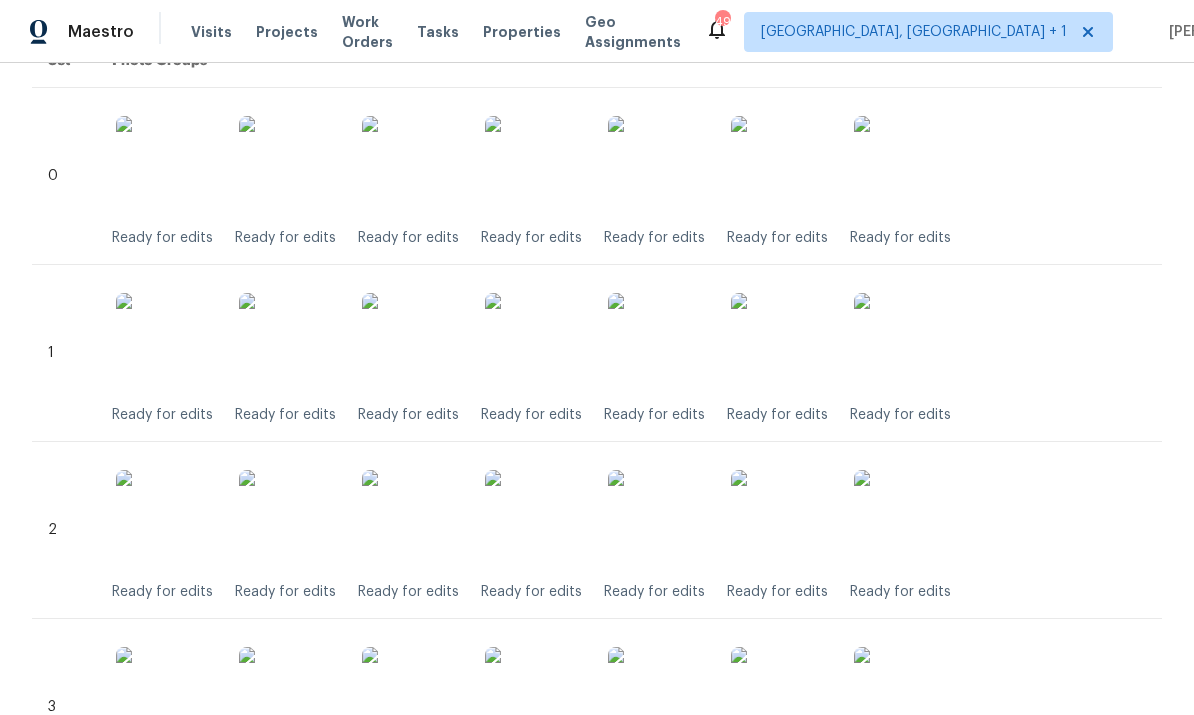 click at bounding box center (535, 520) 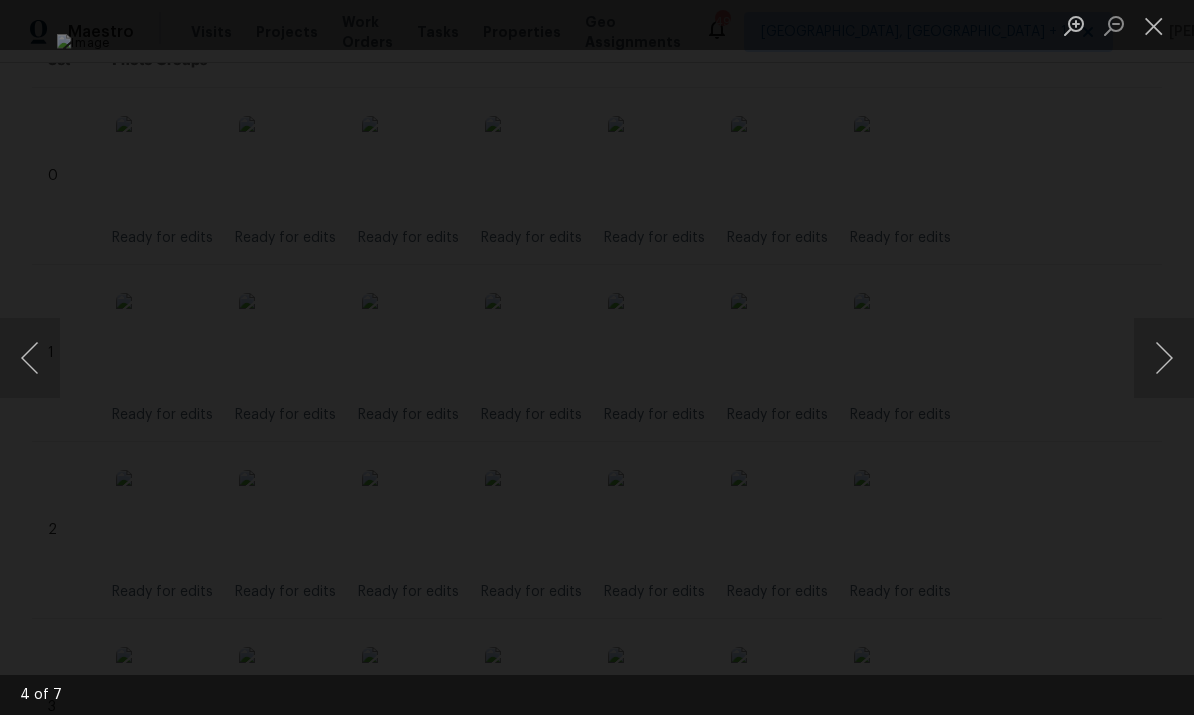 click at bounding box center (597, 357) 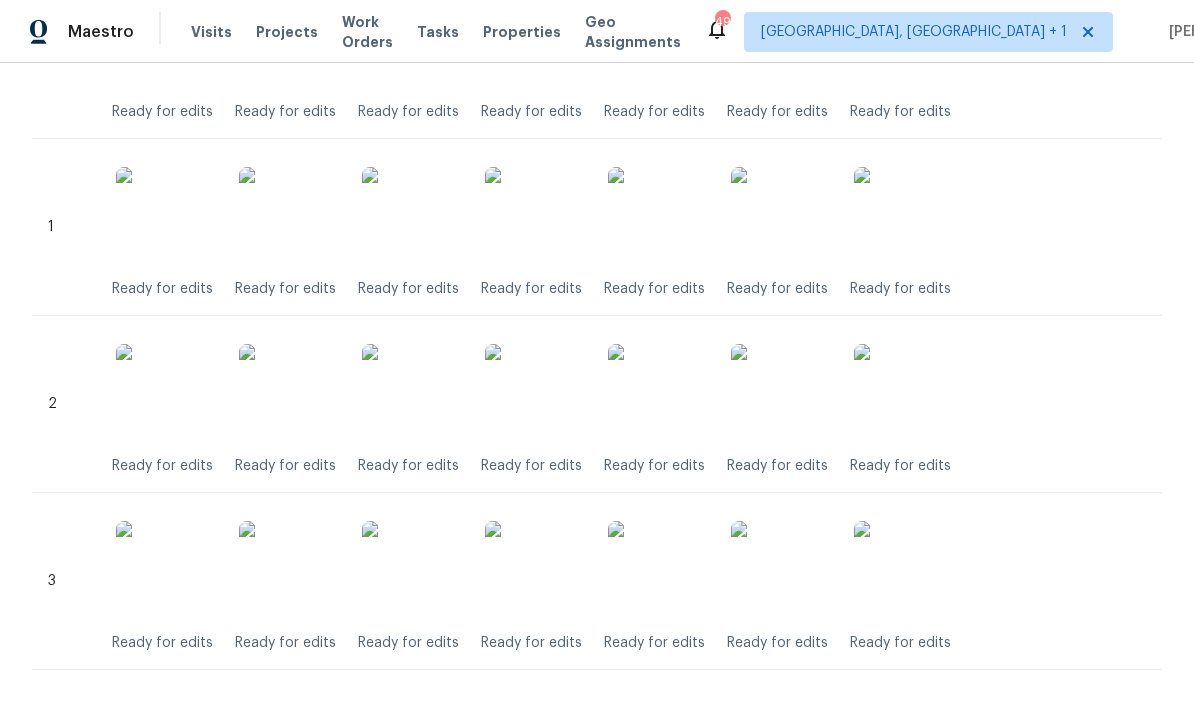 scroll, scrollTop: 602, scrollLeft: 0, axis: vertical 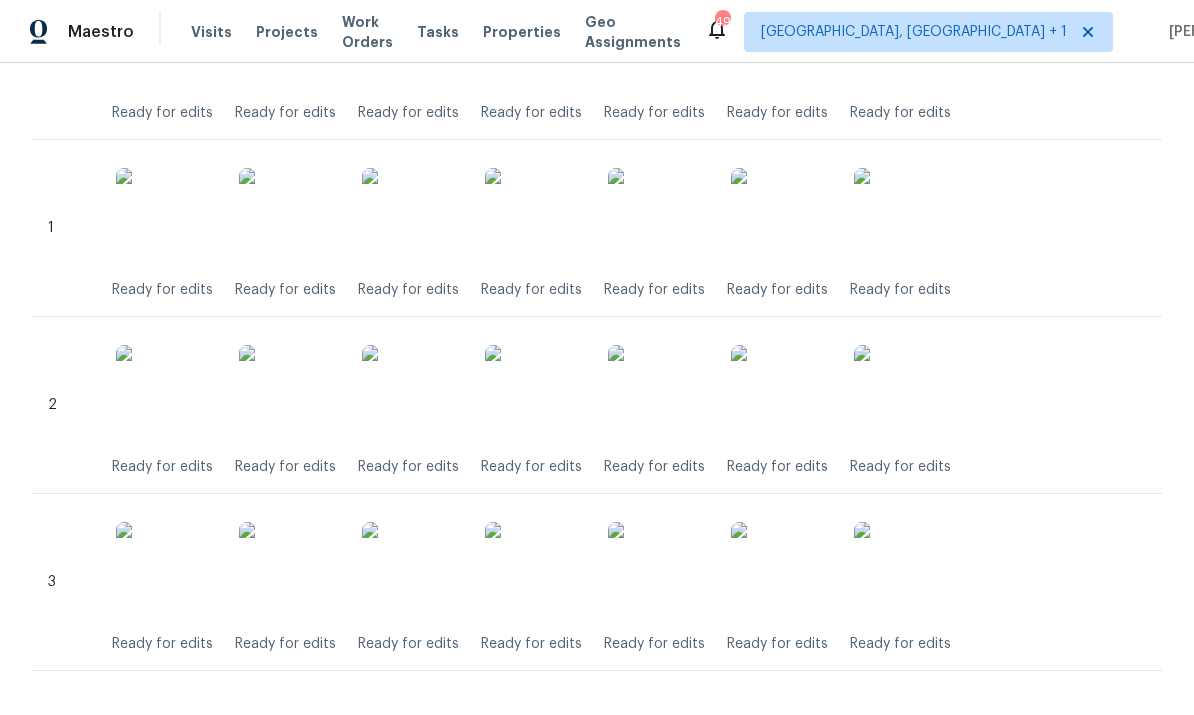 click at bounding box center (658, 572) 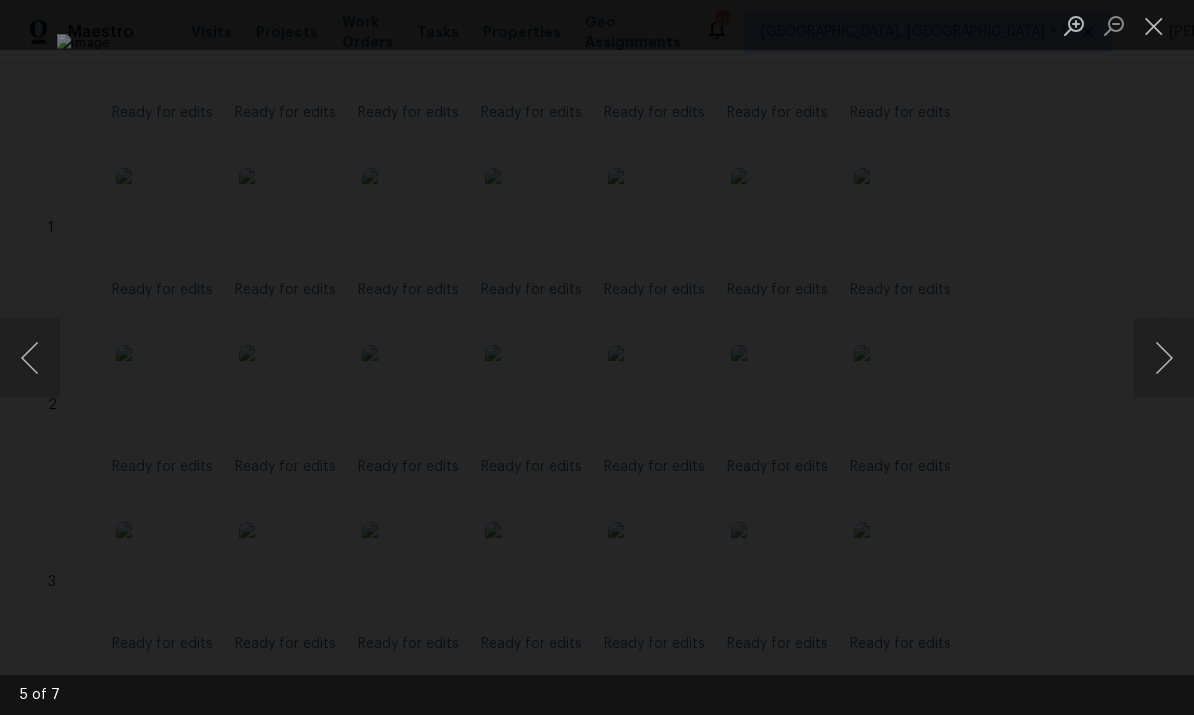 click at bounding box center [597, 357] 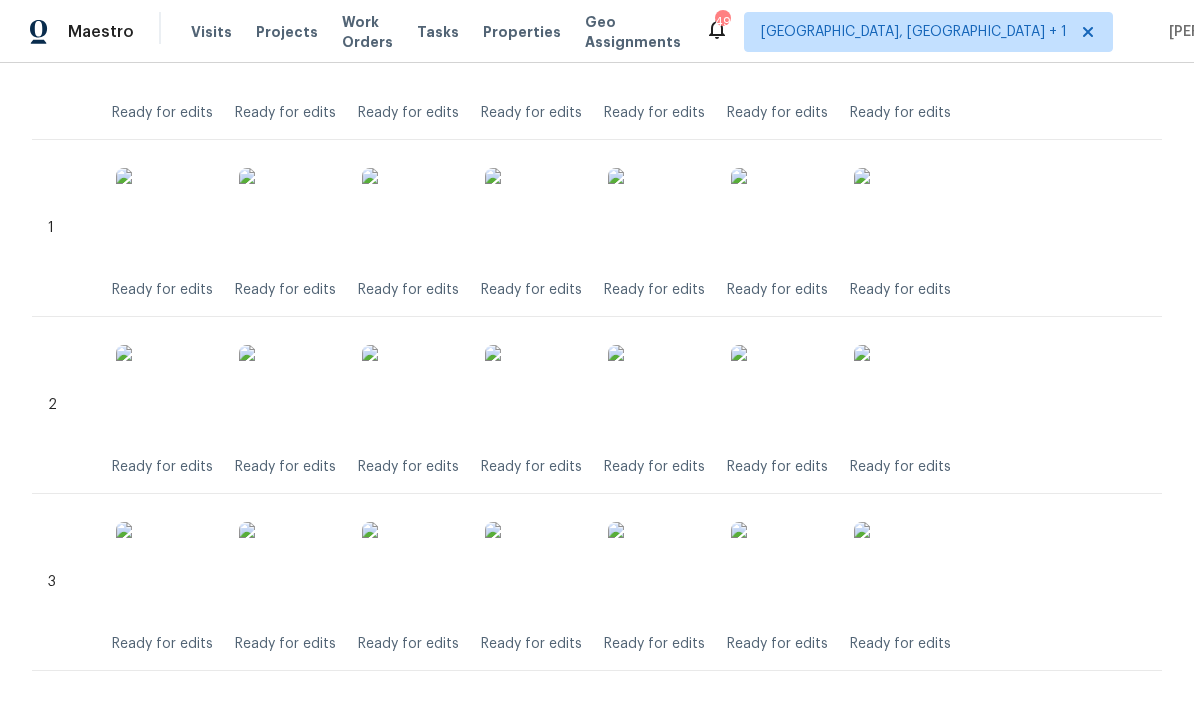 click on "Back to all projects 6701 Winding Arch Dr, Durham, NC 27713 3 Beds | 2 1/2 Baths | Total: 2628 ft² | Above Grade: 2628 ft² | Basement Finished: N/A | 2001 Not seen today Mark Seen Actions Last Visit Date 7/14/2025  by  Wayne Putnam   Project Listed   7/7/2025  -  7/17/2025 In Progress Visits Work Orders Maintenance Notes Condition Adjustments Costs Photos Floor Plans Cases Reset Listing Photos Listing Photos Manage in Google Drive Set Photo Groups 0 Ready for edits Ready for edits Ready for edits Ready for edits Ready for edits Ready for edits Ready for edits 1 Ready for edits Ready for edits Ready for edits Ready for edits Ready for edits Ready for edits Ready for edits 2 Ready for edits Ready for edits Ready for edits Ready for edits Ready for edits Ready for edits Ready for edits 3 Ready for edits Ready for edits Ready for edits Ready for edits Ready for edits Ready for edits Ready for edits" at bounding box center [597, 389] 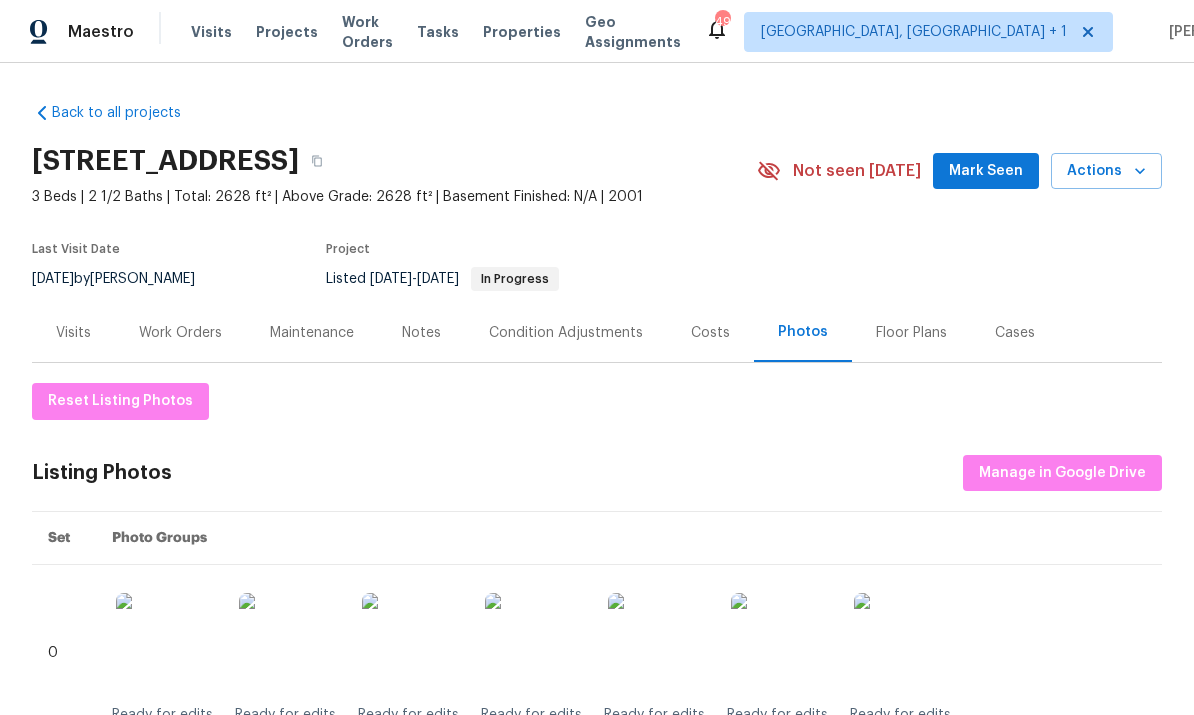 scroll, scrollTop: 0, scrollLeft: 0, axis: both 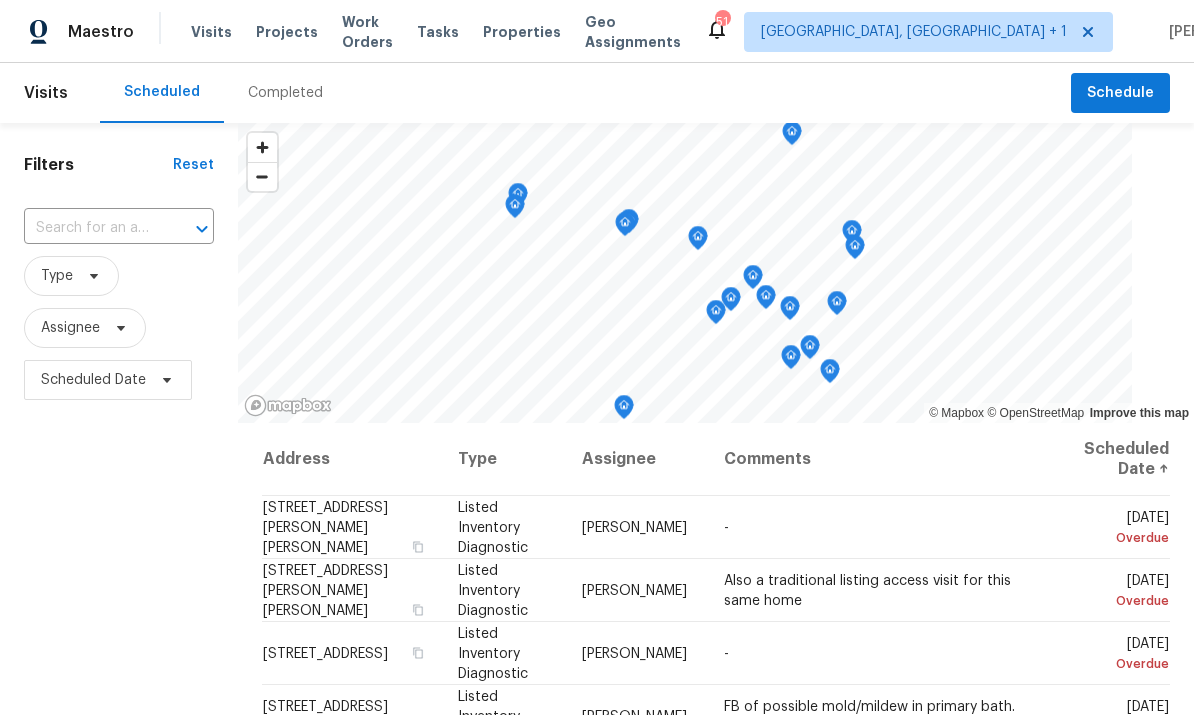 click at bounding box center [91, 228] 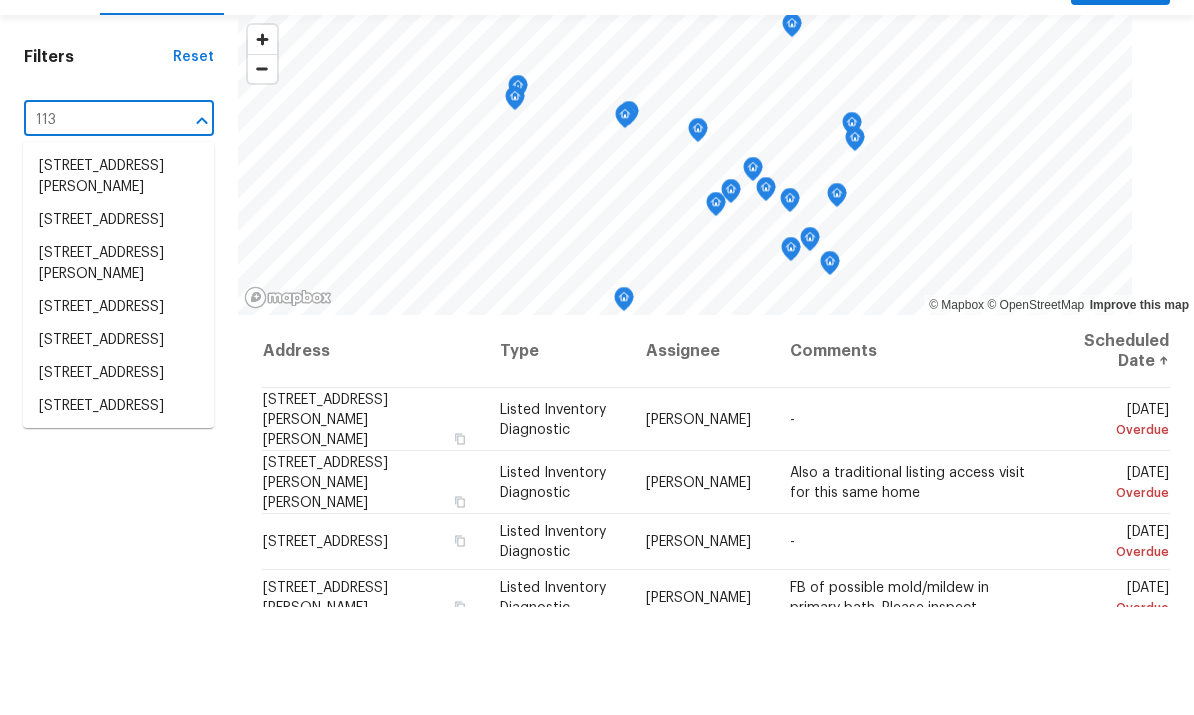 scroll, scrollTop: 75, scrollLeft: 0, axis: vertical 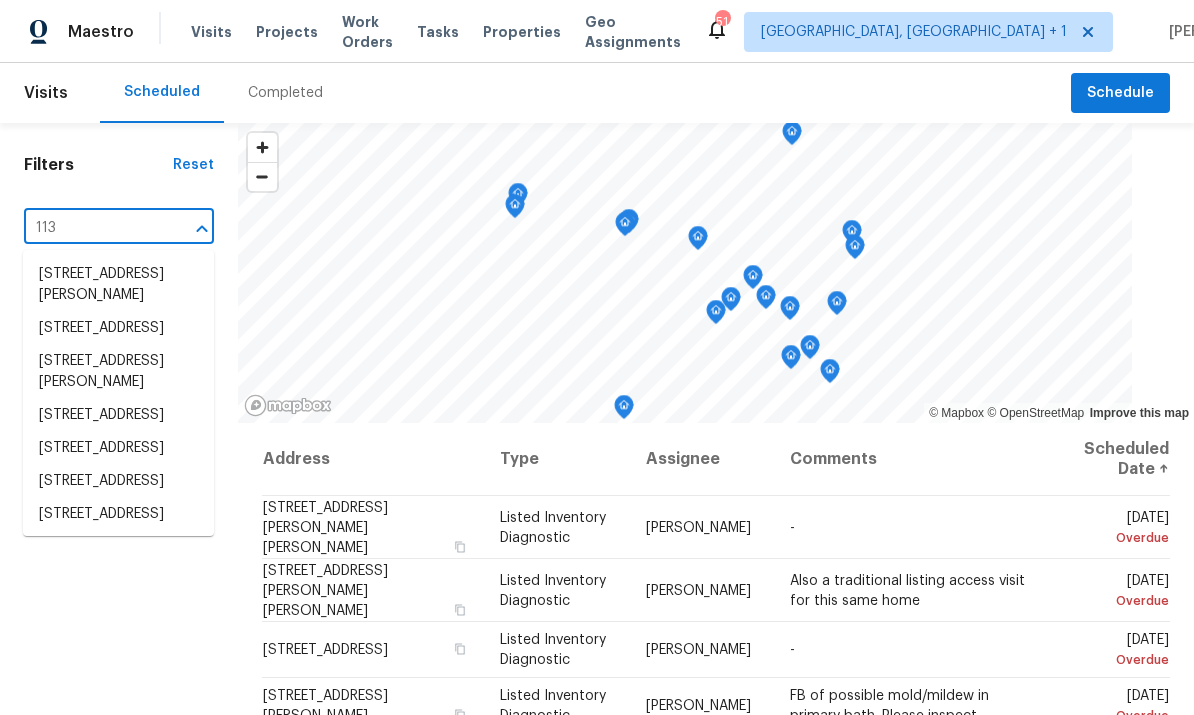 click on "113" at bounding box center [91, 228] 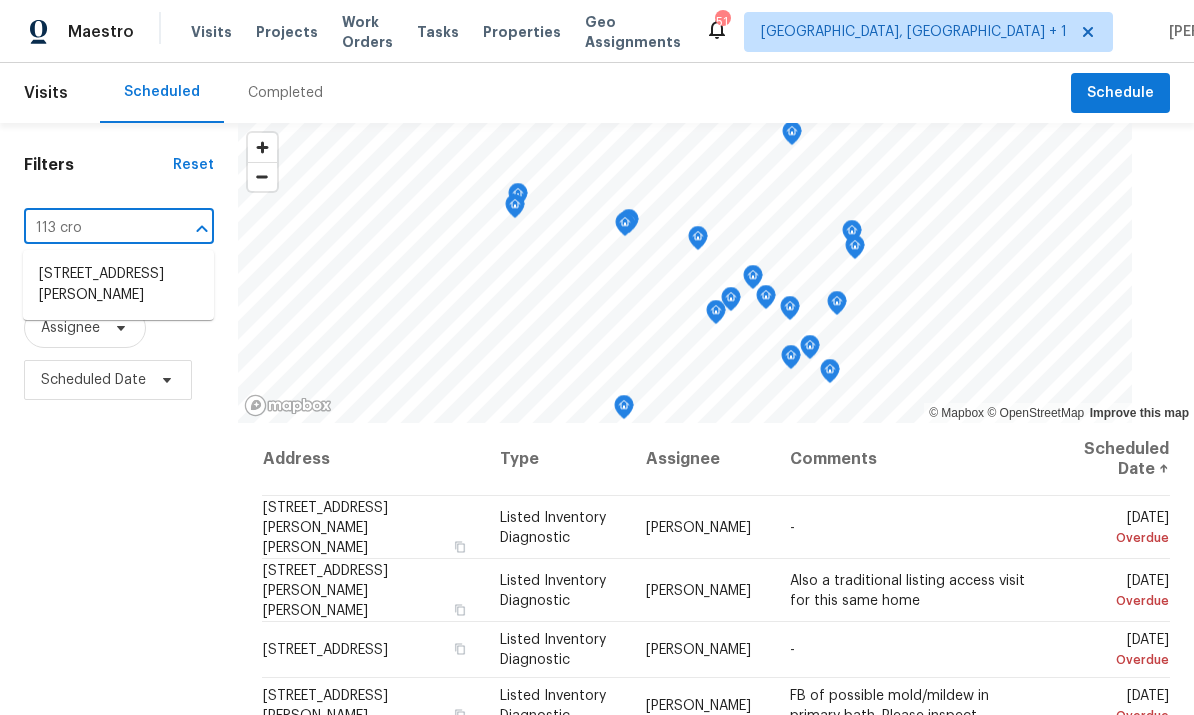 type on "113 cros" 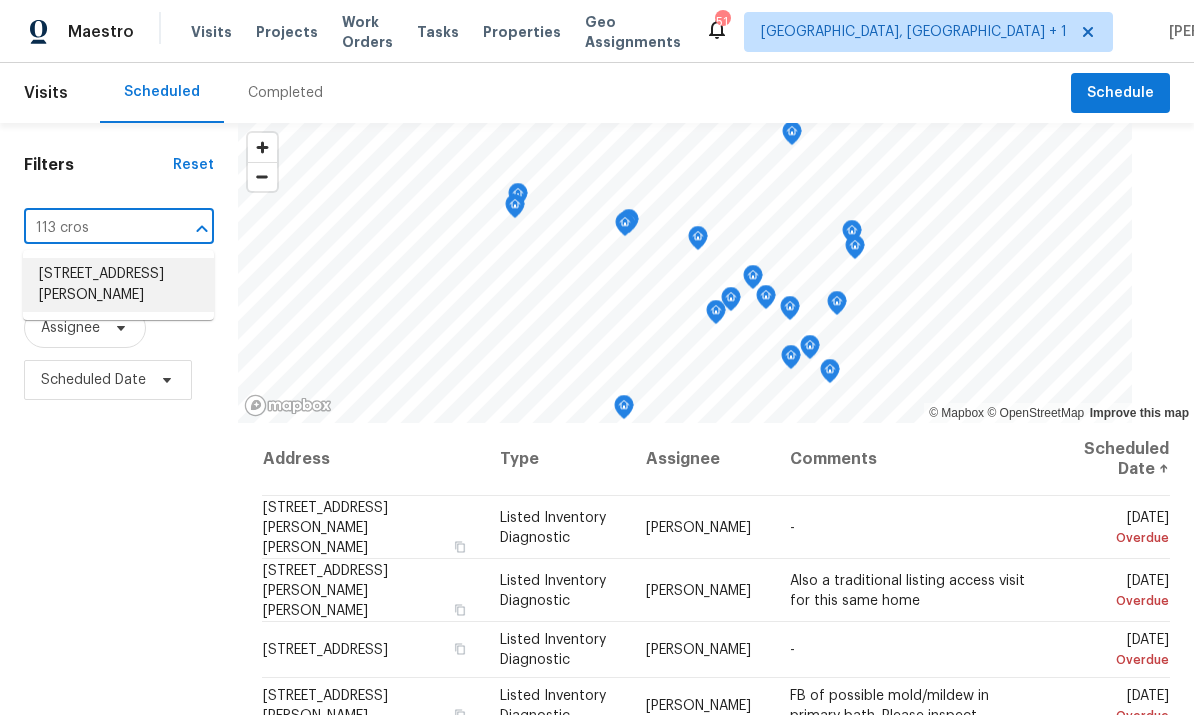 click on "113 Crosswind Dr, Cary, NC 27513" at bounding box center [118, 285] 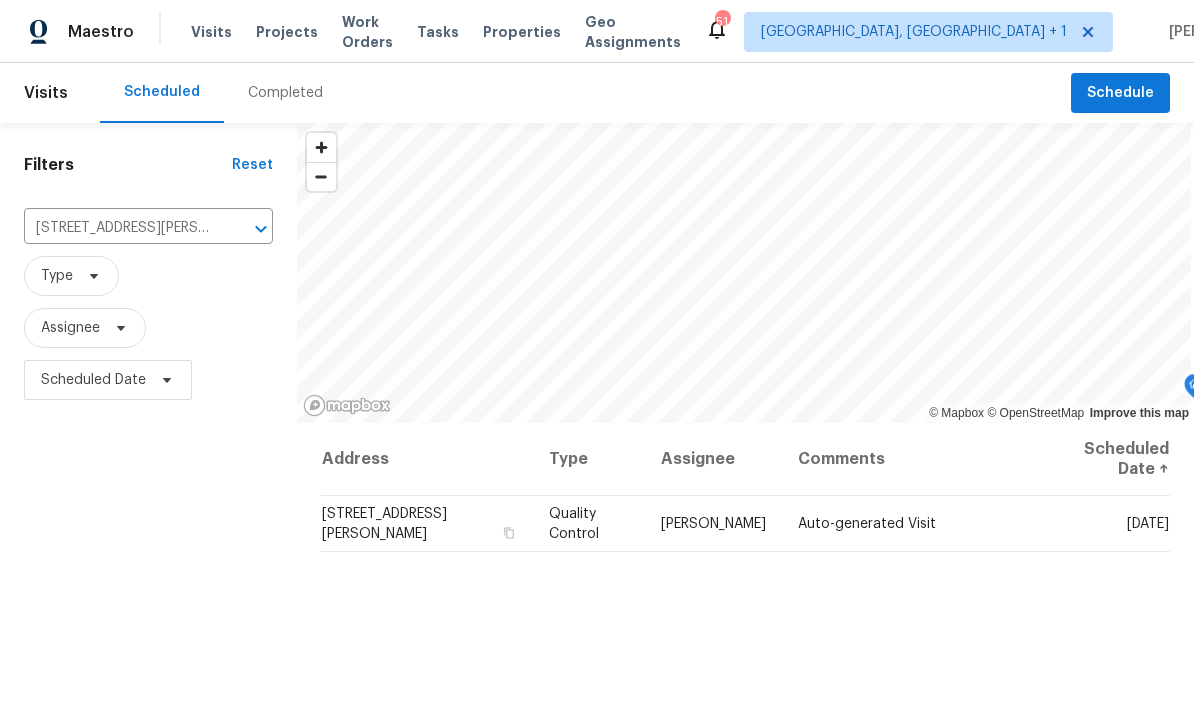 scroll, scrollTop: 0, scrollLeft: 0, axis: both 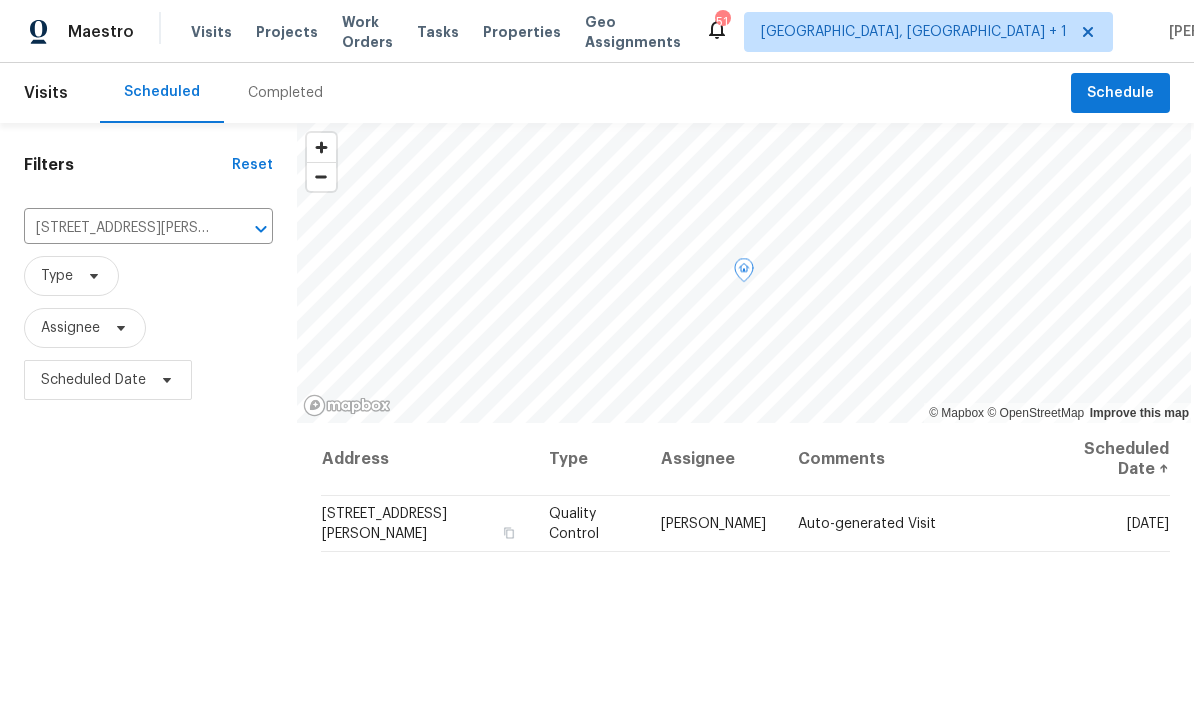 click 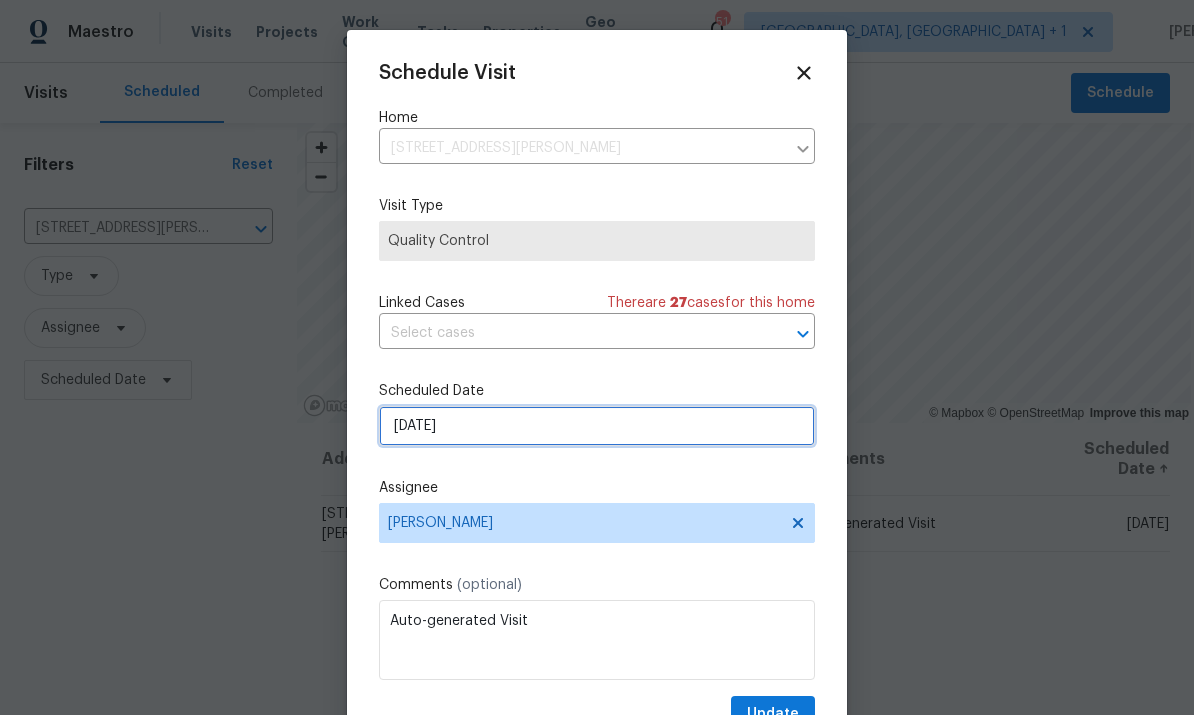 click on "[DATE]" at bounding box center (597, 426) 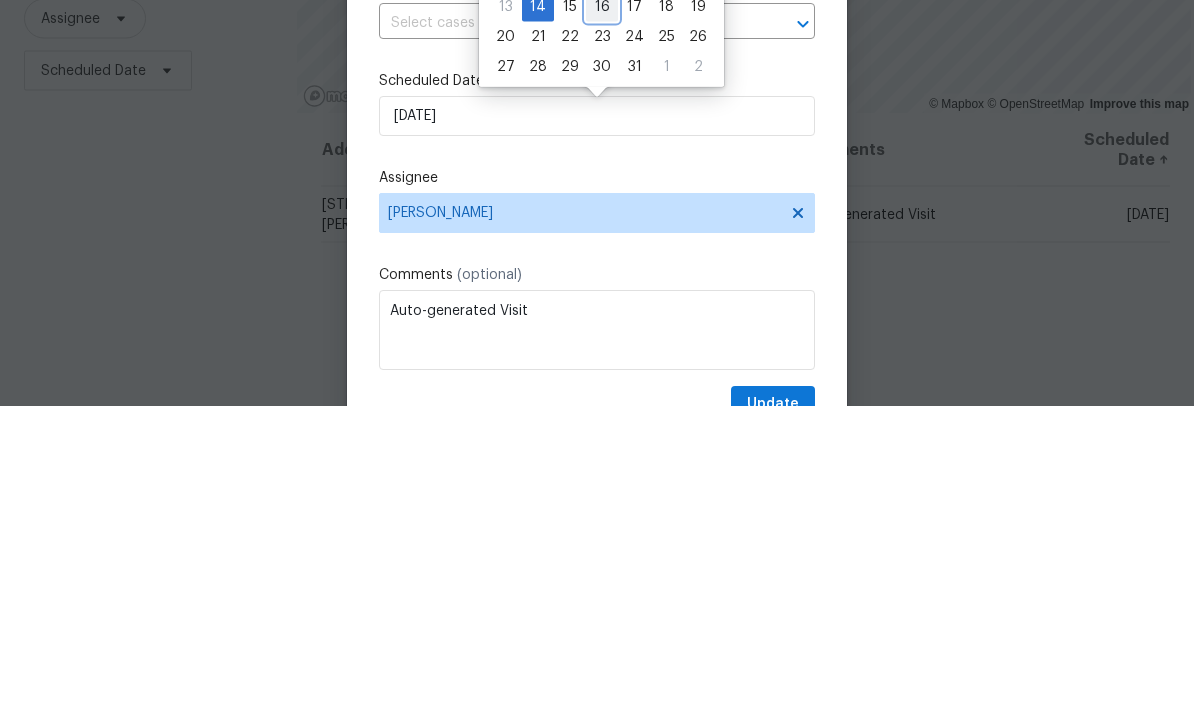 click on "16" at bounding box center [602, 316] 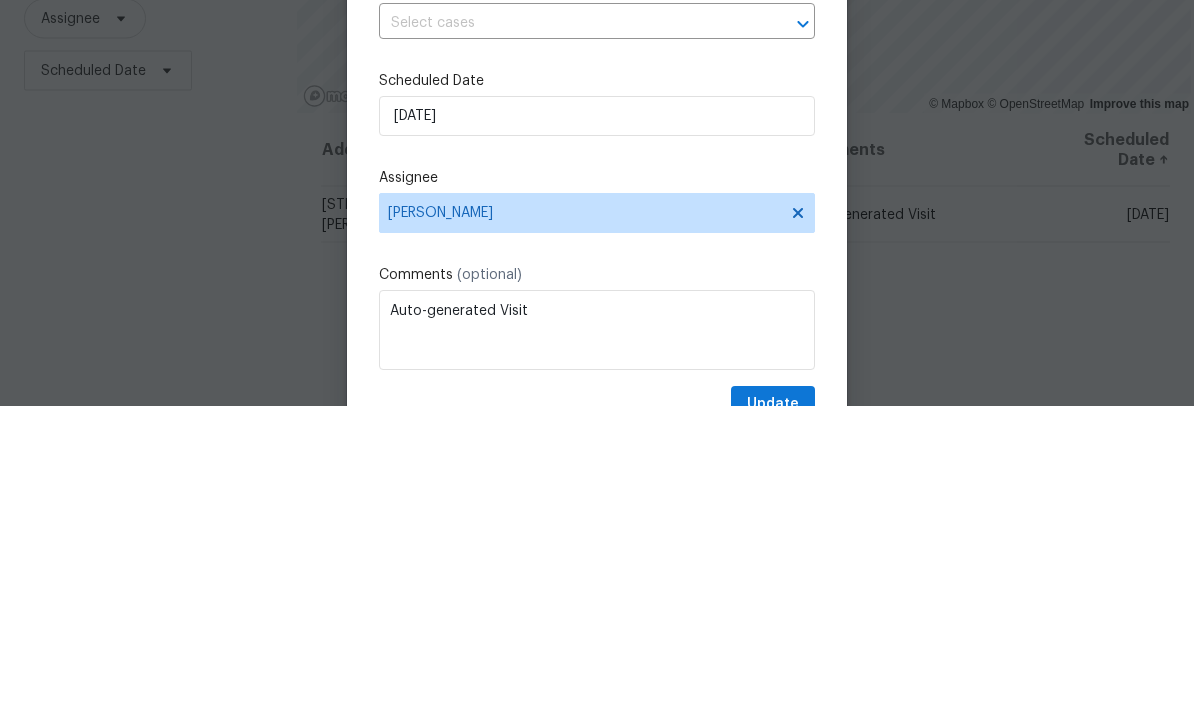 scroll, scrollTop: 75, scrollLeft: 0, axis: vertical 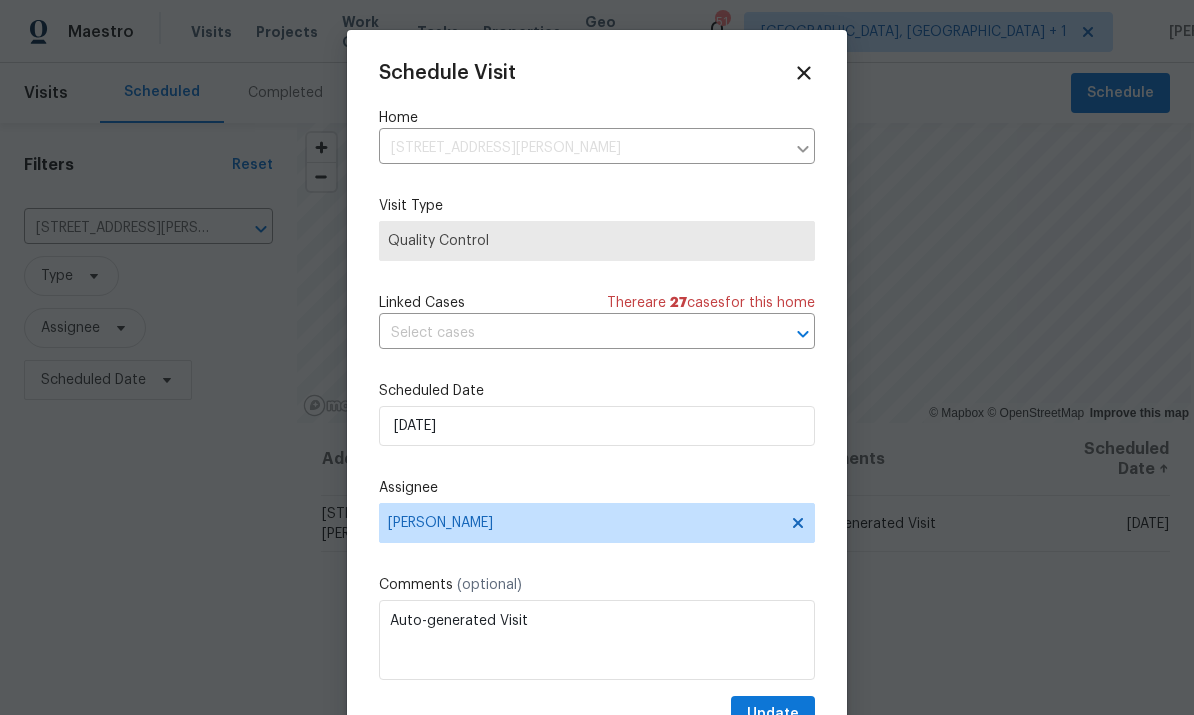 click on "Schedule Visit Home   113 Crosswind Dr, Cary, NC 27513 ​ Visit Type   Quality Control Linked Cases There  are   27  case s  for this home   ​ Scheduled Date   7/16/2025 Assignee   Wayne Putnam Comments   (optional) Auto-generated Visit Update" at bounding box center [597, 397] 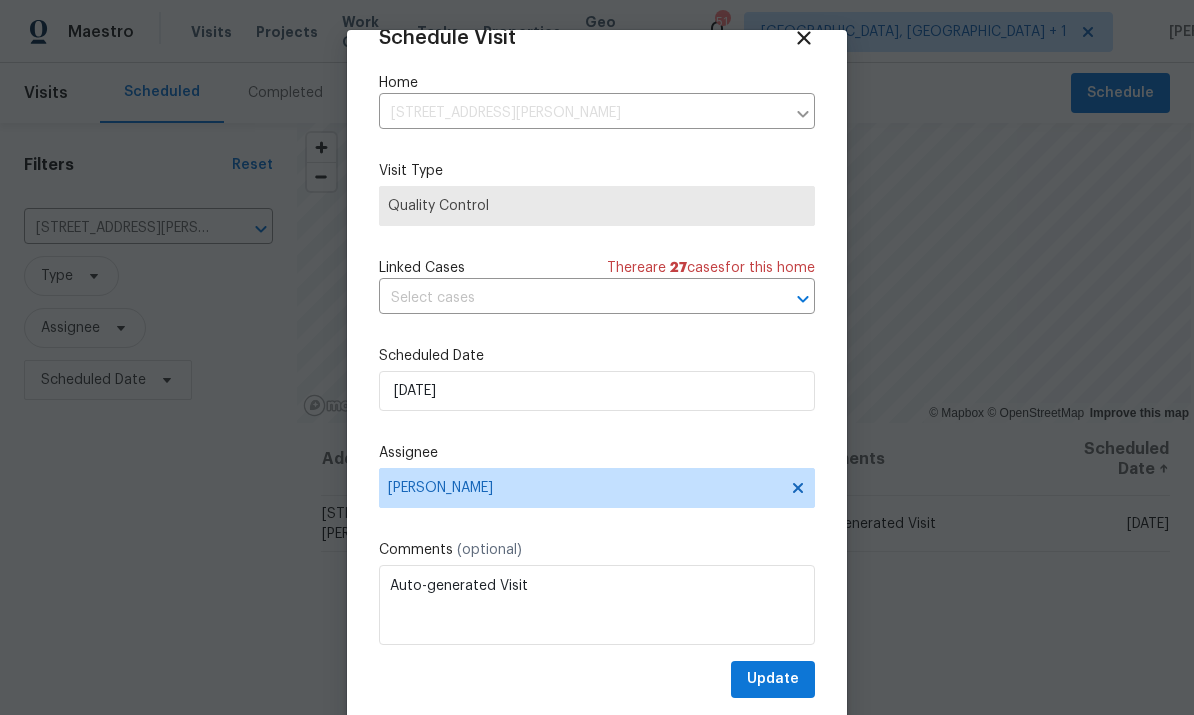 scroll, scrollTop: 39, scrollLeft: 0, axis: vertical 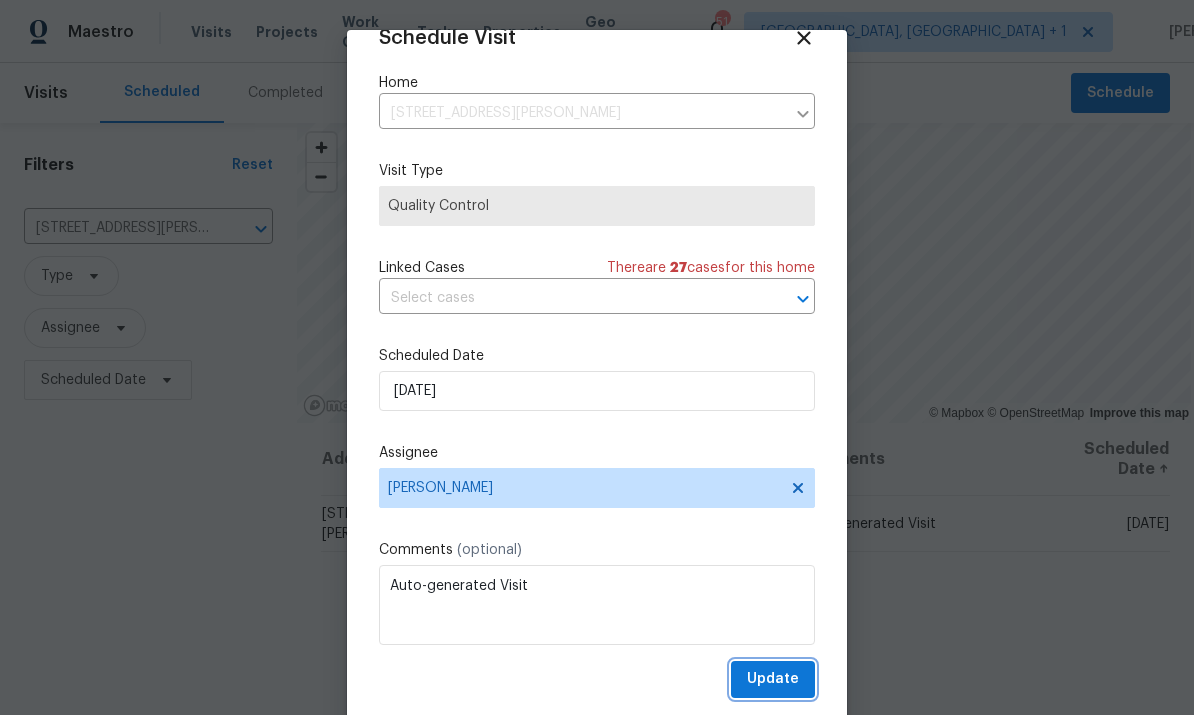 click on "Update" at bounding box center (773, 679) 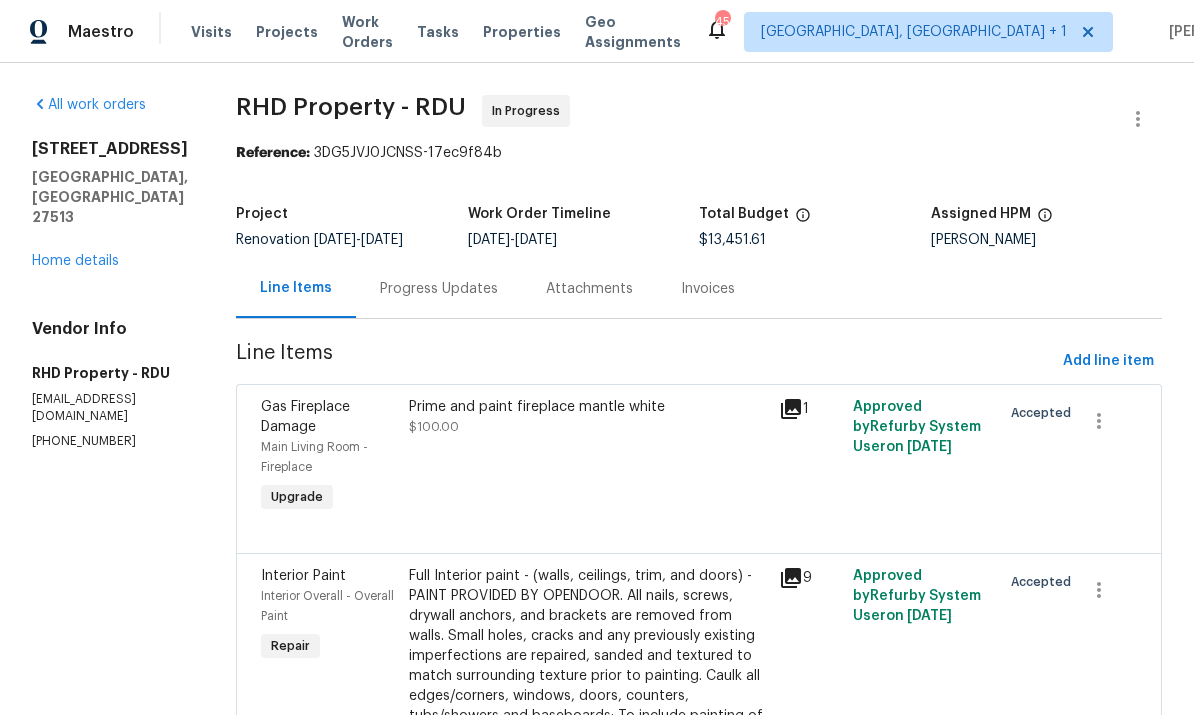 scroll, scrollTop: 0, scrollLeft: 0, axis: both 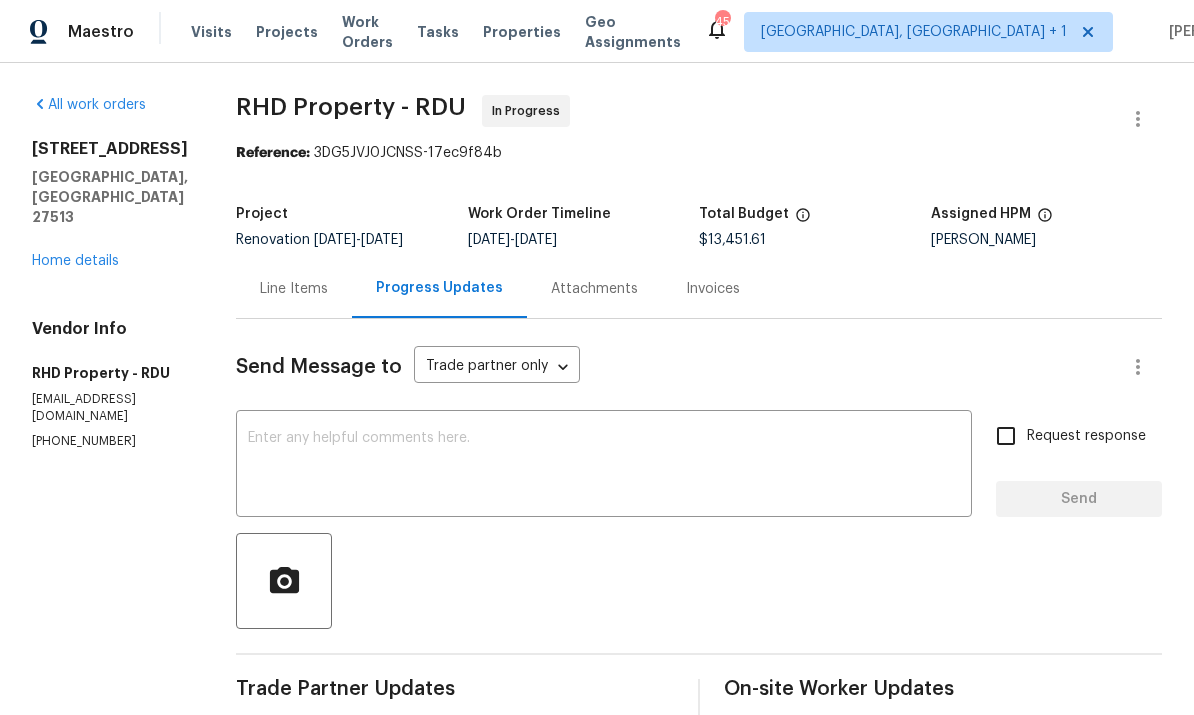 click on "Line Items" at bounding box center (294, 288) 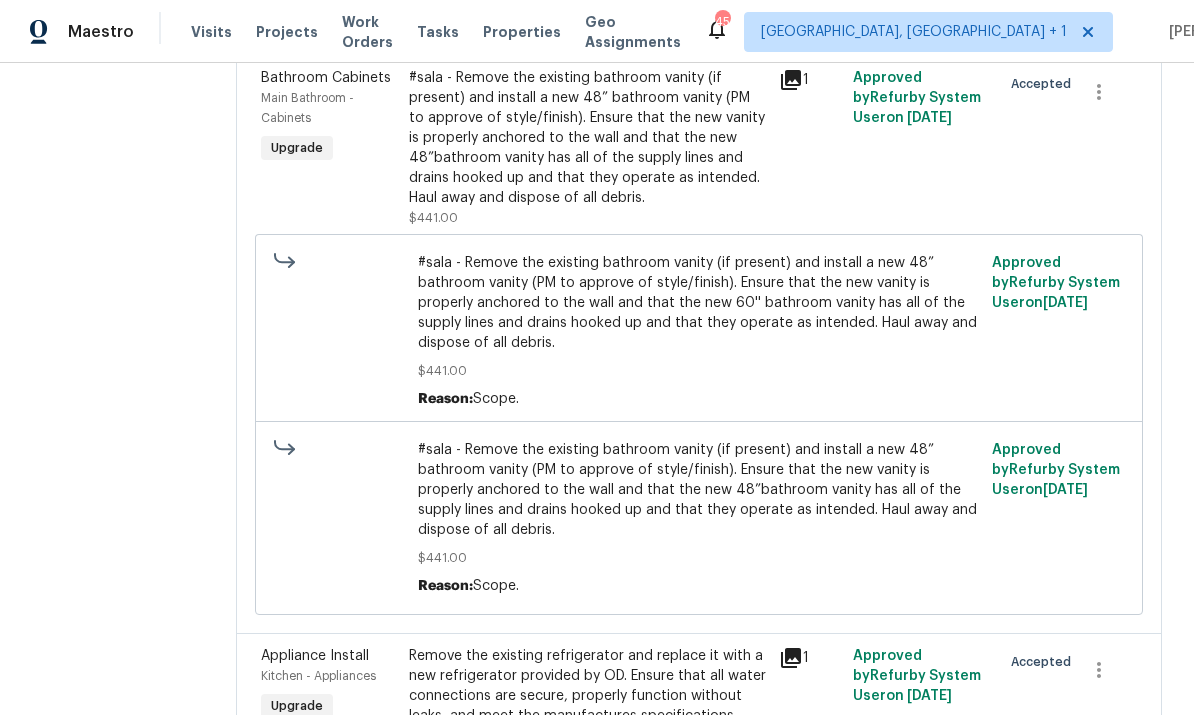 scroll, scrollTop: 4527, scrollLeft: 0, axis: vertical 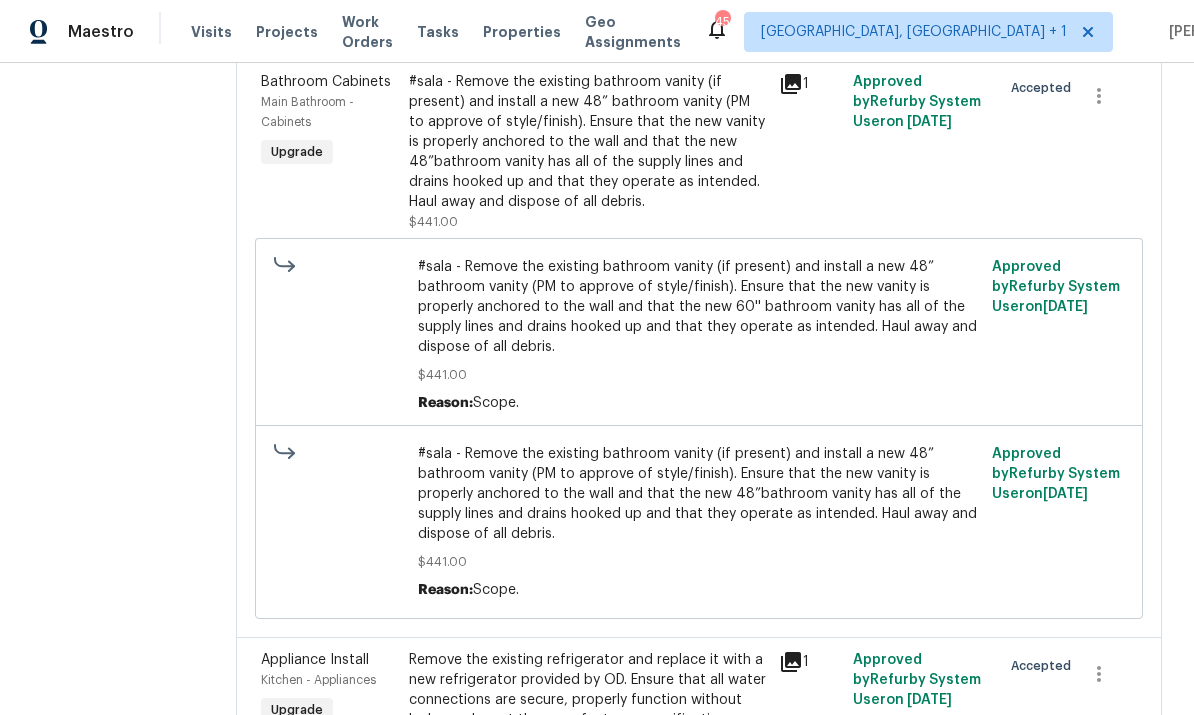 click on "#sala - Remove the existing bathroom vanity (if present) and install a new 48” bathroom vanity (PM to approve of style/finish). Ensure that the new vanity is properly anchored to the wall and that the new 48”bathroom vanity has all of the supply lines and drains hooked up and that they operate as intended. Haul away and dispose of all debris." at bounding box center (588, 142) 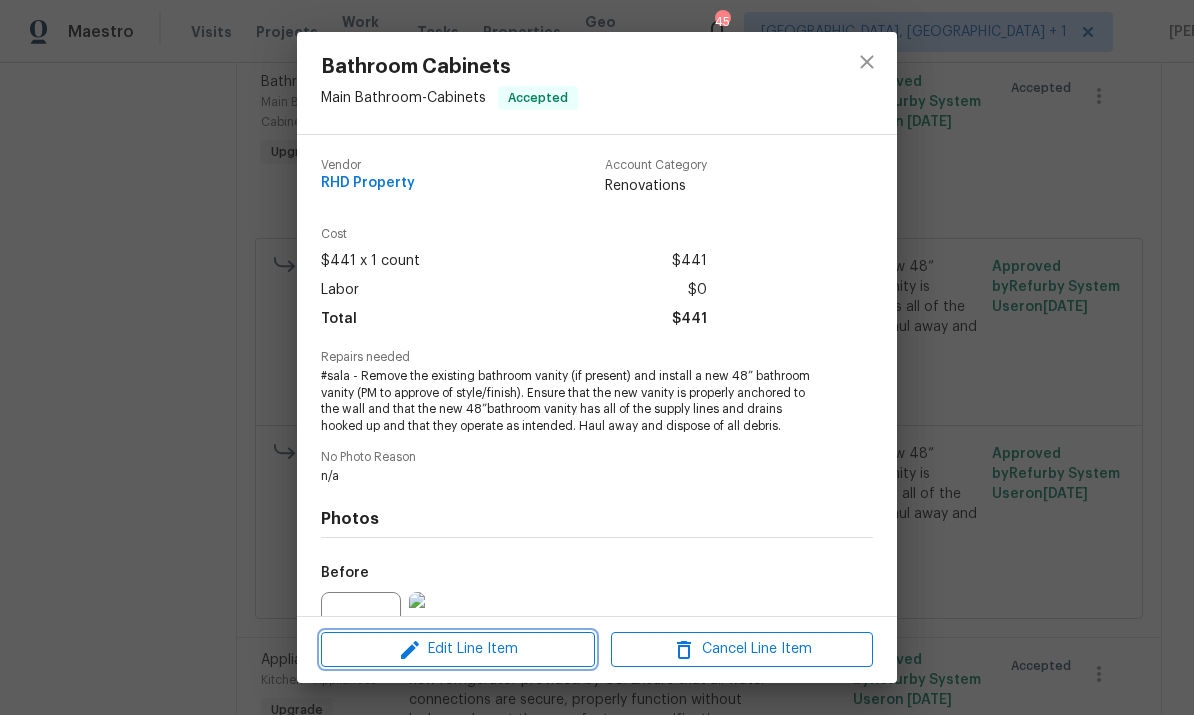 click on "Edit Line Item" at bounding box center [458, 649] 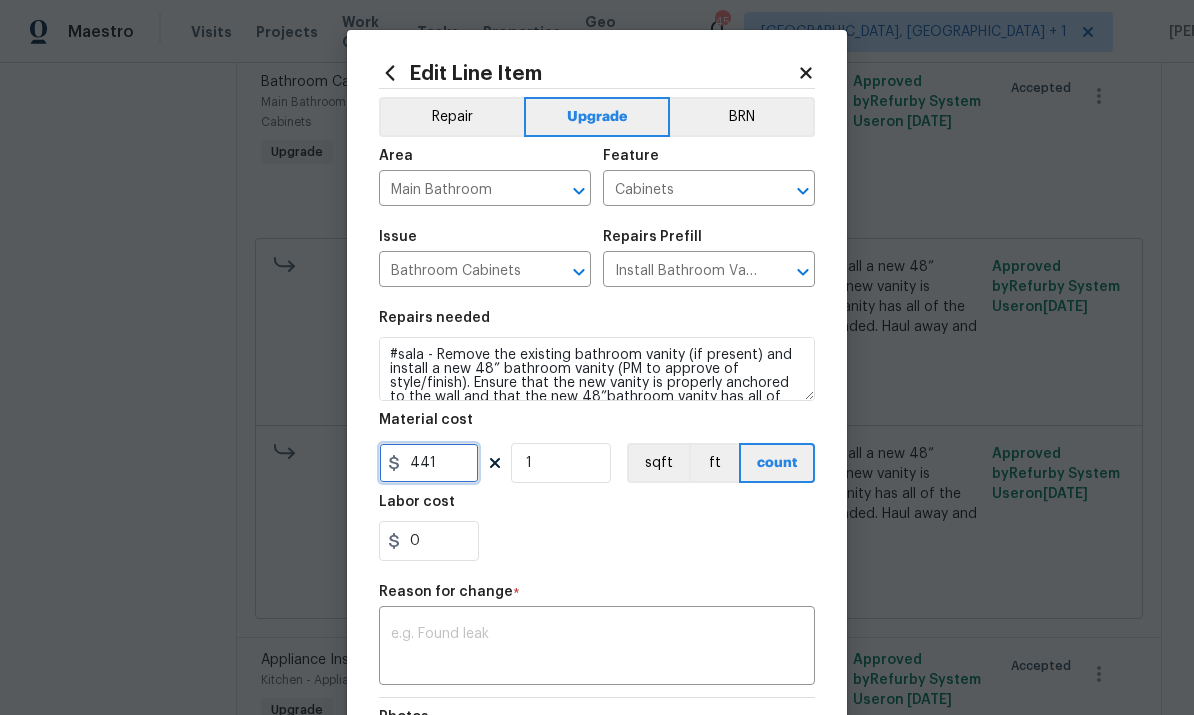 click on "441" at bounding box center (429, 463) 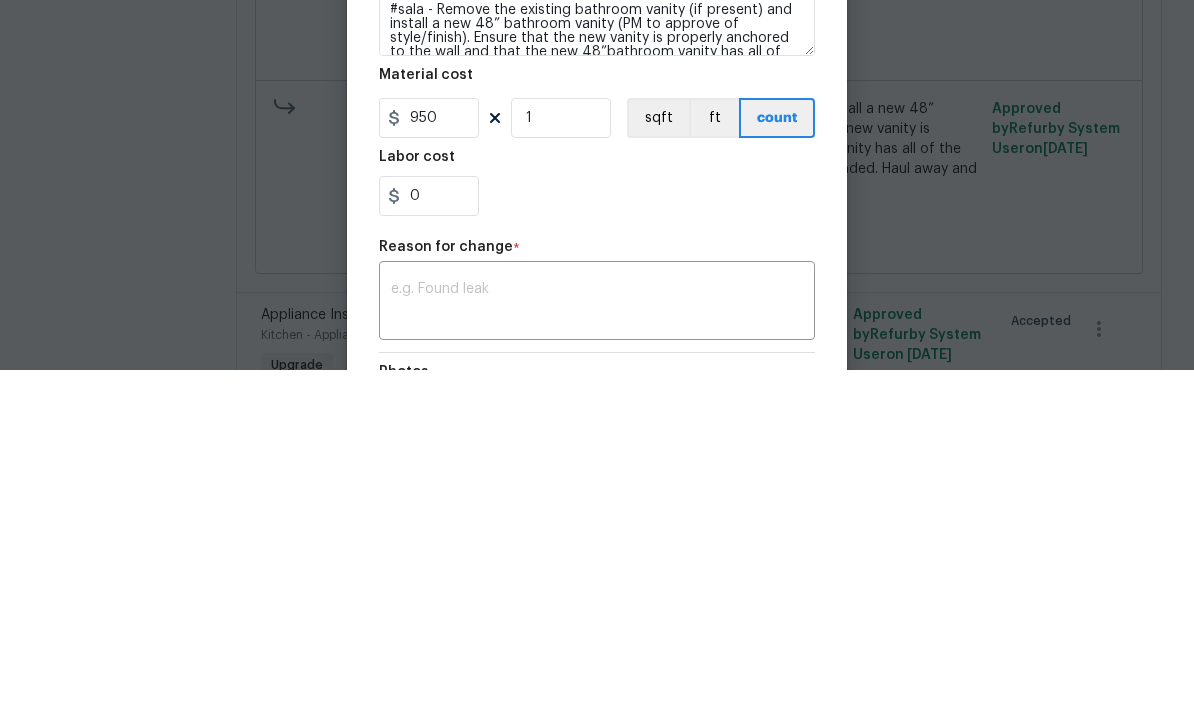 scroll, scrollTop: 75, scrollLeft: 0, axis: vertical 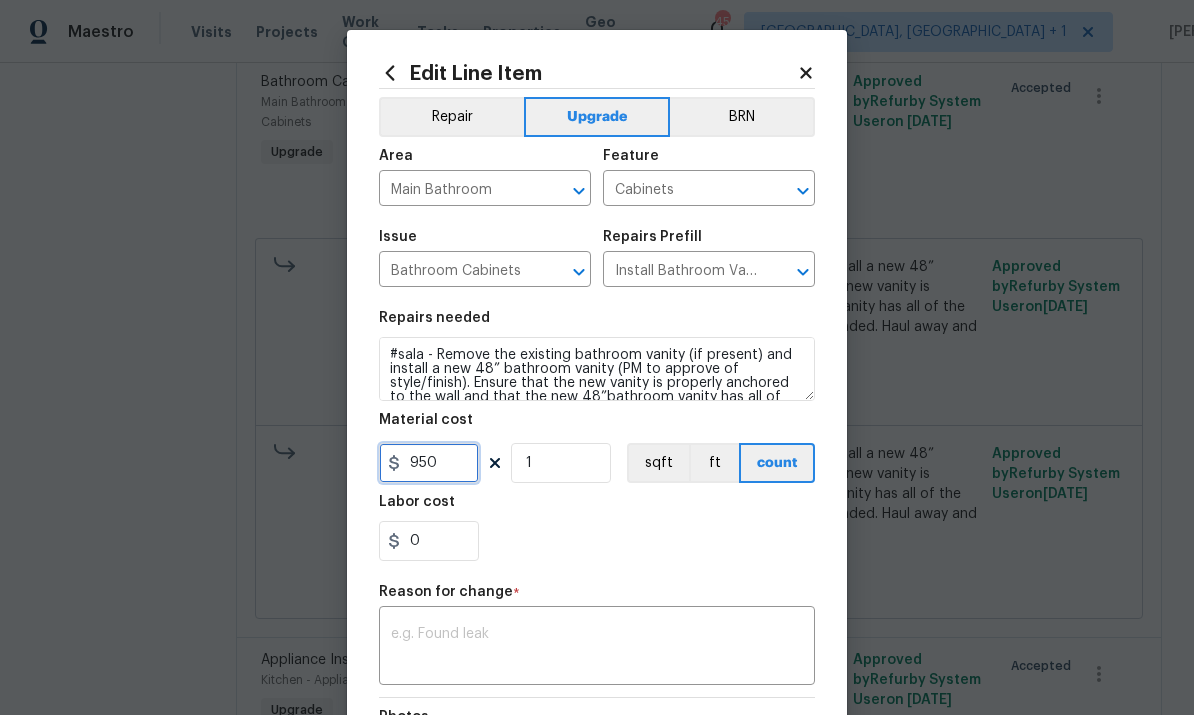 type on "950" 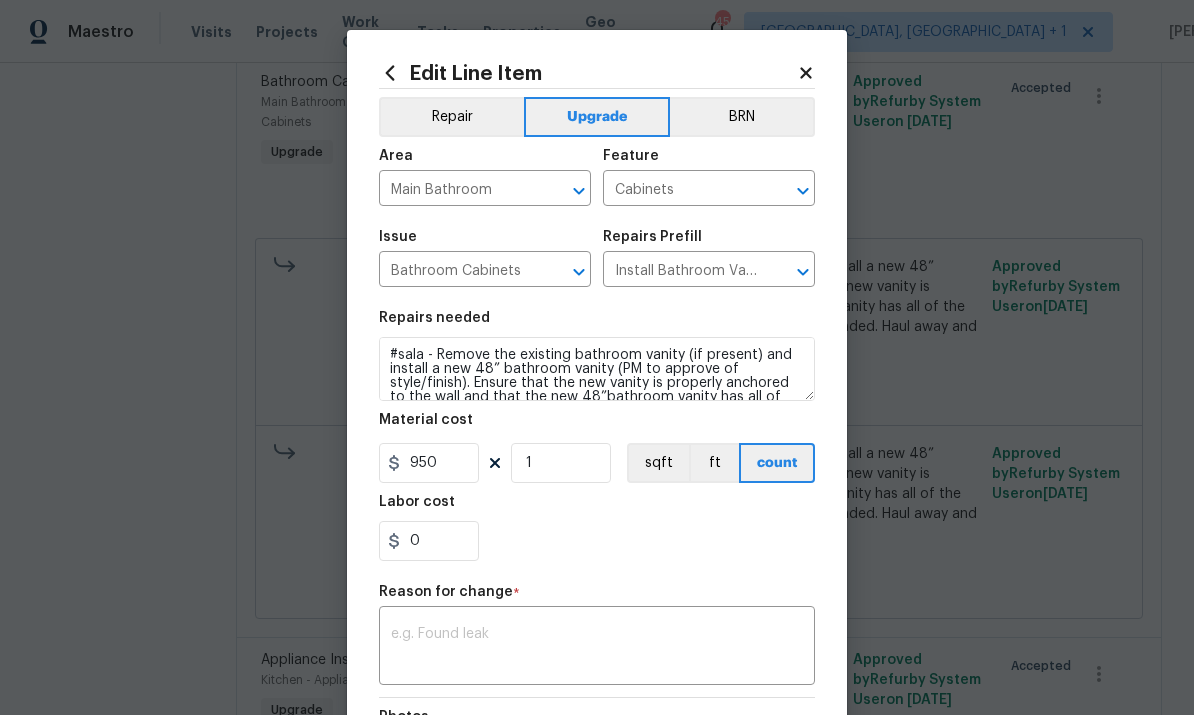 click at bounding box center [597, 648] 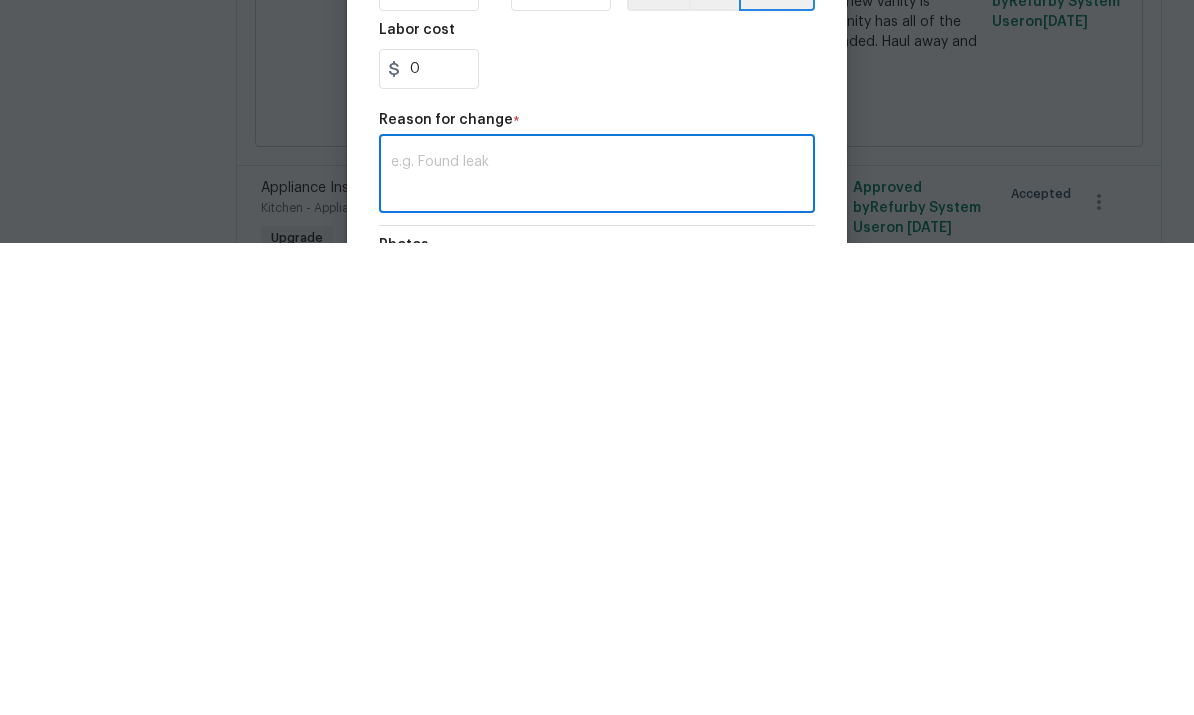 type on "C" 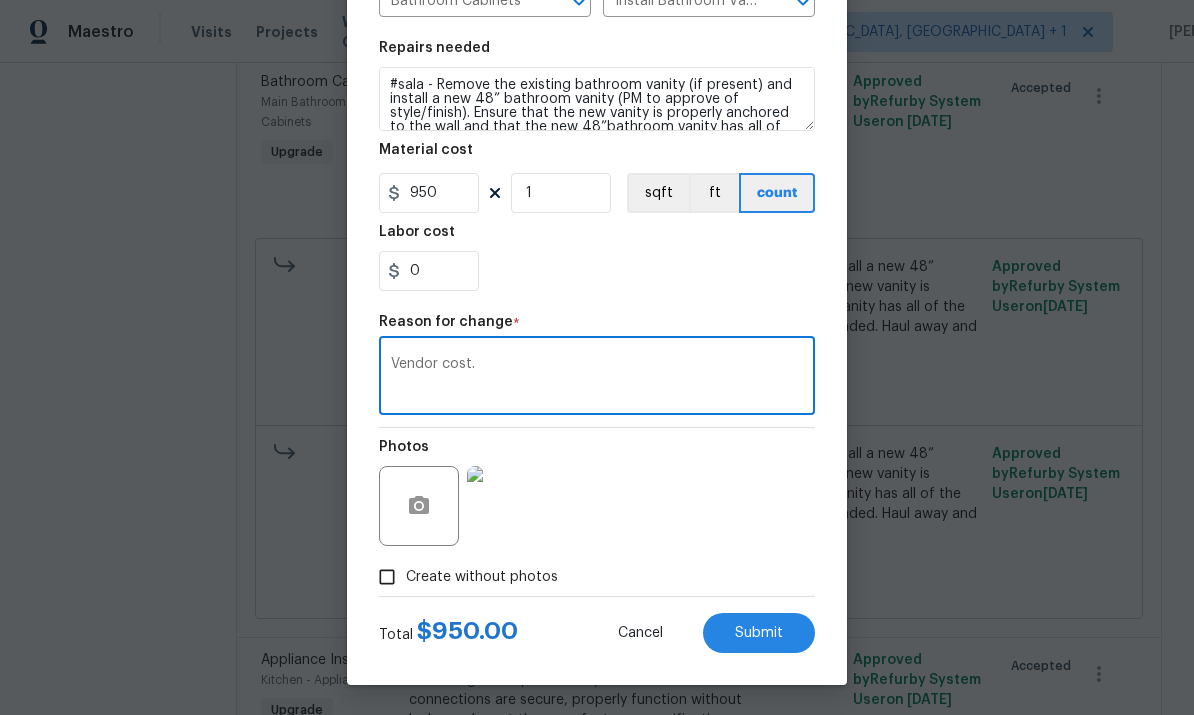 scroll, scrollTop: 274, scrollLeft: 0, axis: vertical 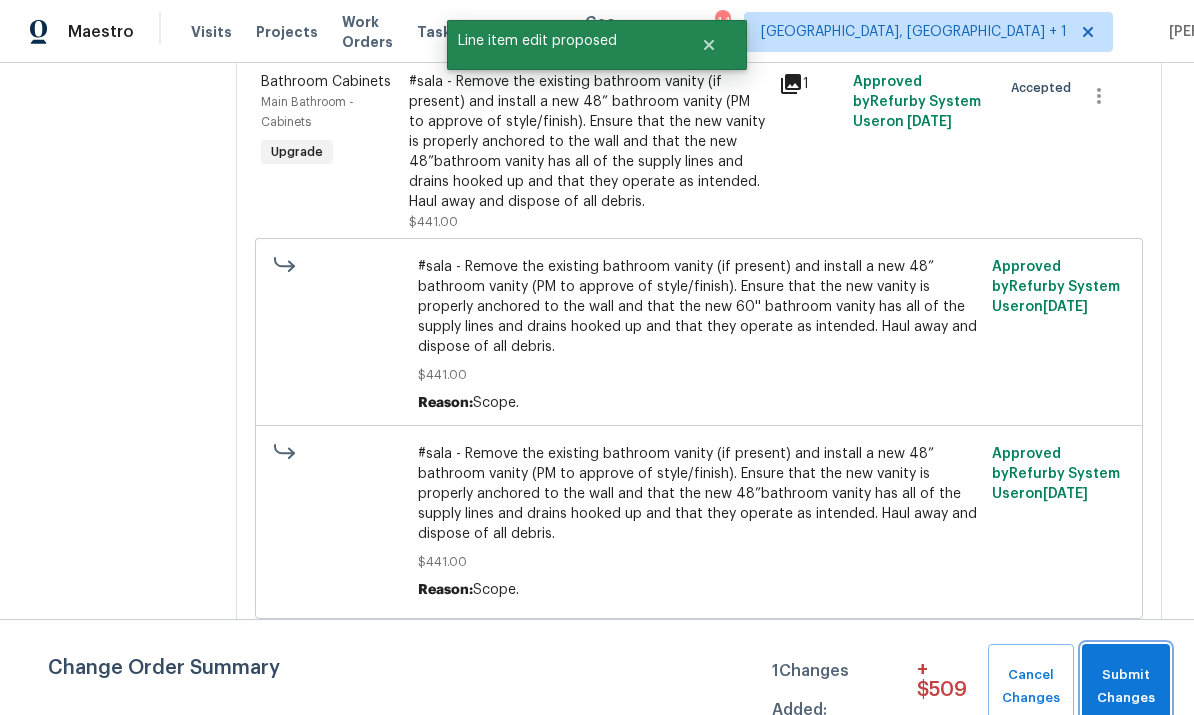 click on "Submit Changes" at bounding box center [1126, 687] 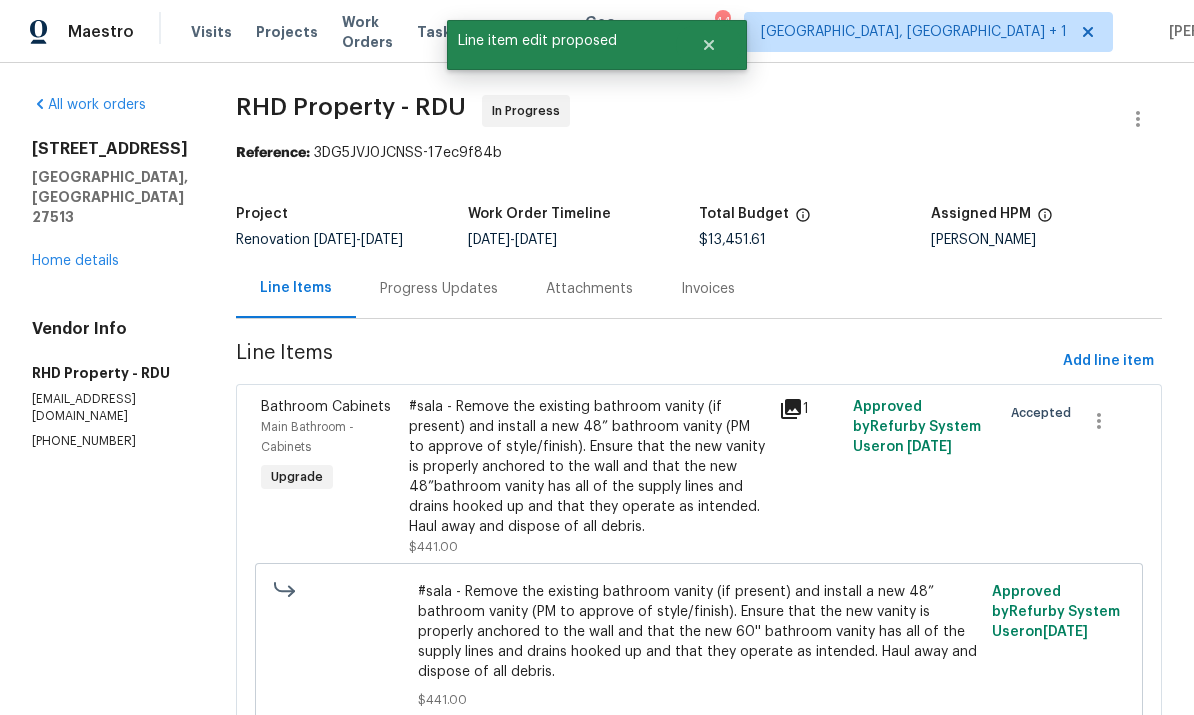 click on "Home details" at bounding box center (75, 261) 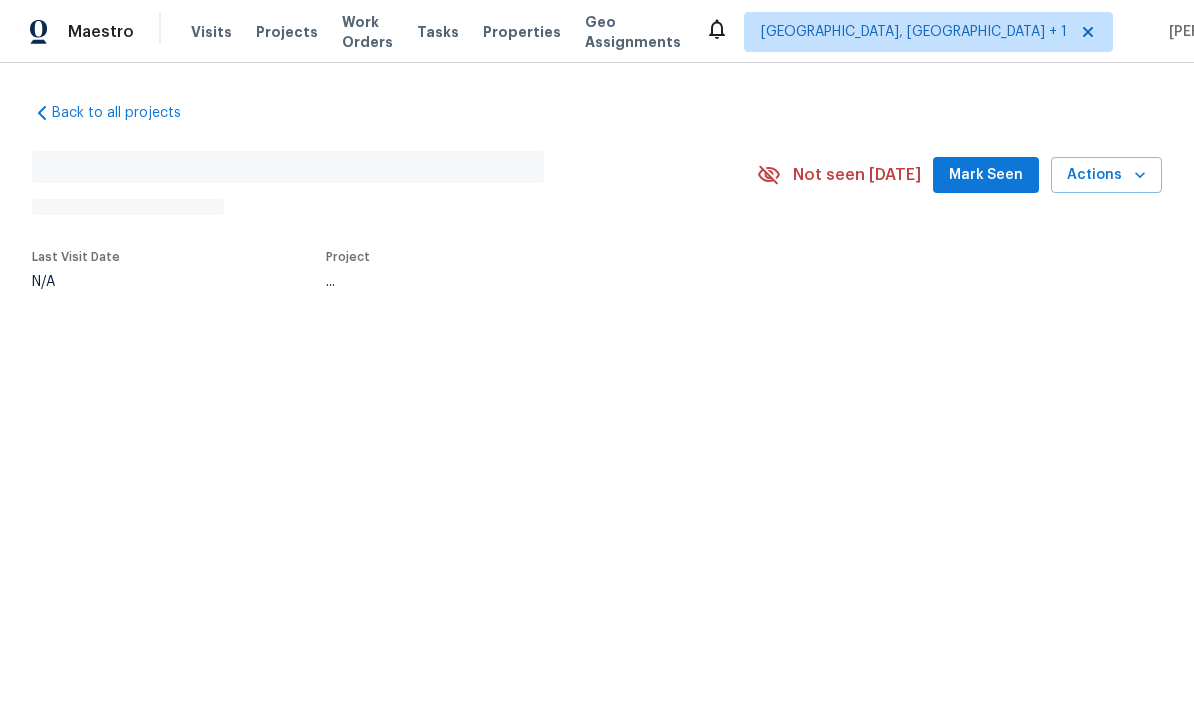 scroll, scrollTop: 0, scrollLeft: 0, axis: both 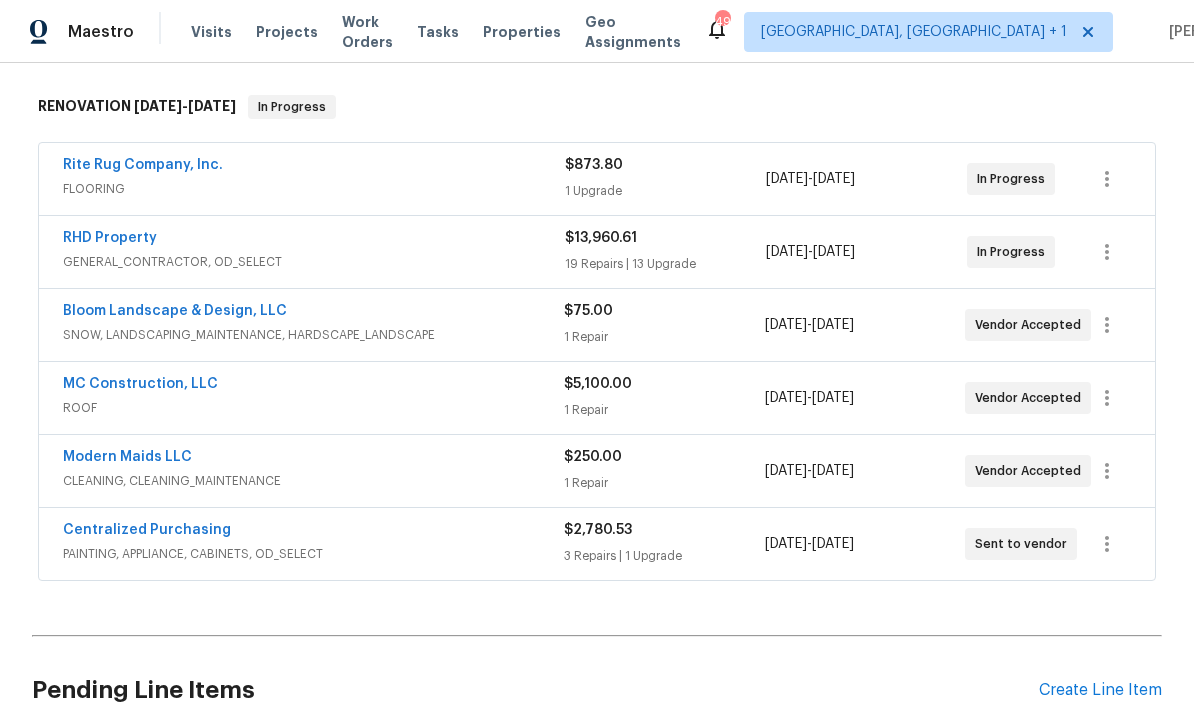 click on "MC Construction, LLC" at bounding box center (140, 384) 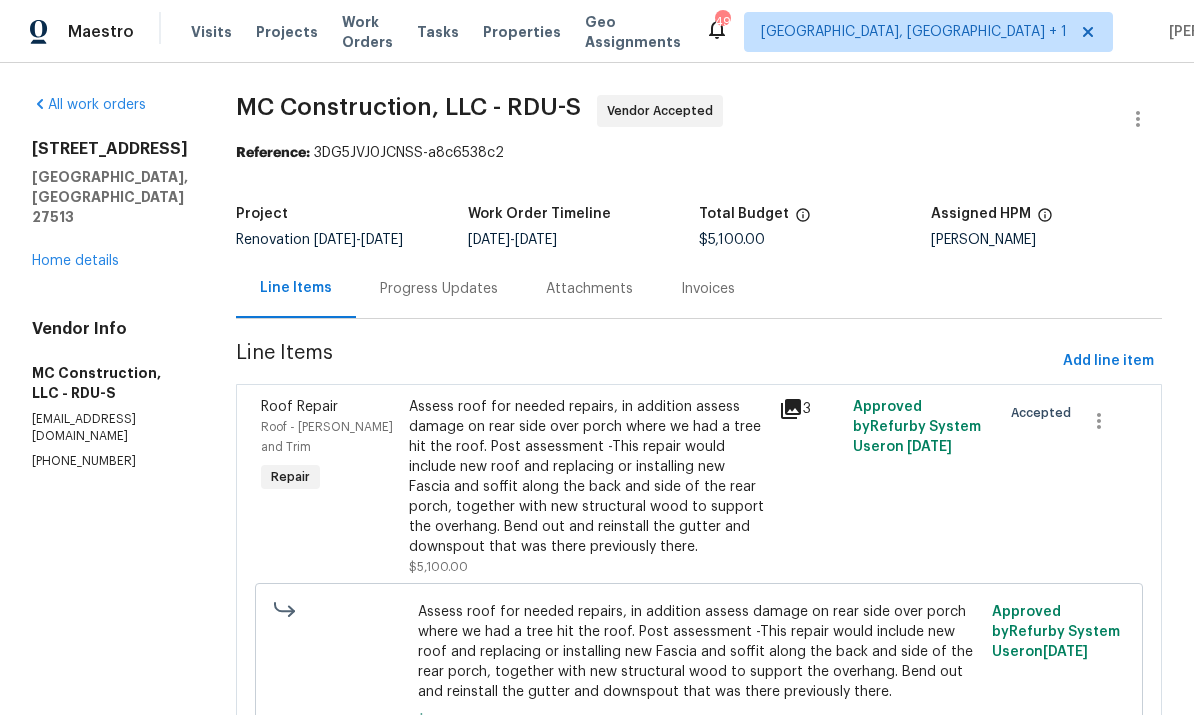 click on "Progress Updates" at bounding box center (439, 289) 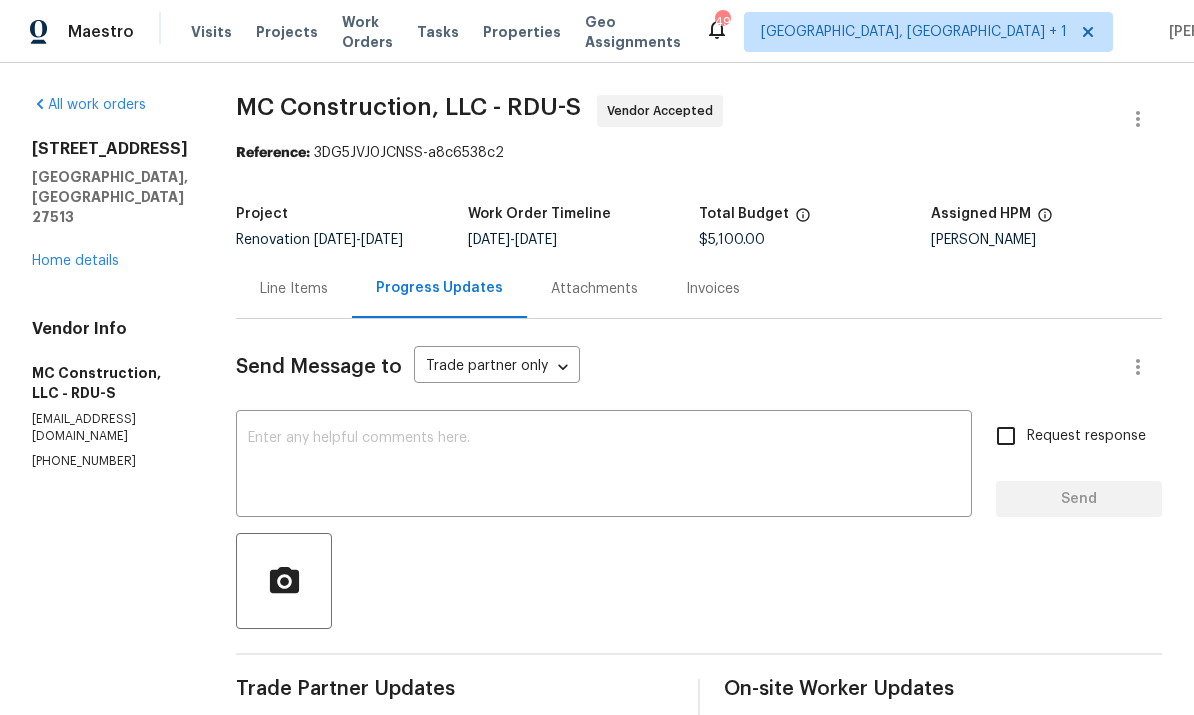 scroll, scrollTop: 0, scrollLeft: 0, axis: both 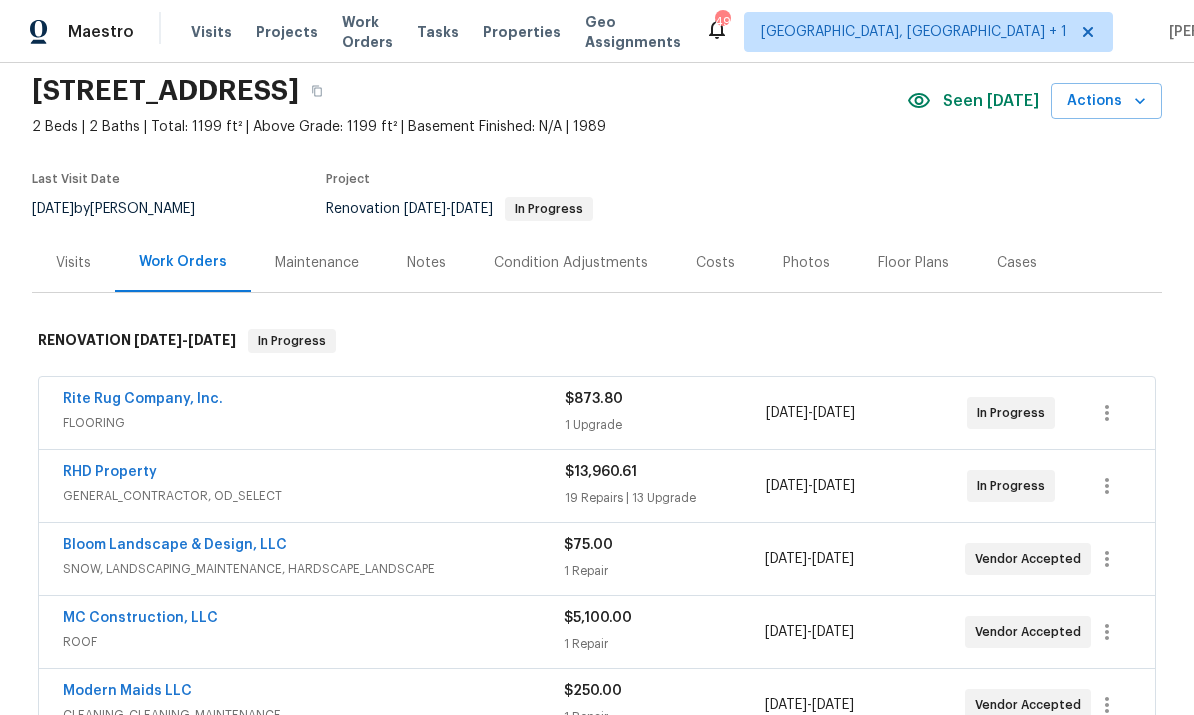 click on "Rite Rug Company, Inc." at bounding box center (143, 399) 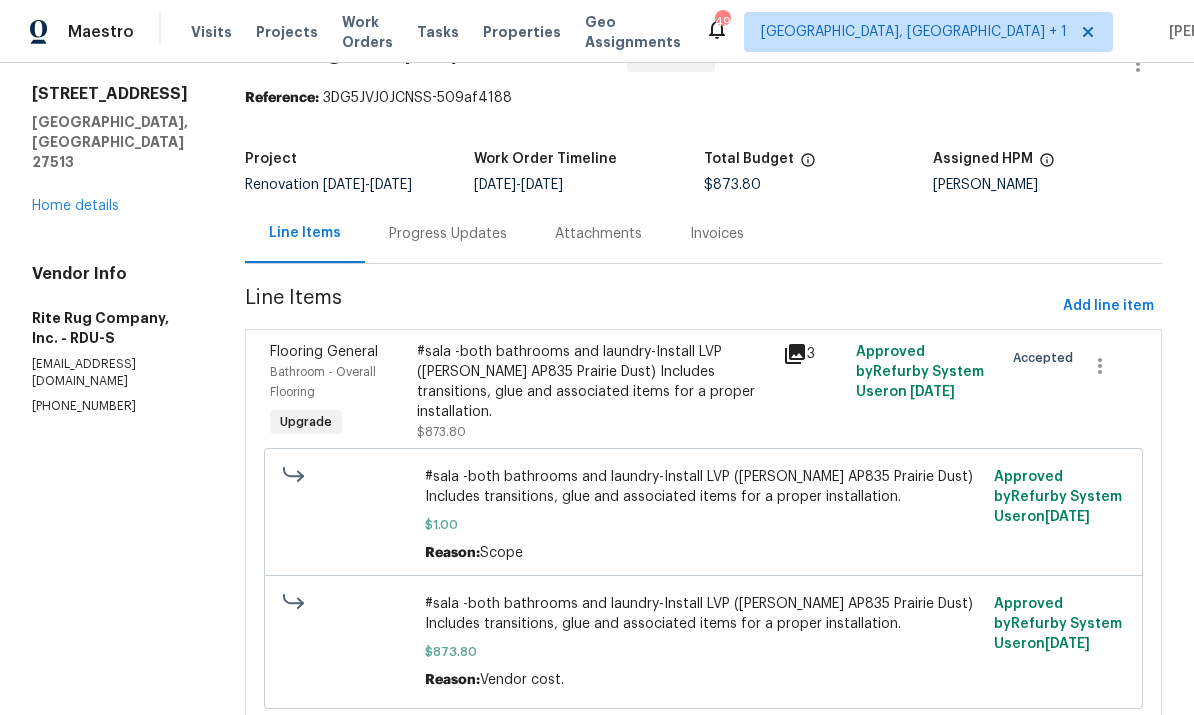 scroll, scrollTop: 53, scrollLeft: 0, axis: vertical 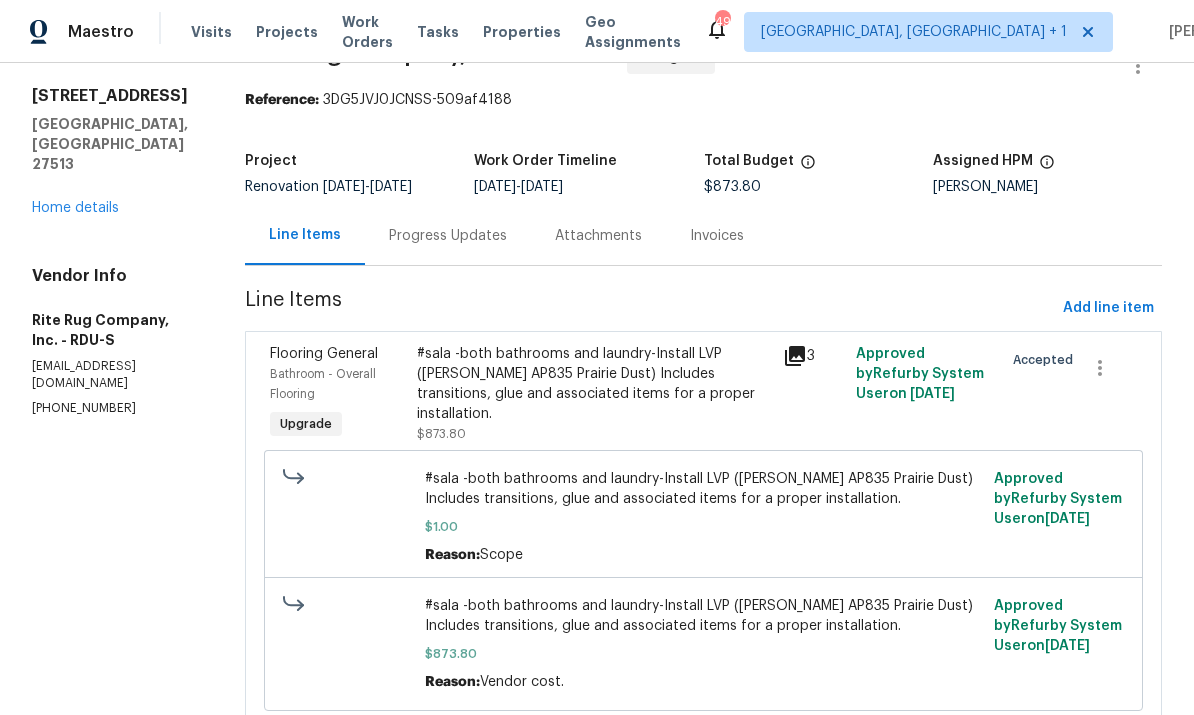 click on "Home details" at bounding box center [75, 208] 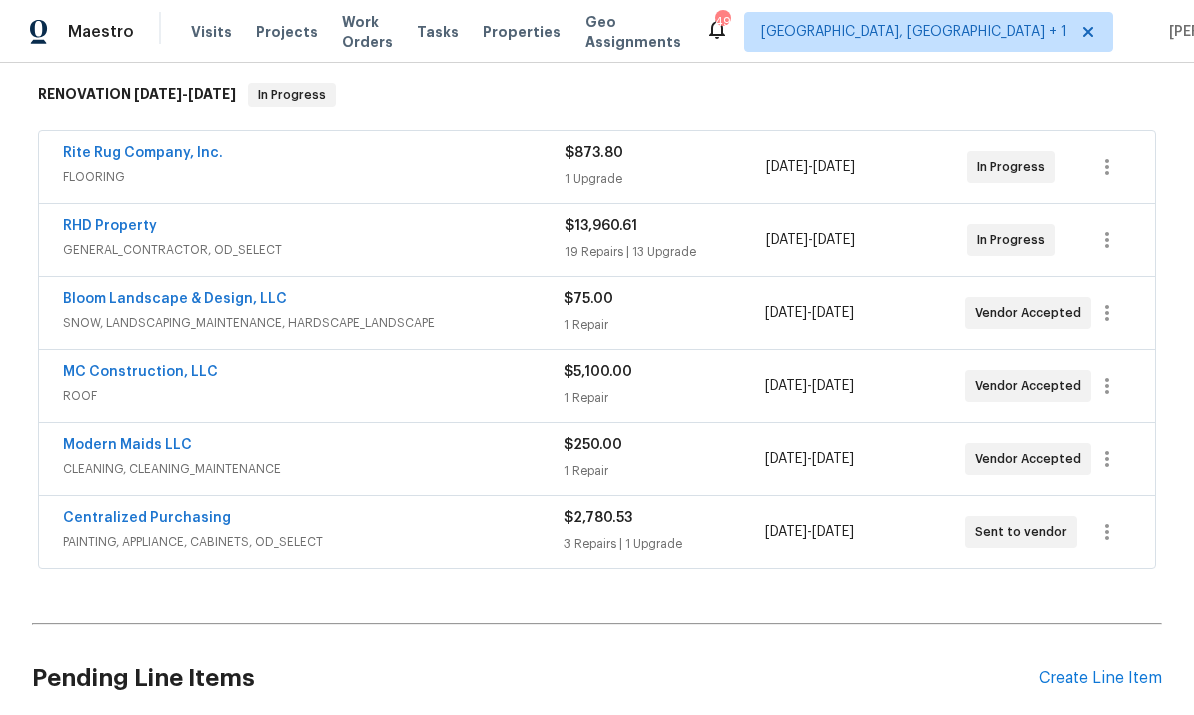 scroll, scrollTop: 324, scrollLeft: 0, axis: vertical 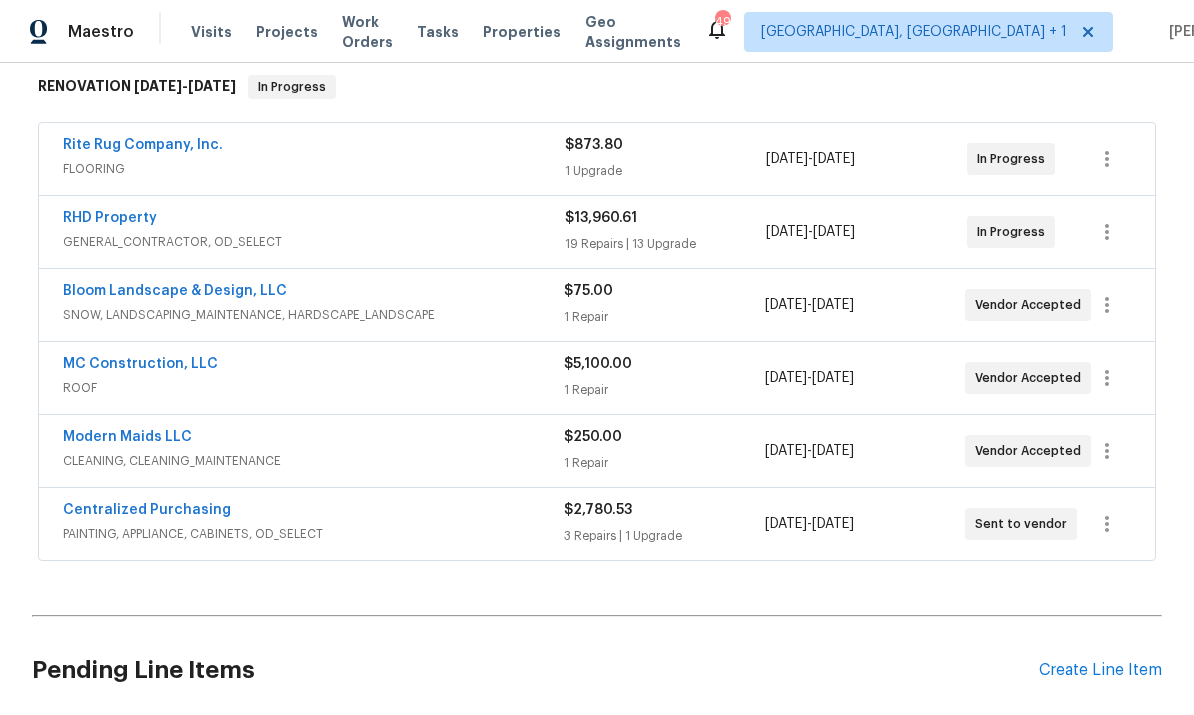 click on "Rite Rug Company, Inc." at bounding box center [143, 145] 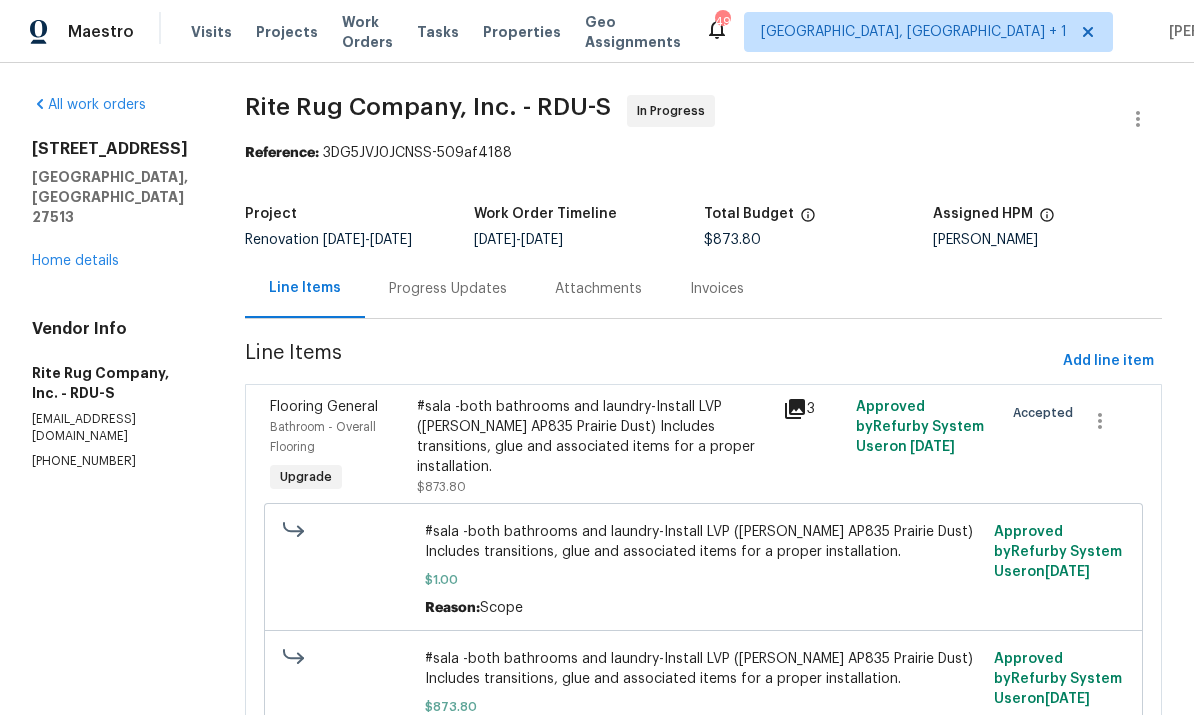 click on "Home details" at bounding box center (75, 261) 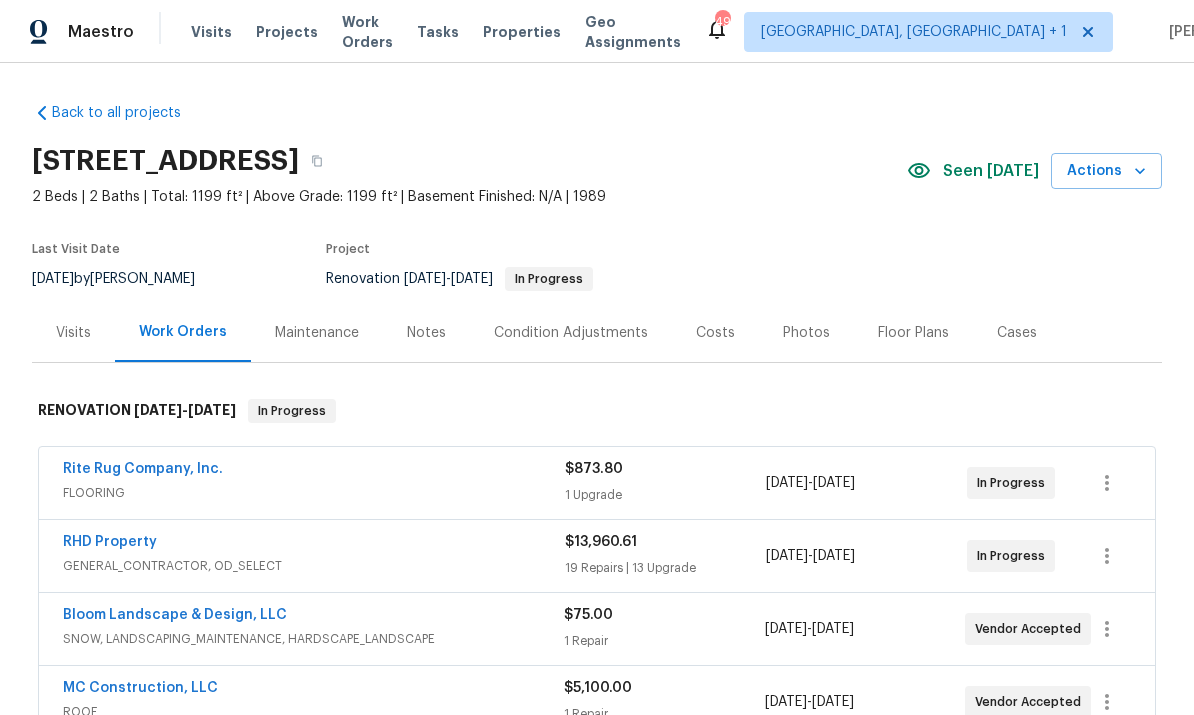 click on "Rite Rug Company, Inc." at bounding box center (143, 469) 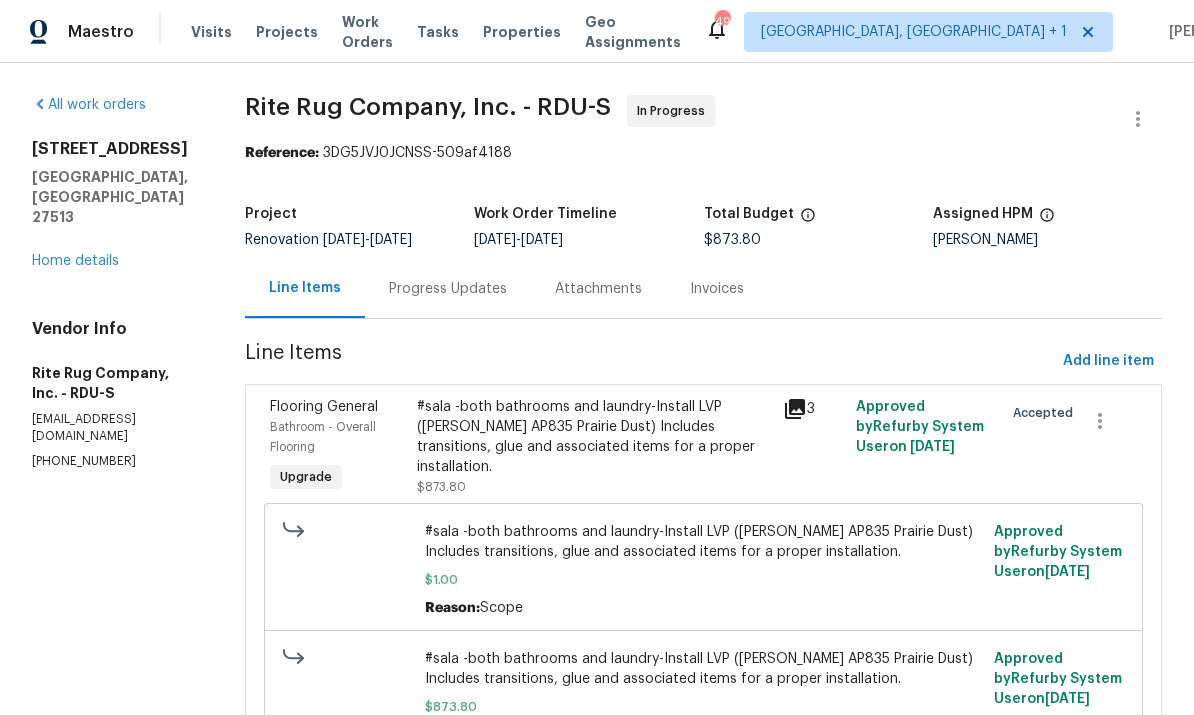 click on "Progress Updates" at bounding box center (448, 289) 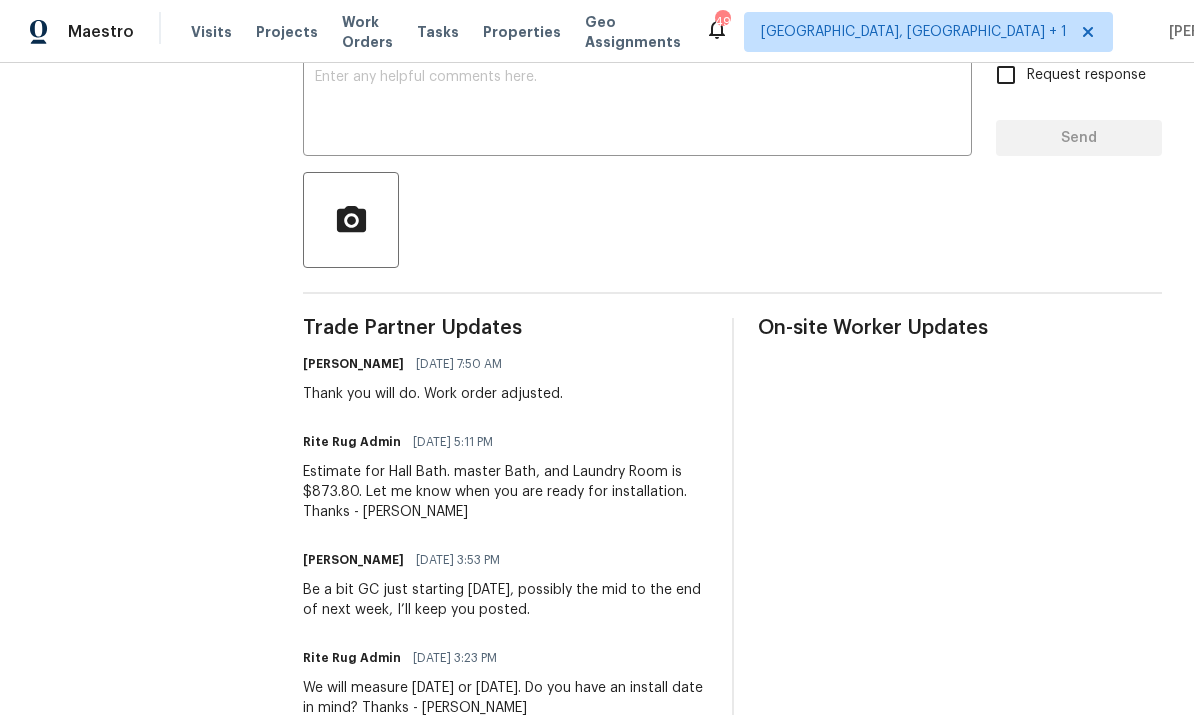 scroll, scrollTop: 360, scrollLeft: 0, axis: vertical 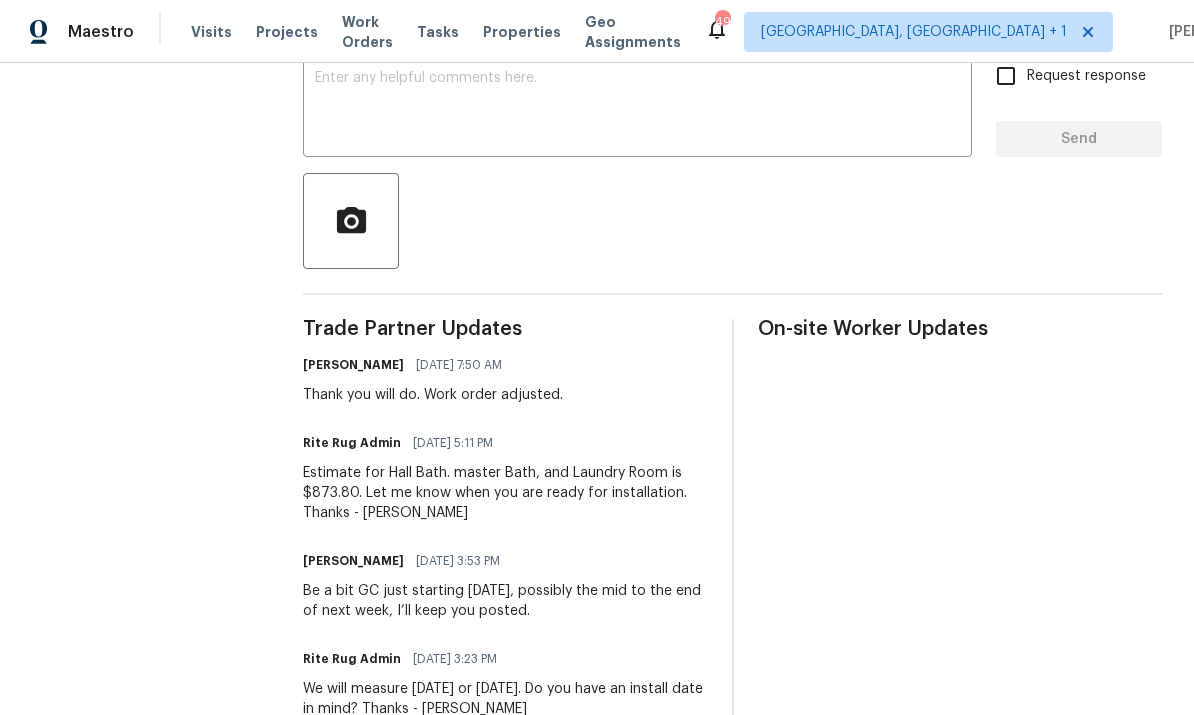 click at bounding box center (637, 106) 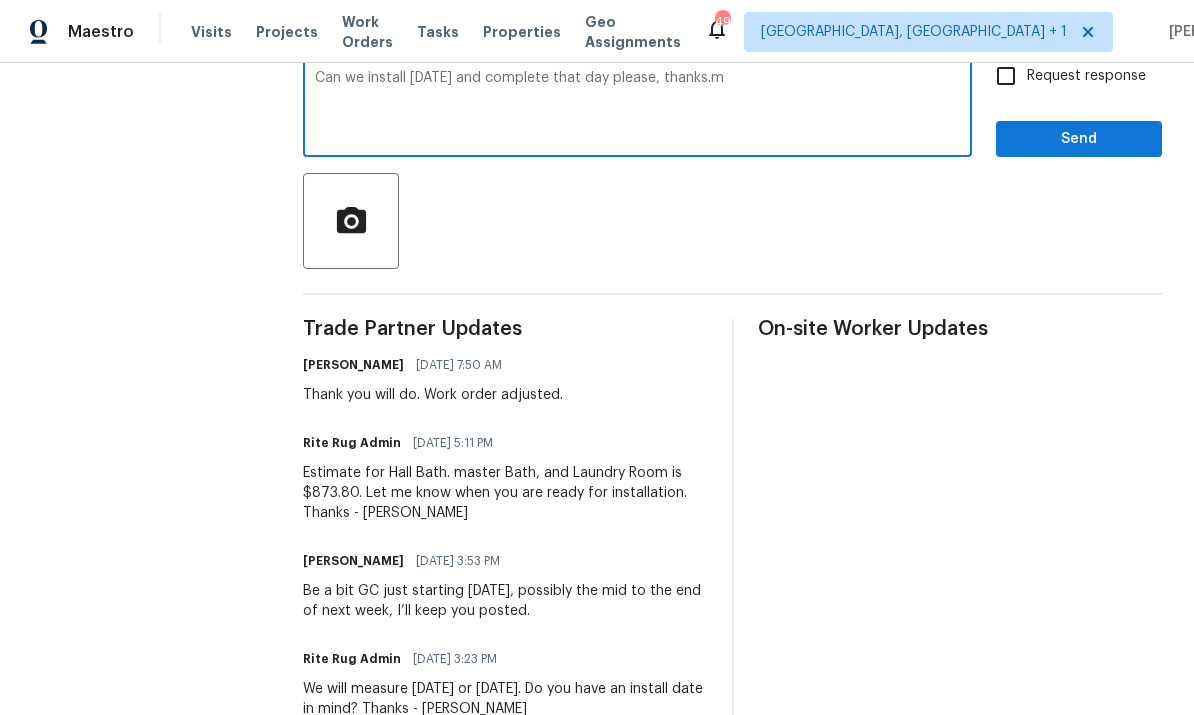type on "Can we install [DATE] and complete that day please, thanks.m" 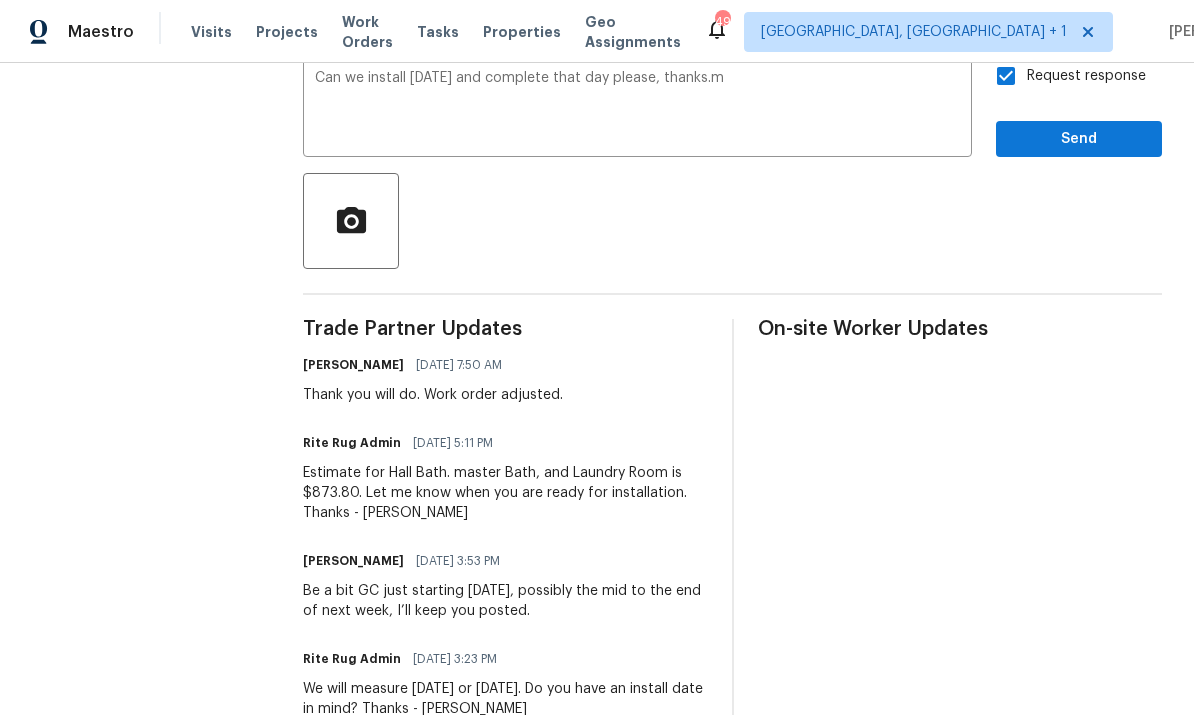 click on "Can we install [DATE] and complete that day please, thanks.m" at bounding box center (637, 106) 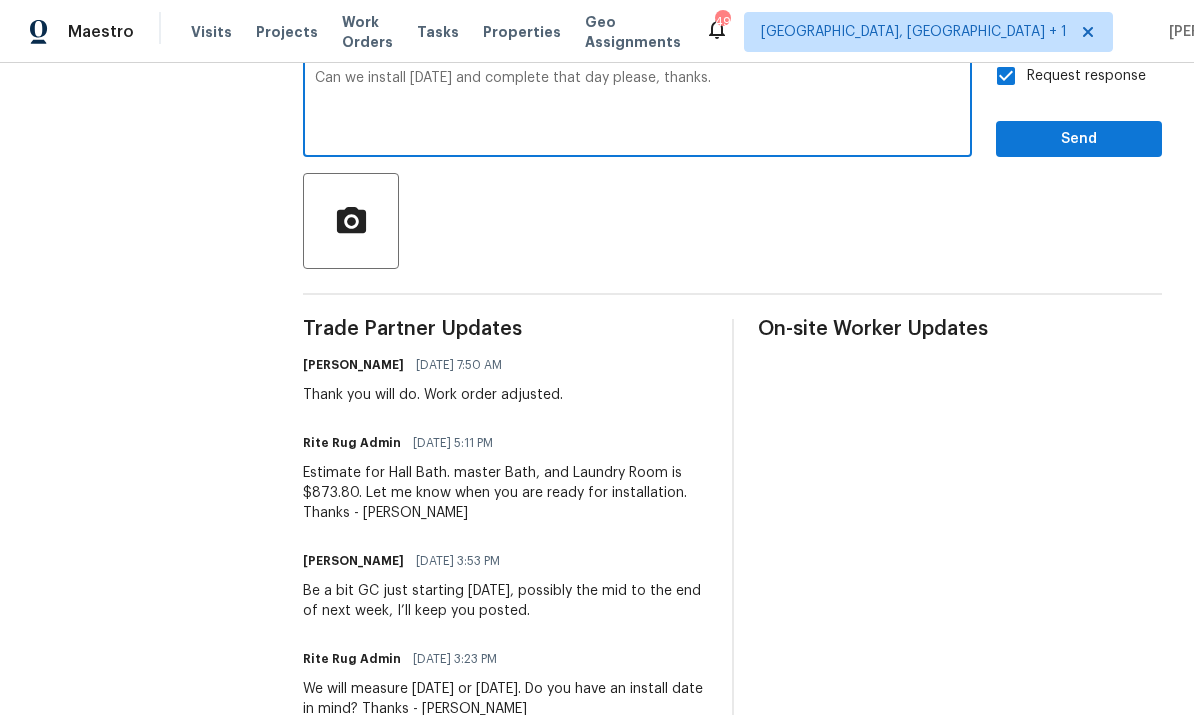type on "Can we install [DATE] and complete that day please, thanks." 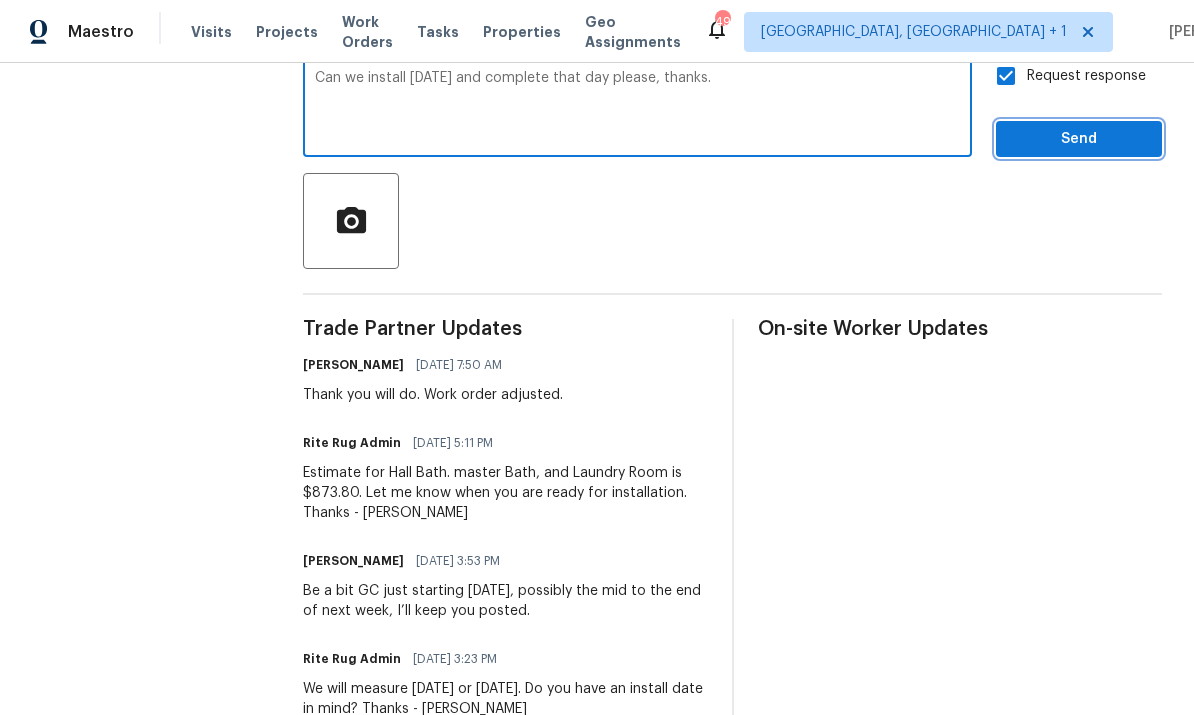 click on "Send" at bounding box center [1079, 139] 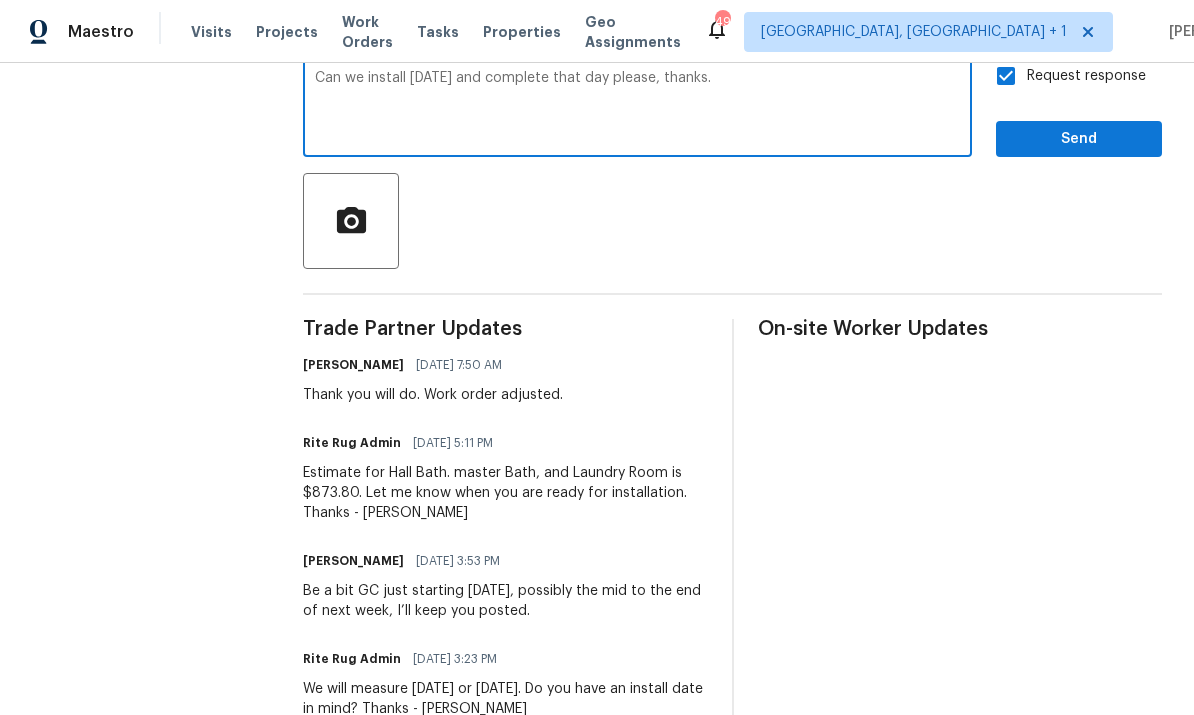 scroll, scrollTop: 0, scrollLeft: 0, axis: both 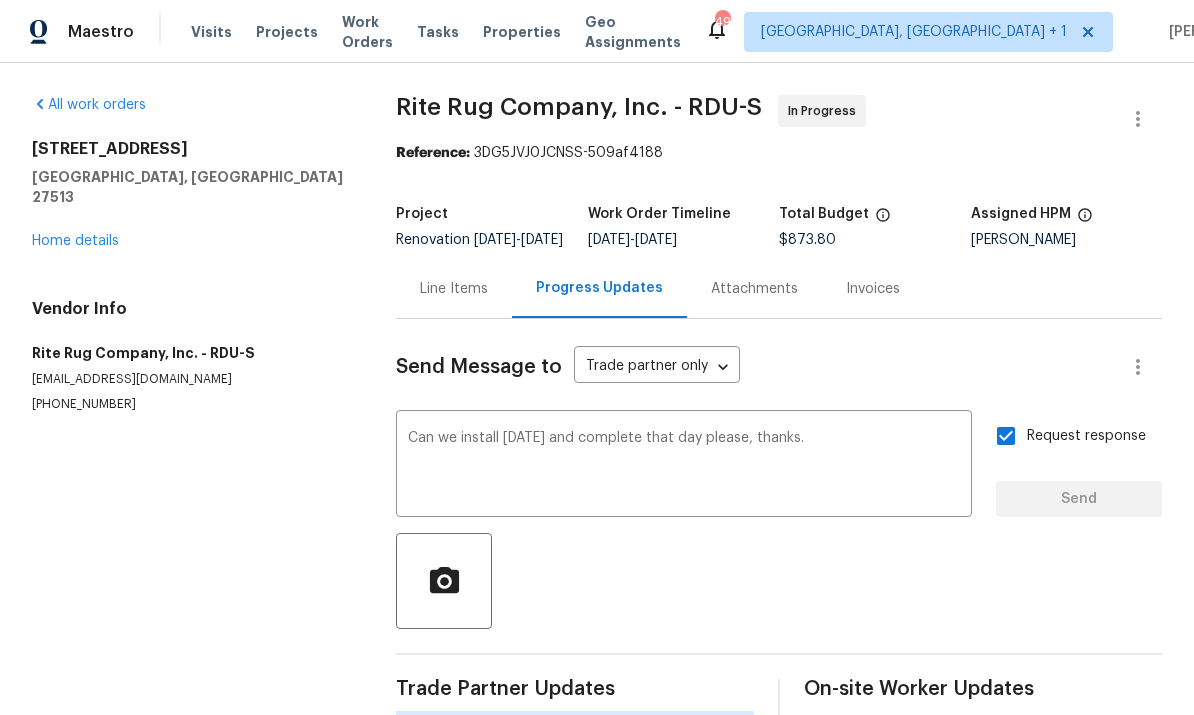 type 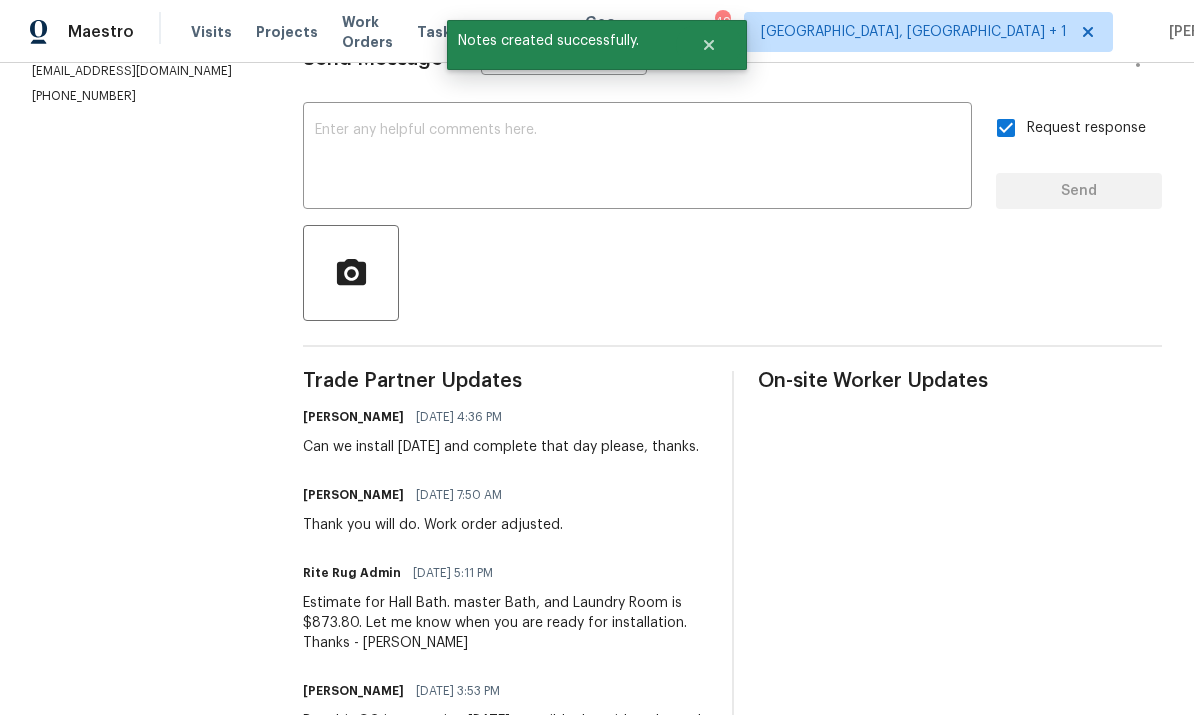 scroll, scrollTop: 276, scrollLeft: 0, axis: vertical 